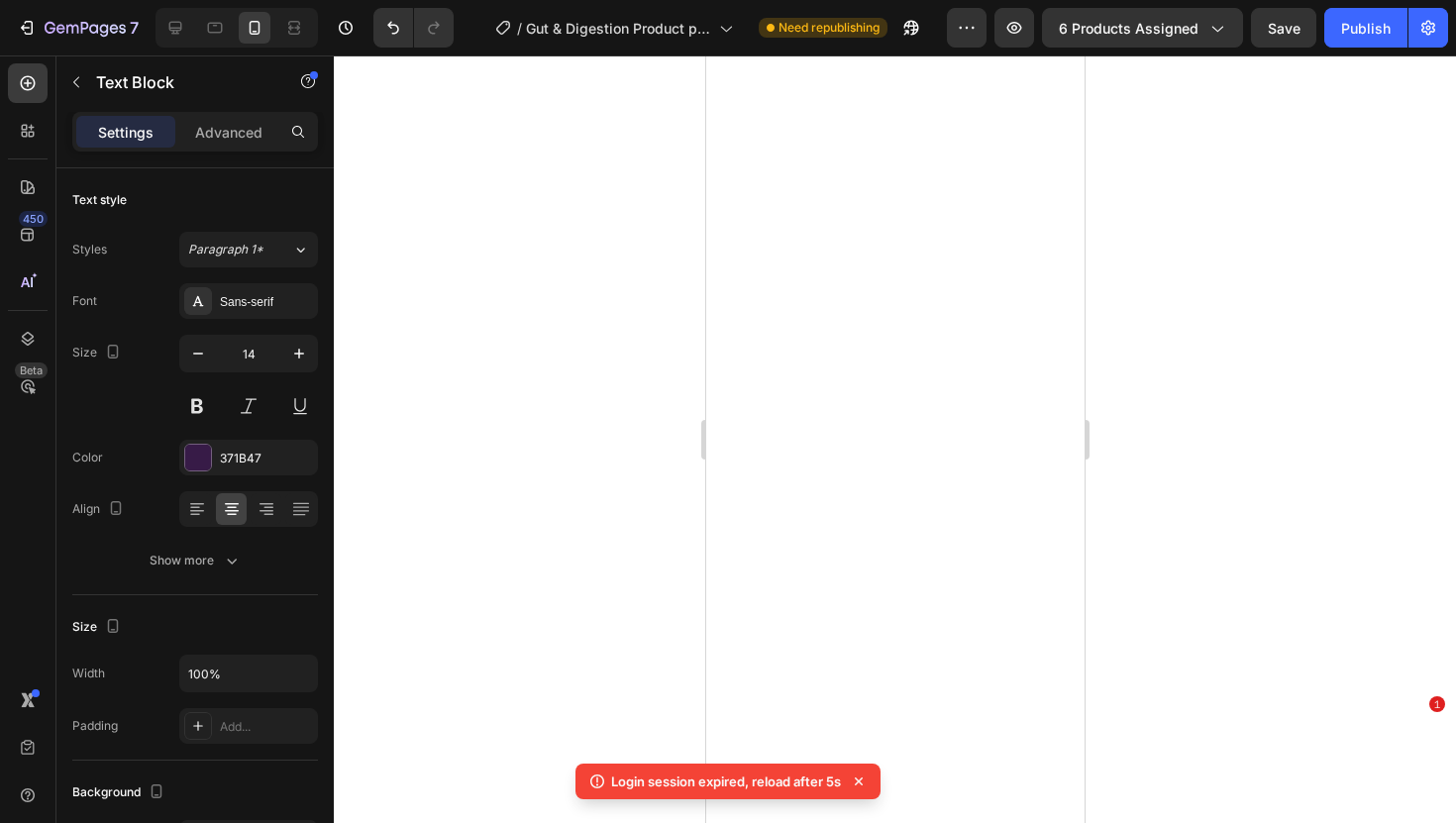 scroll, scrollTop: 0, scrollLeft: 0, axis: both 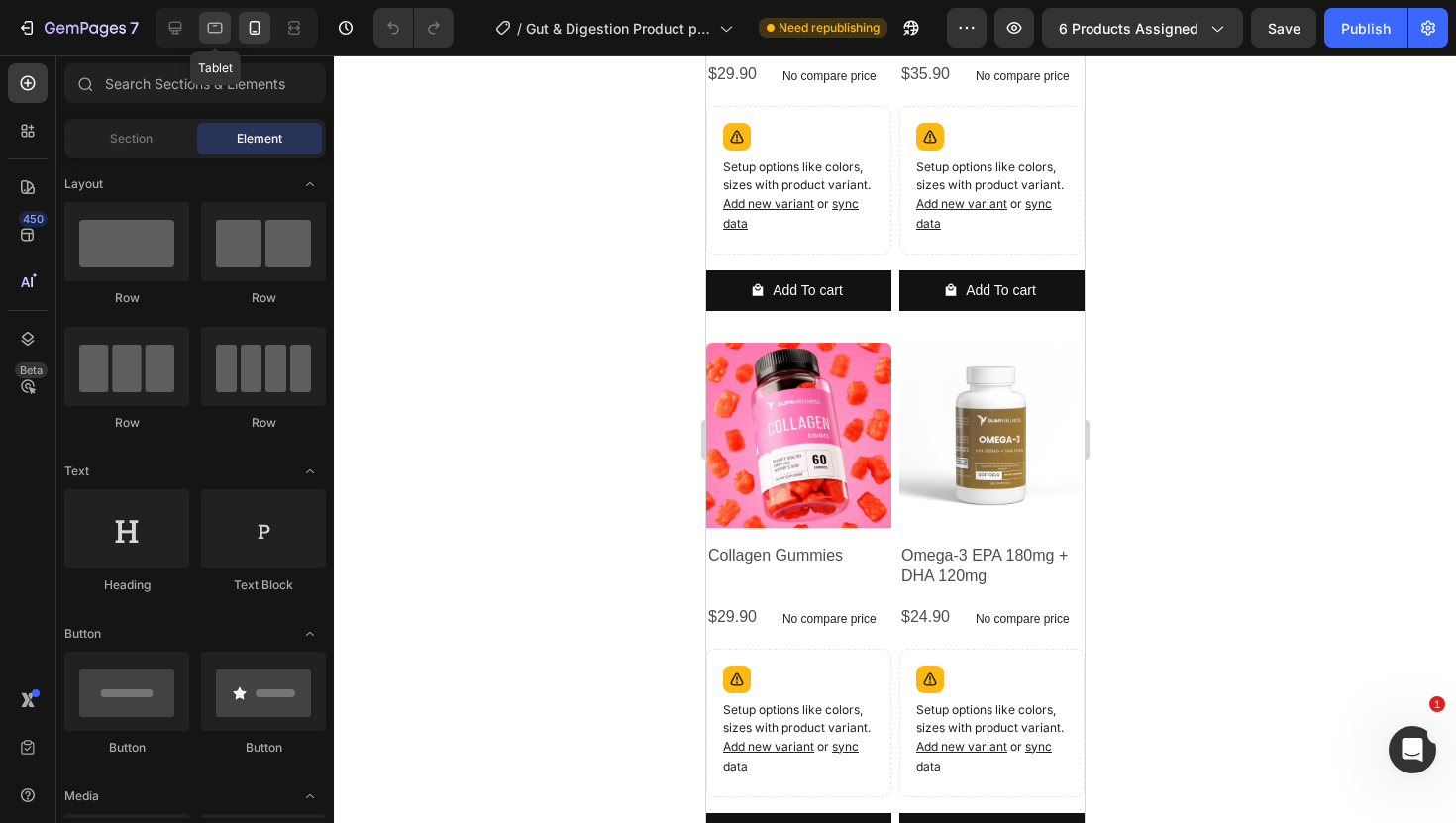 click 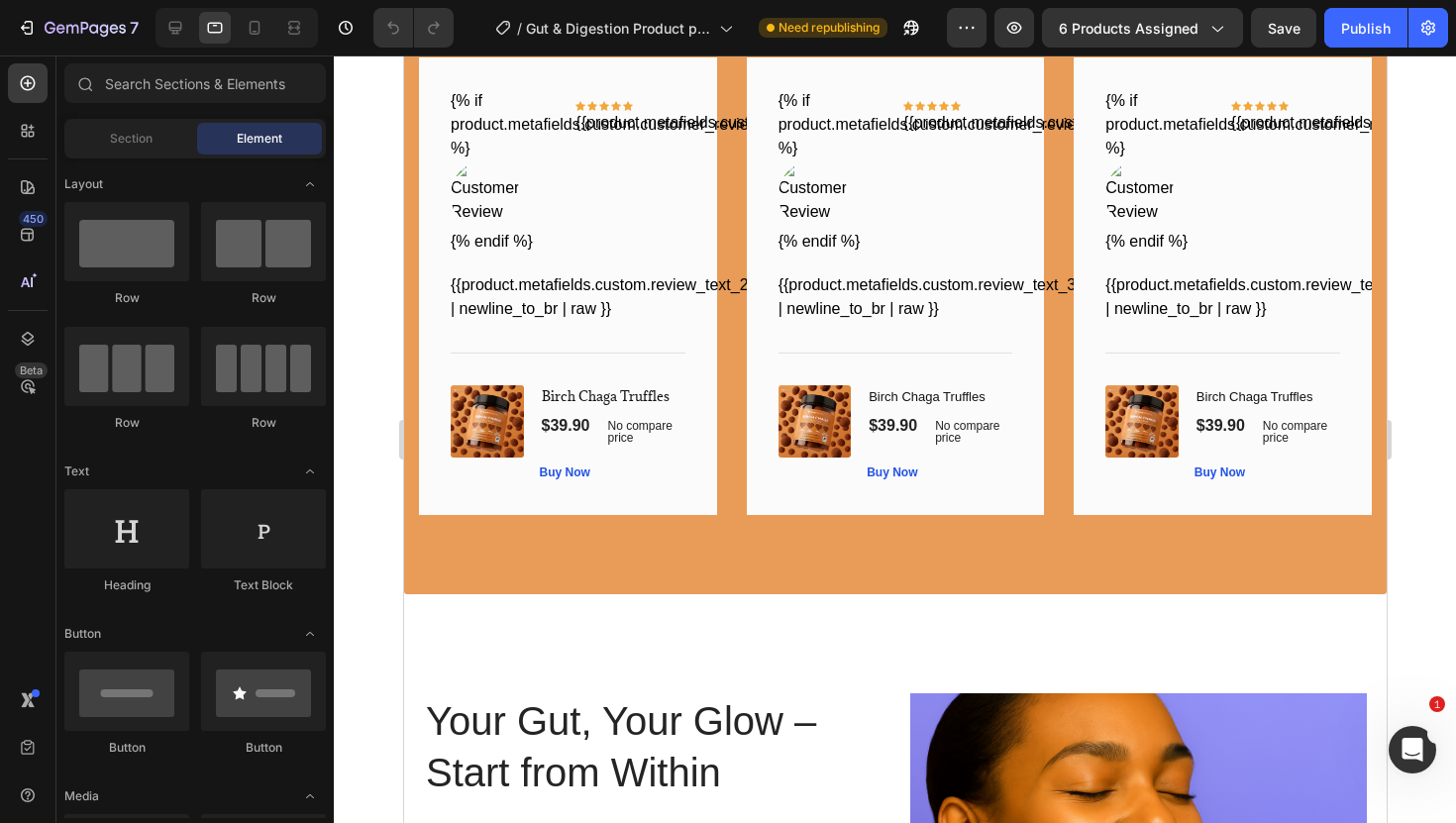 scroll, scrollTop: 3337, scrollLeft: 0, axis: vertical 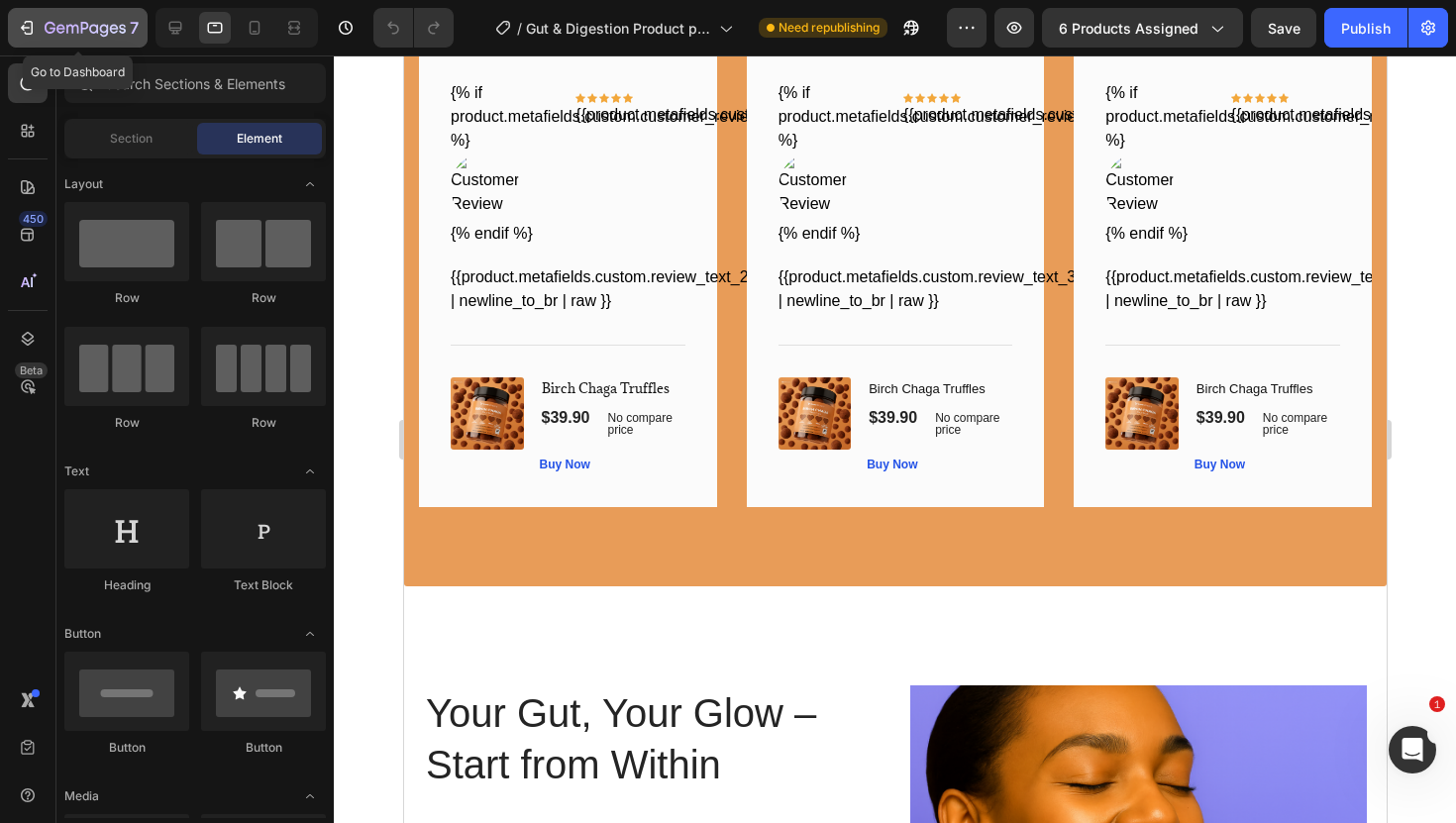 click 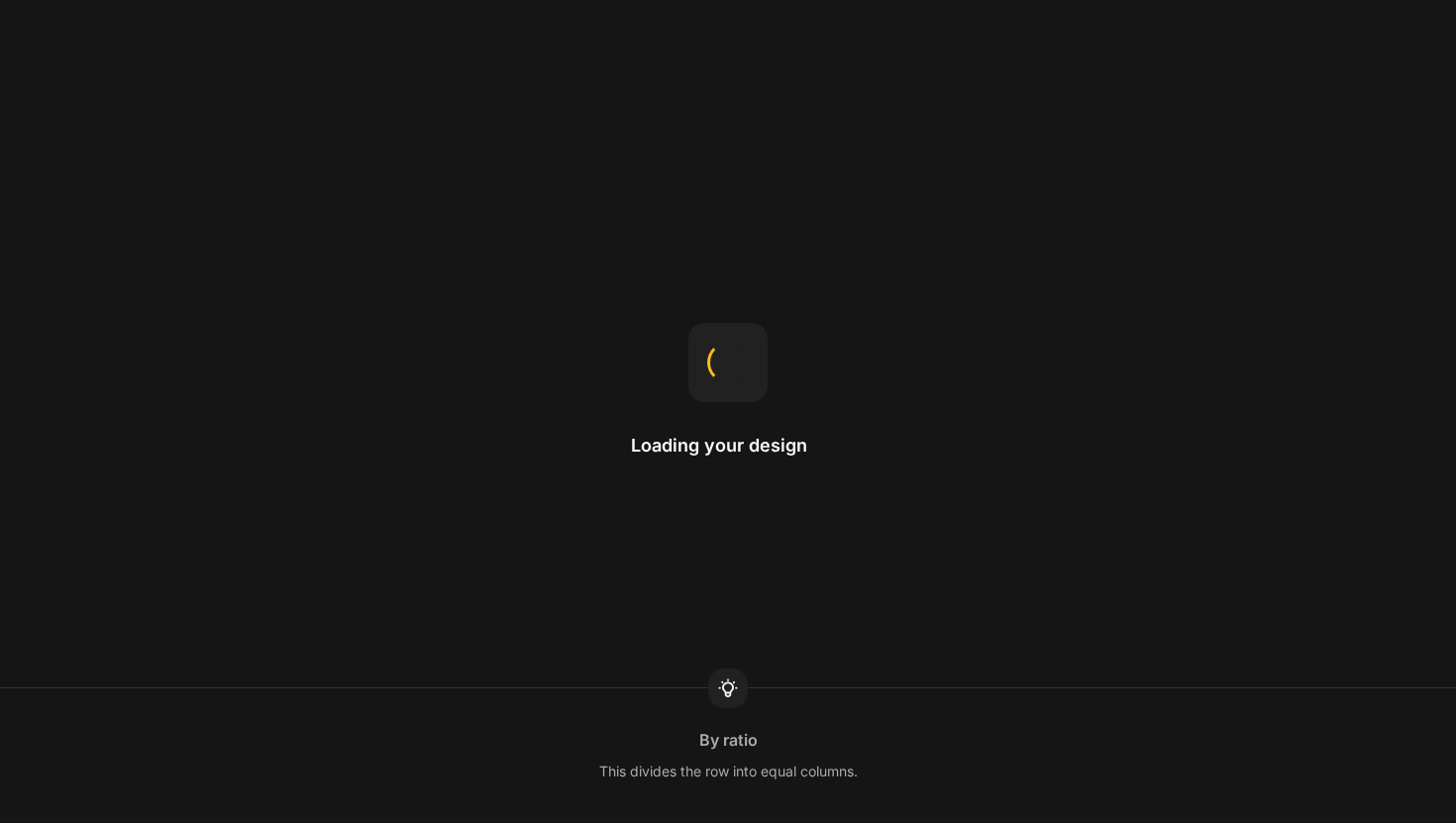 scroll, scrollTop: 0, scrollLeft: 0, axis: both 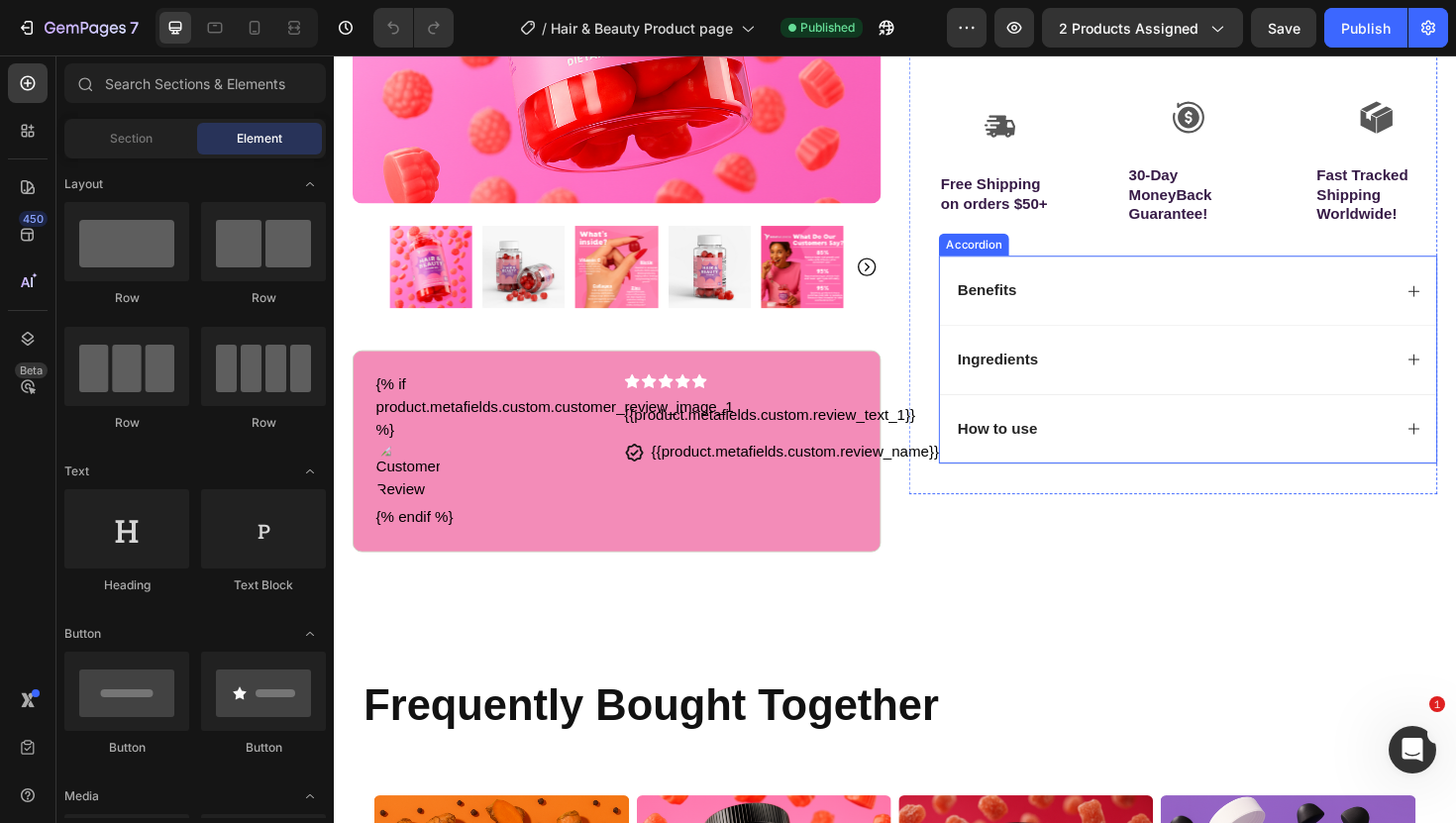 click on "Benefits" at bounding box center [1222, 304] 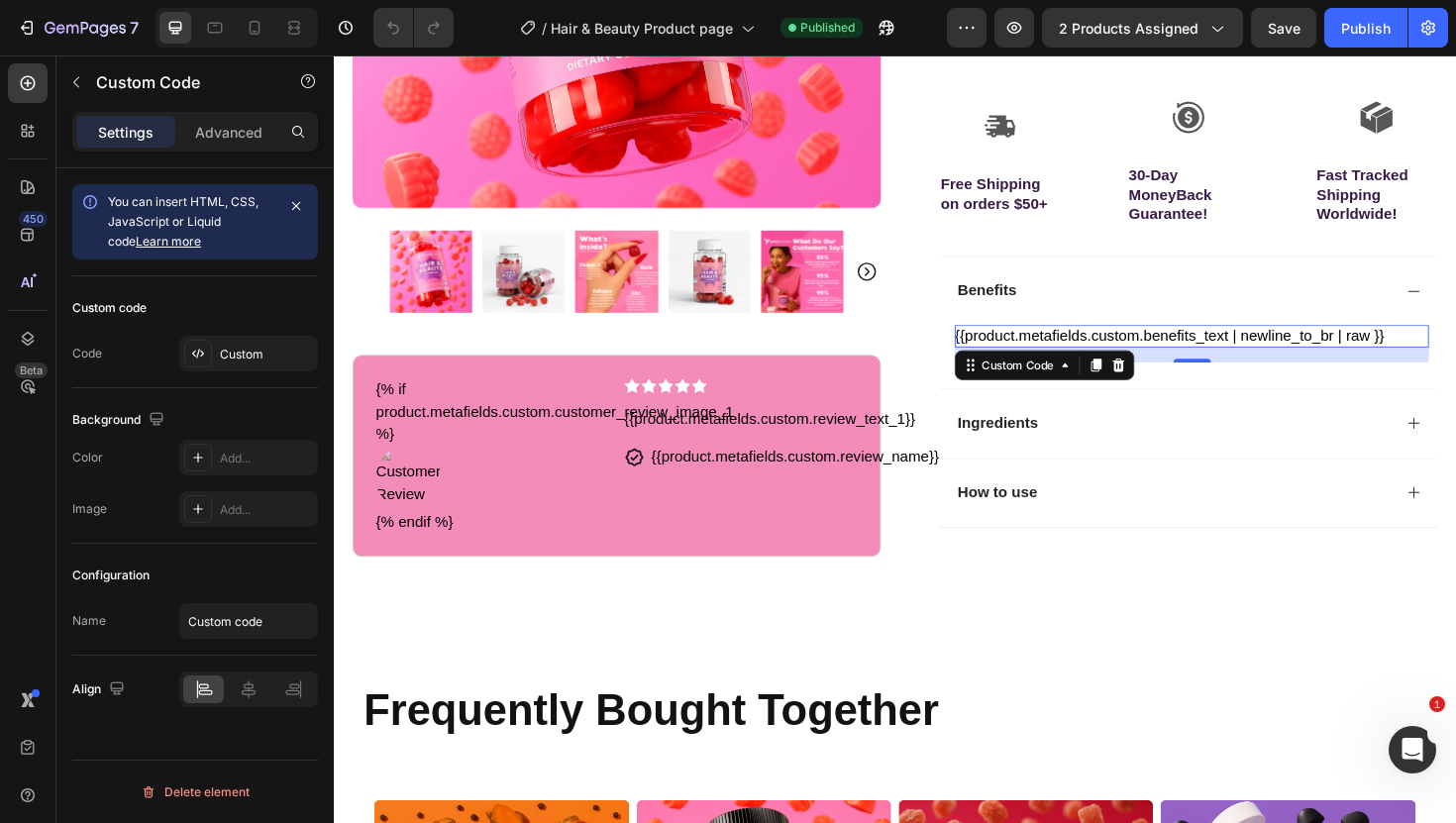 click on "{{product.metafields.custom.benefits_text | newline_to_br | raw }}" at bounding box center (1242, 353) 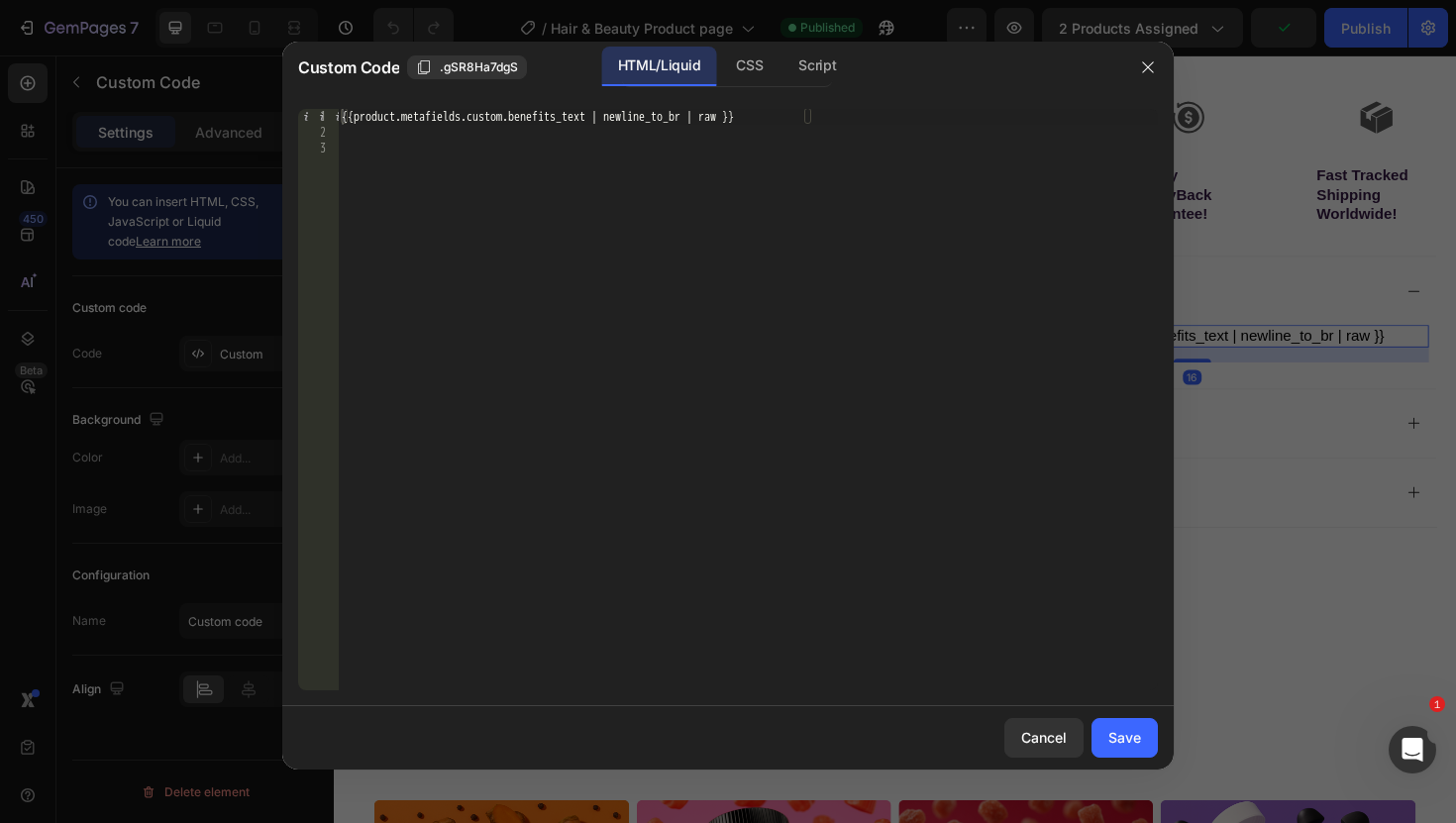 type on "{{product.metafields.custom.benefits_text | newline_to_br | raw }}" 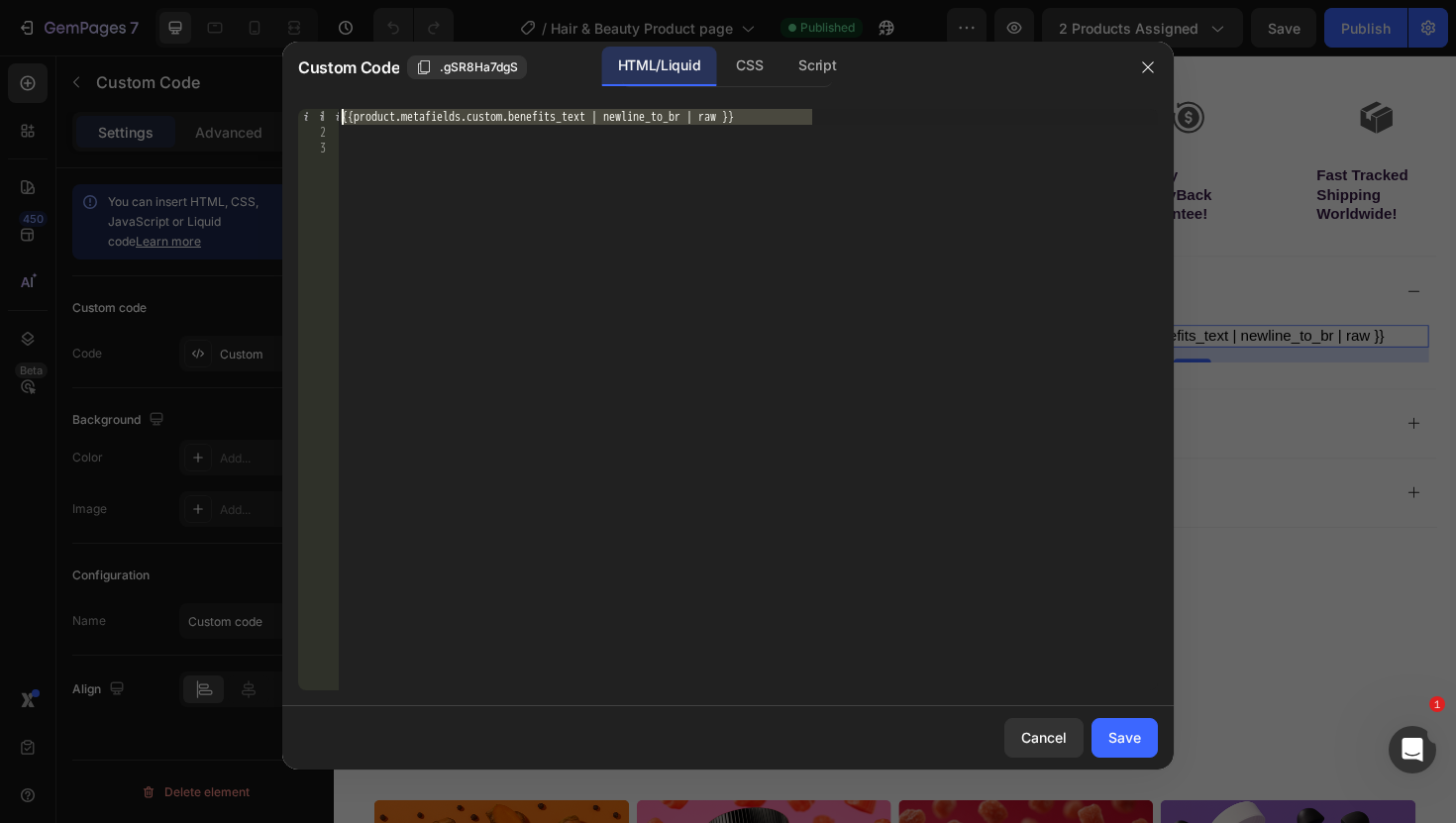 drag, startPoint x: 824, startPoint y: 118, endPoint x: 339, endPoint y: 112, distance: 485.03711 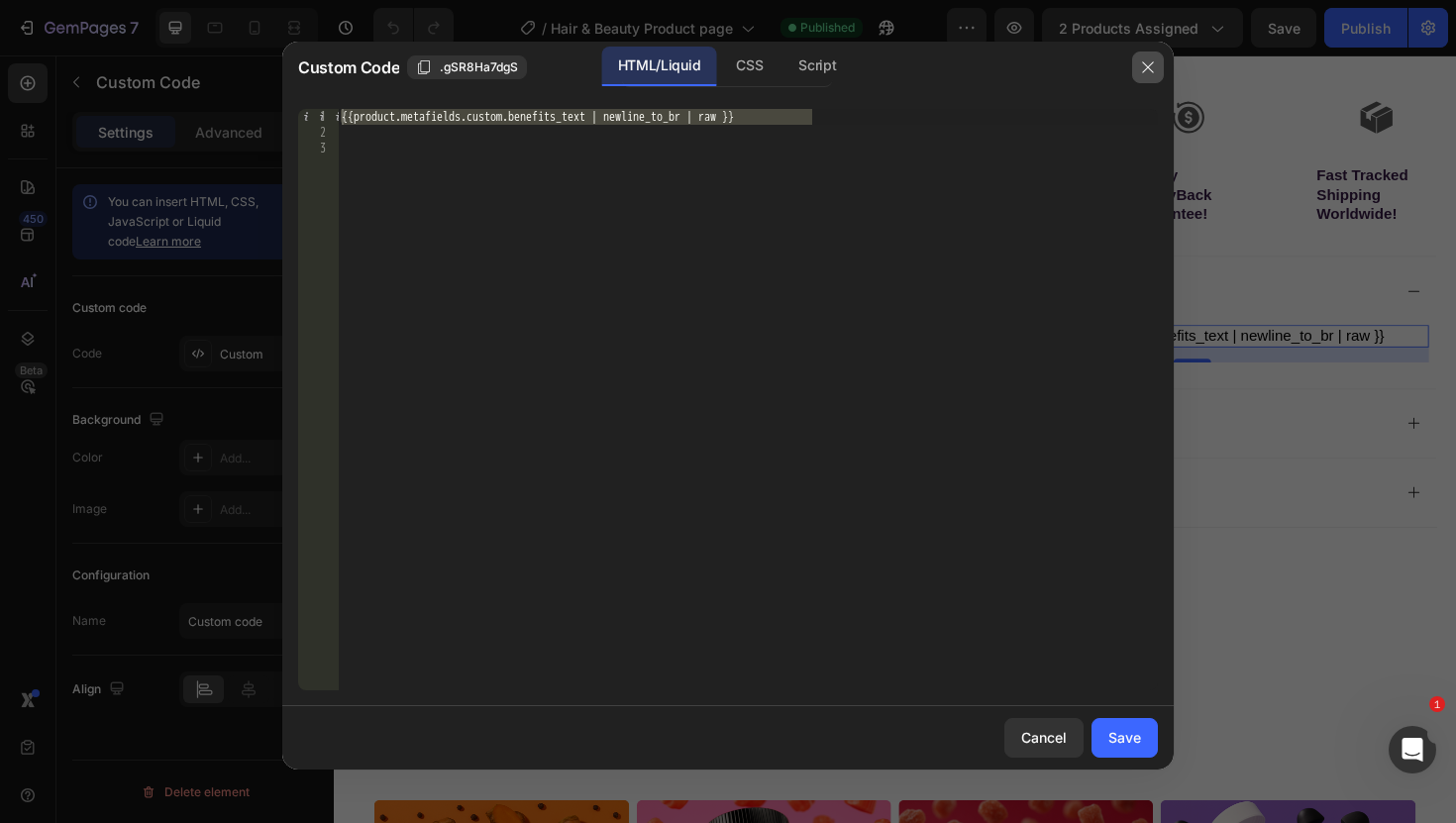 click 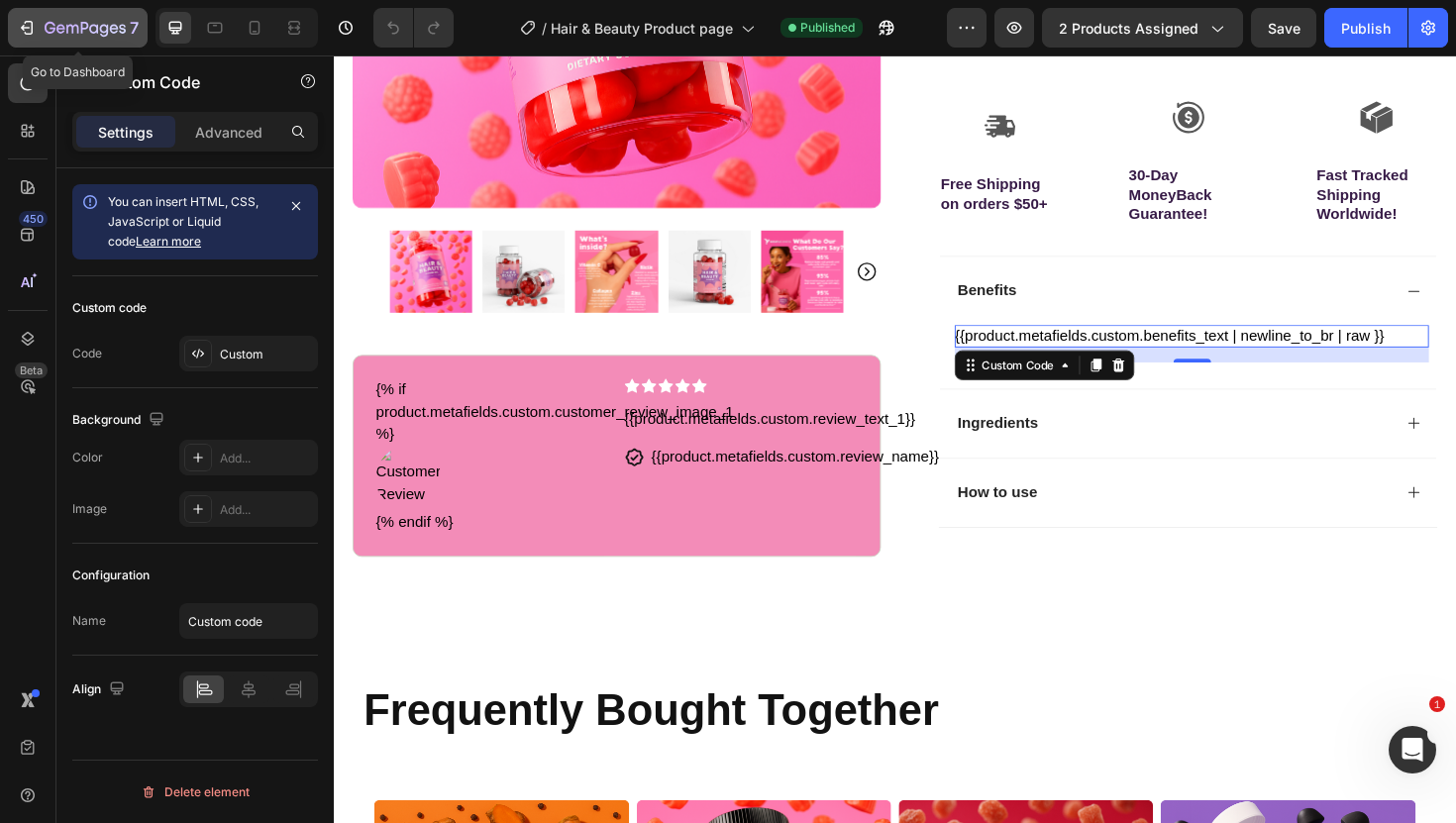 click on "7" at bounding box center [77, 28] 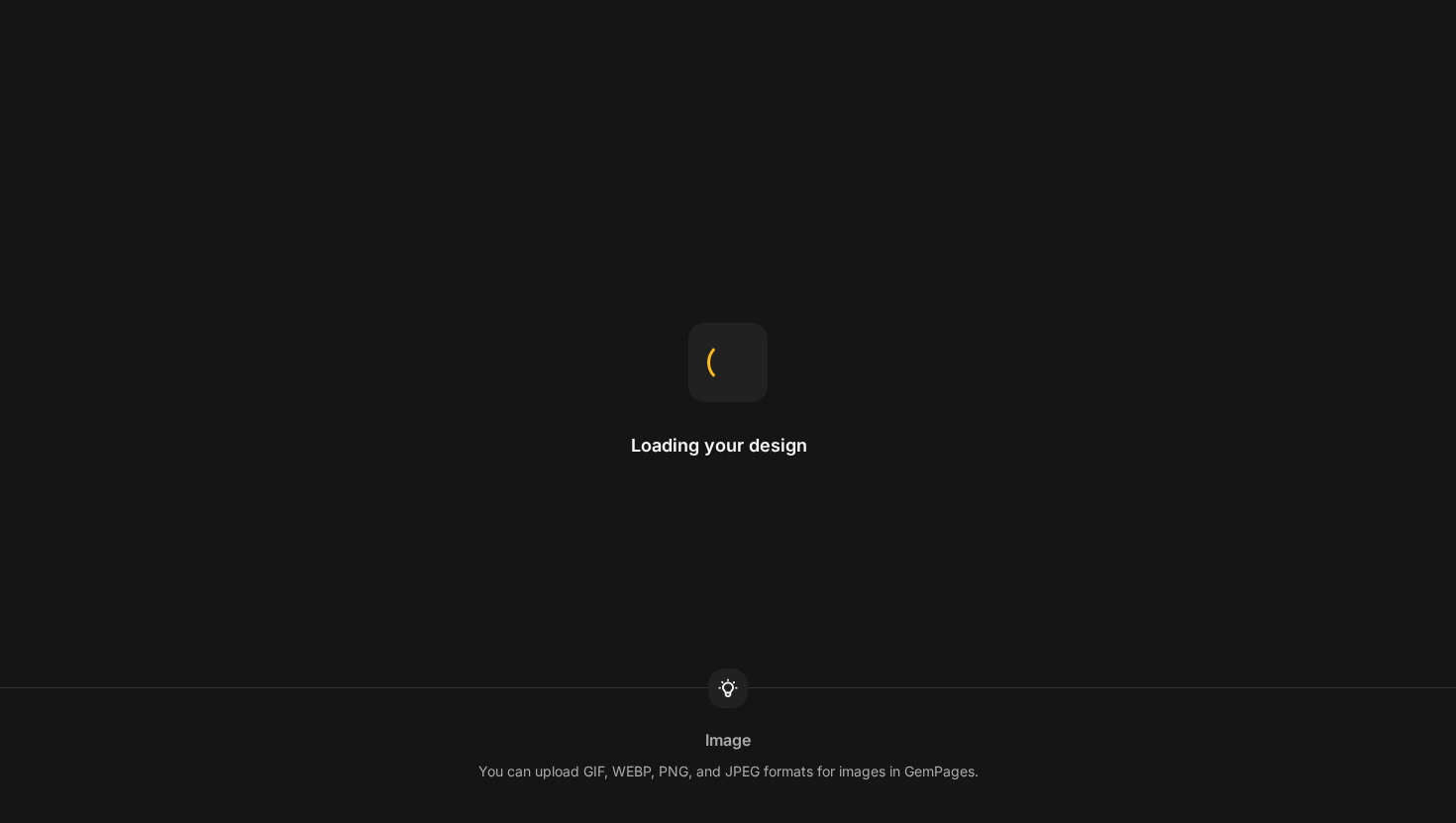 scroll, scrollTop: 0, scrollLeft: 0, axis: both 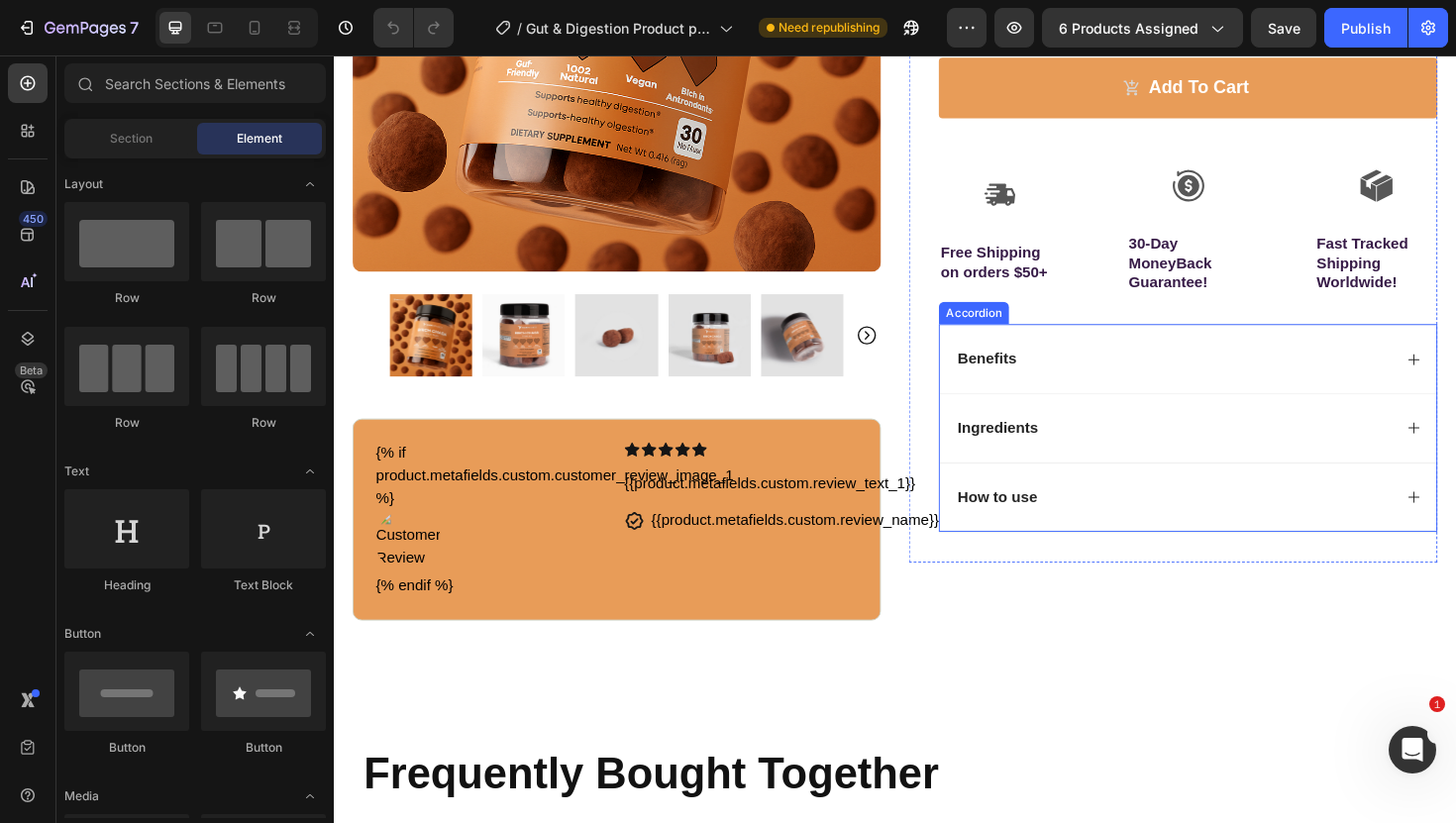 click on "Benefits" at bounding box center [1222, 376] 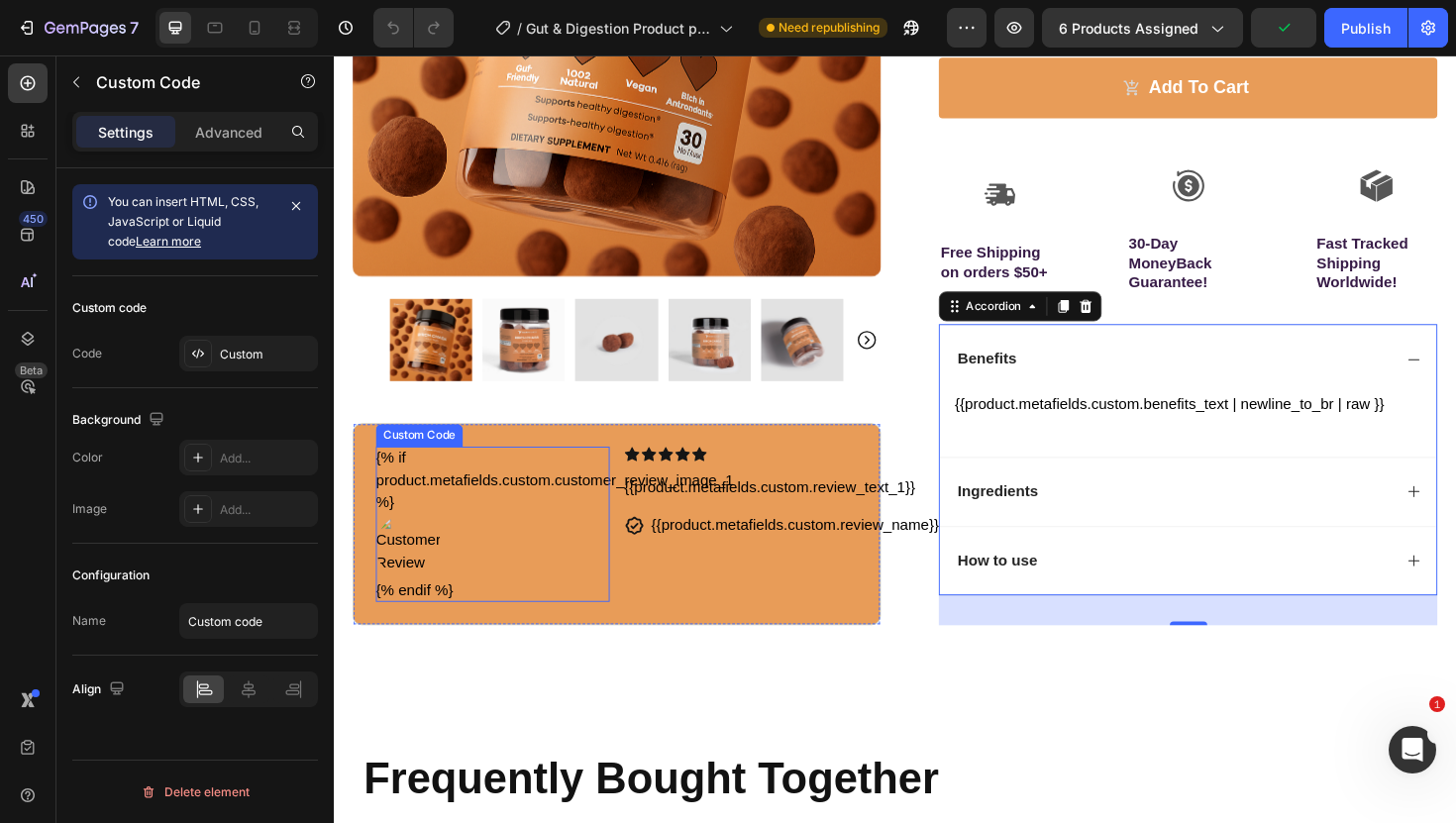 click on "{% if product.metafields.custom.customer_review_image_1 %}
{% endif %}" at bounding box center [502, 553] 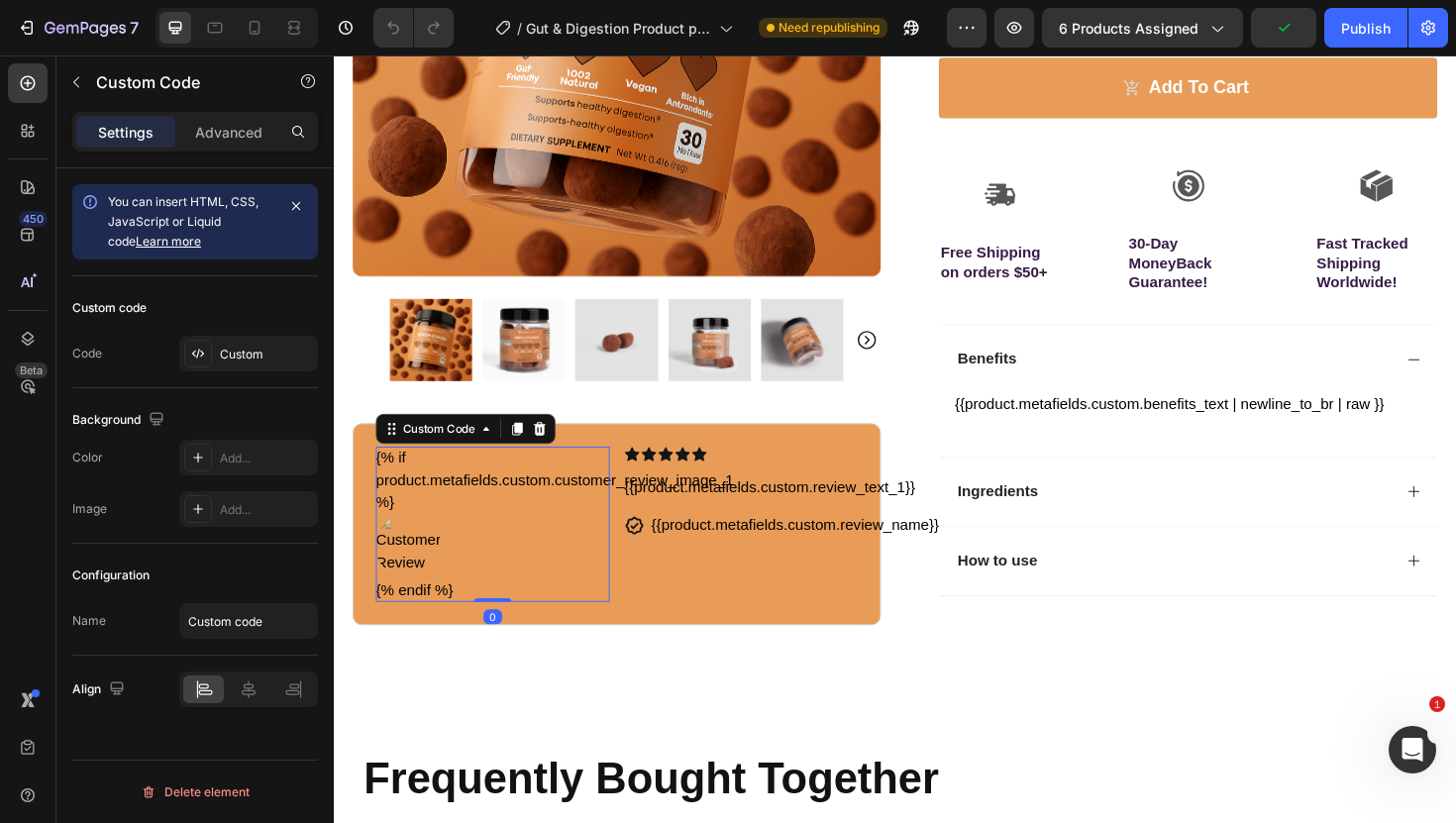 click on "{% if product.metafields.custom.customer_review_image_1 %}
{% endif %}" at bounding box center (502, 553) 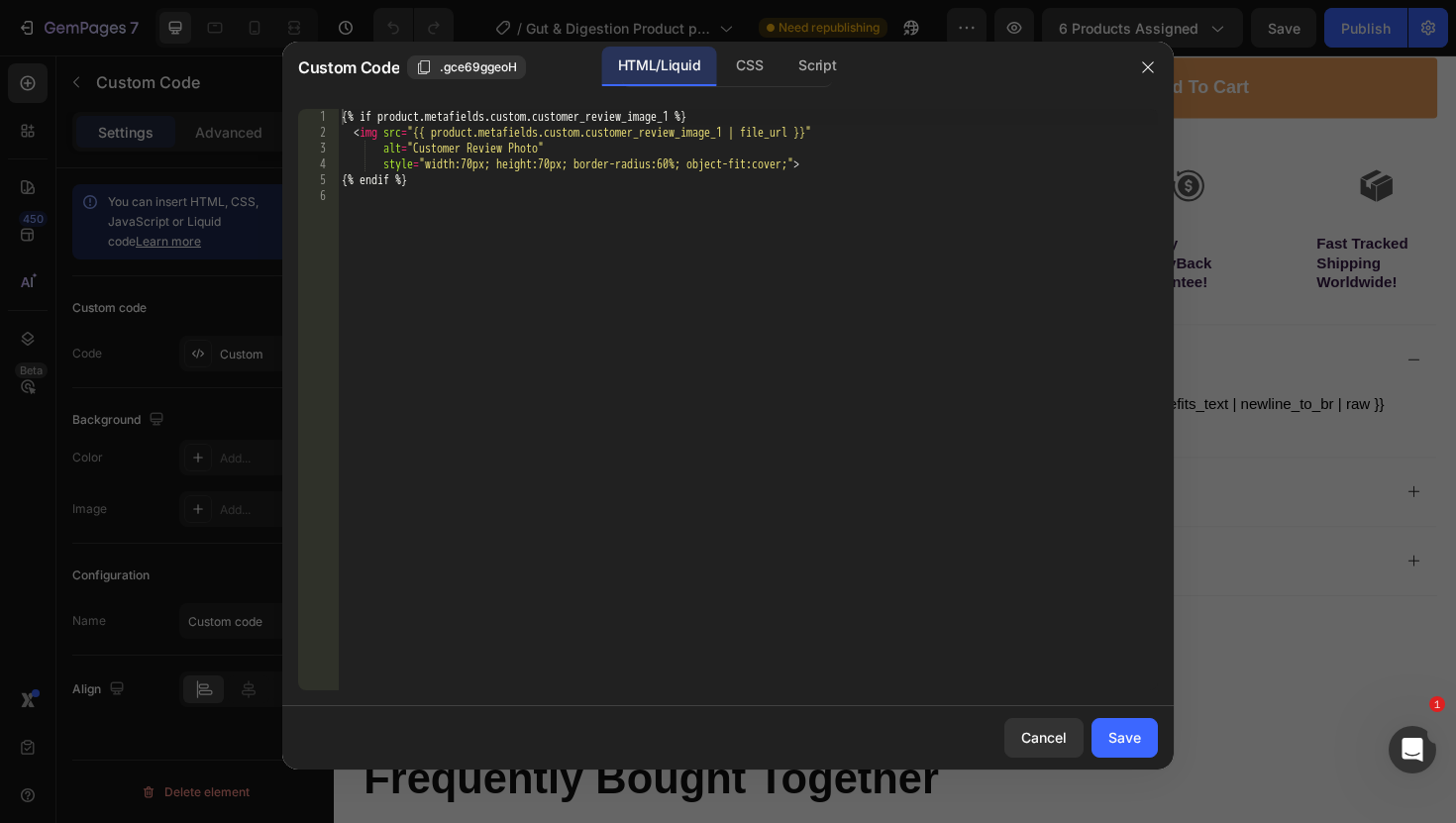 type 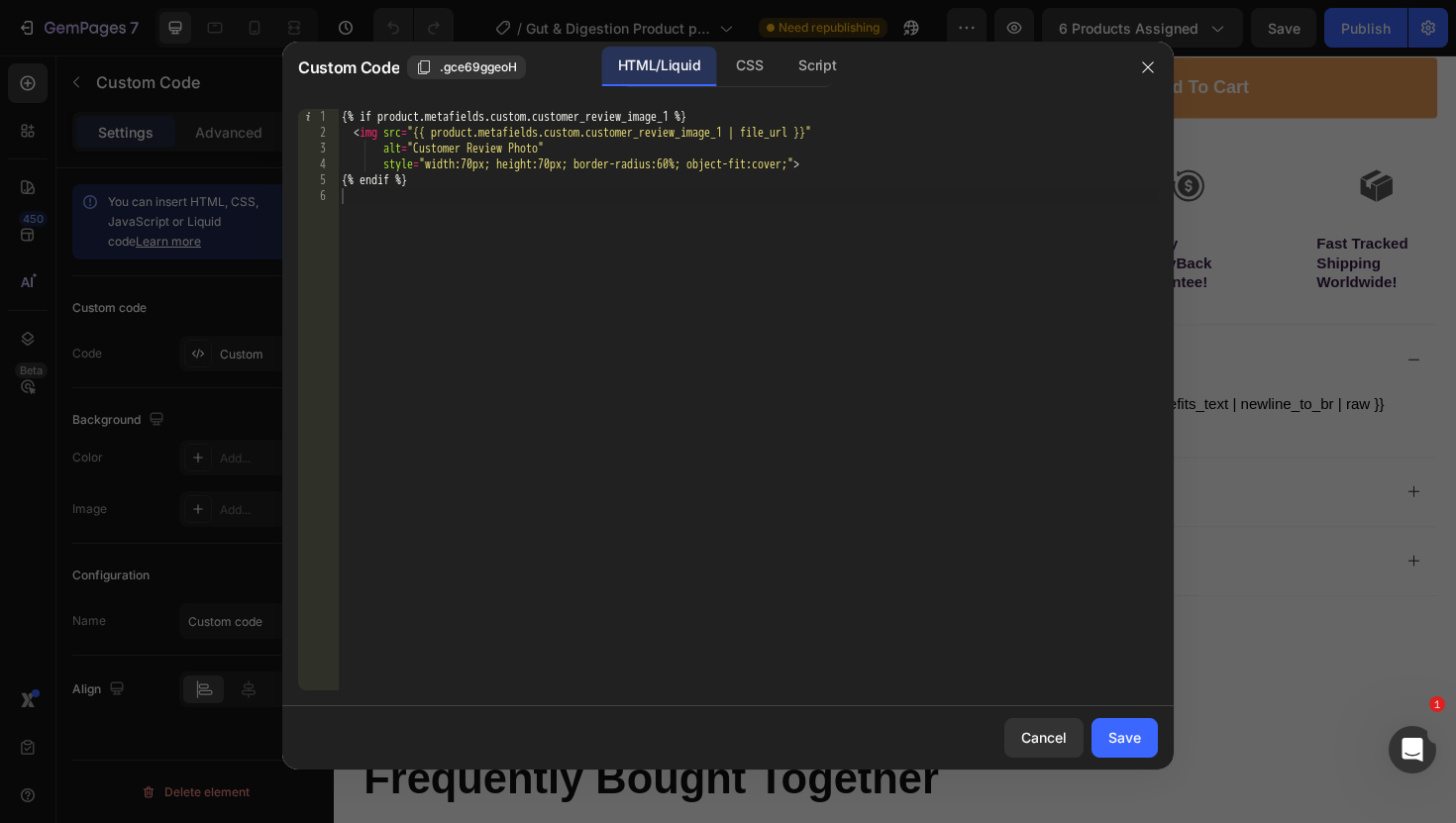 click at bounding box center [728, 411] 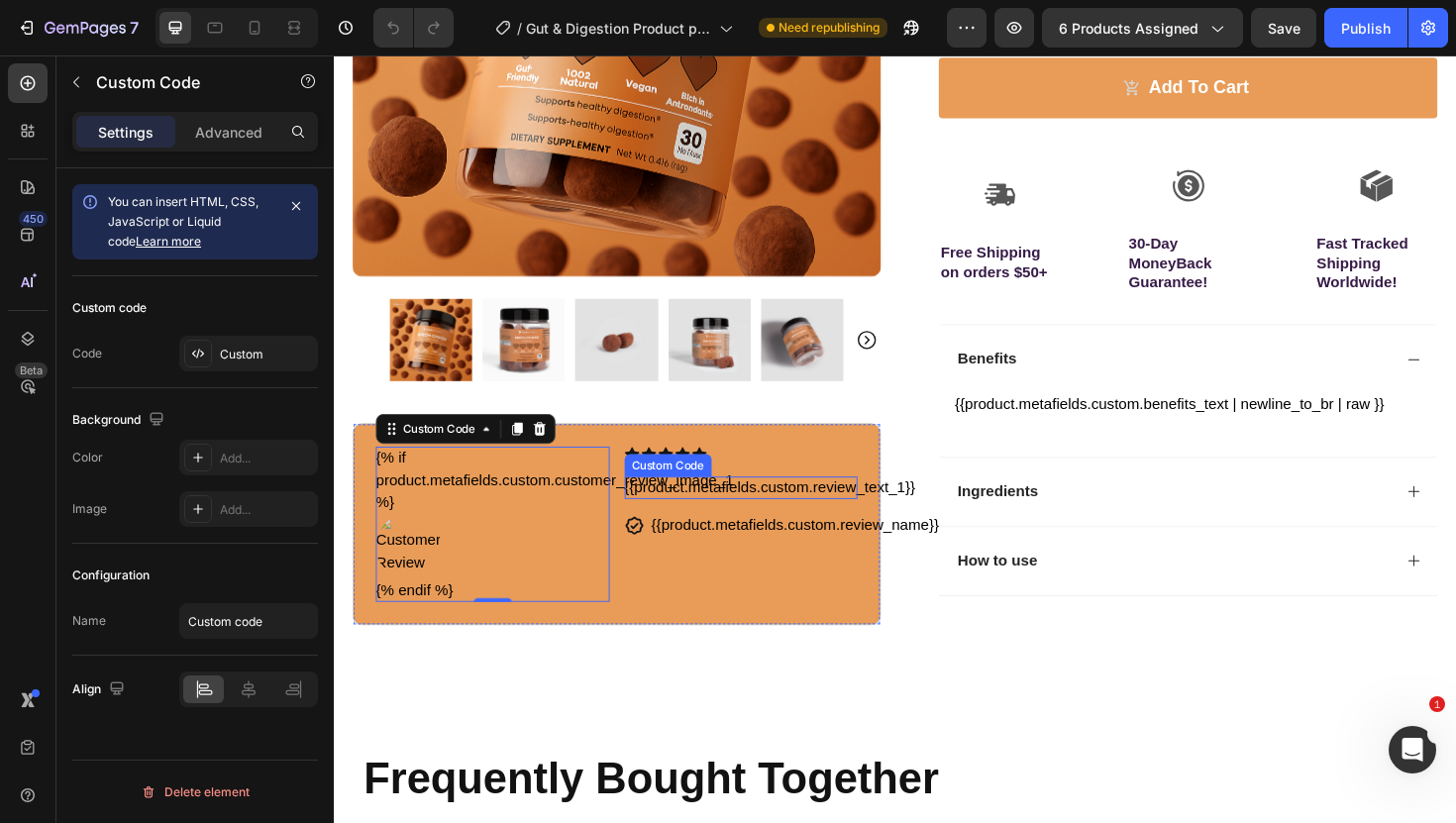 click on "{{product.metafields.custom.review_text_1}}" at bounding box center (766, 514) 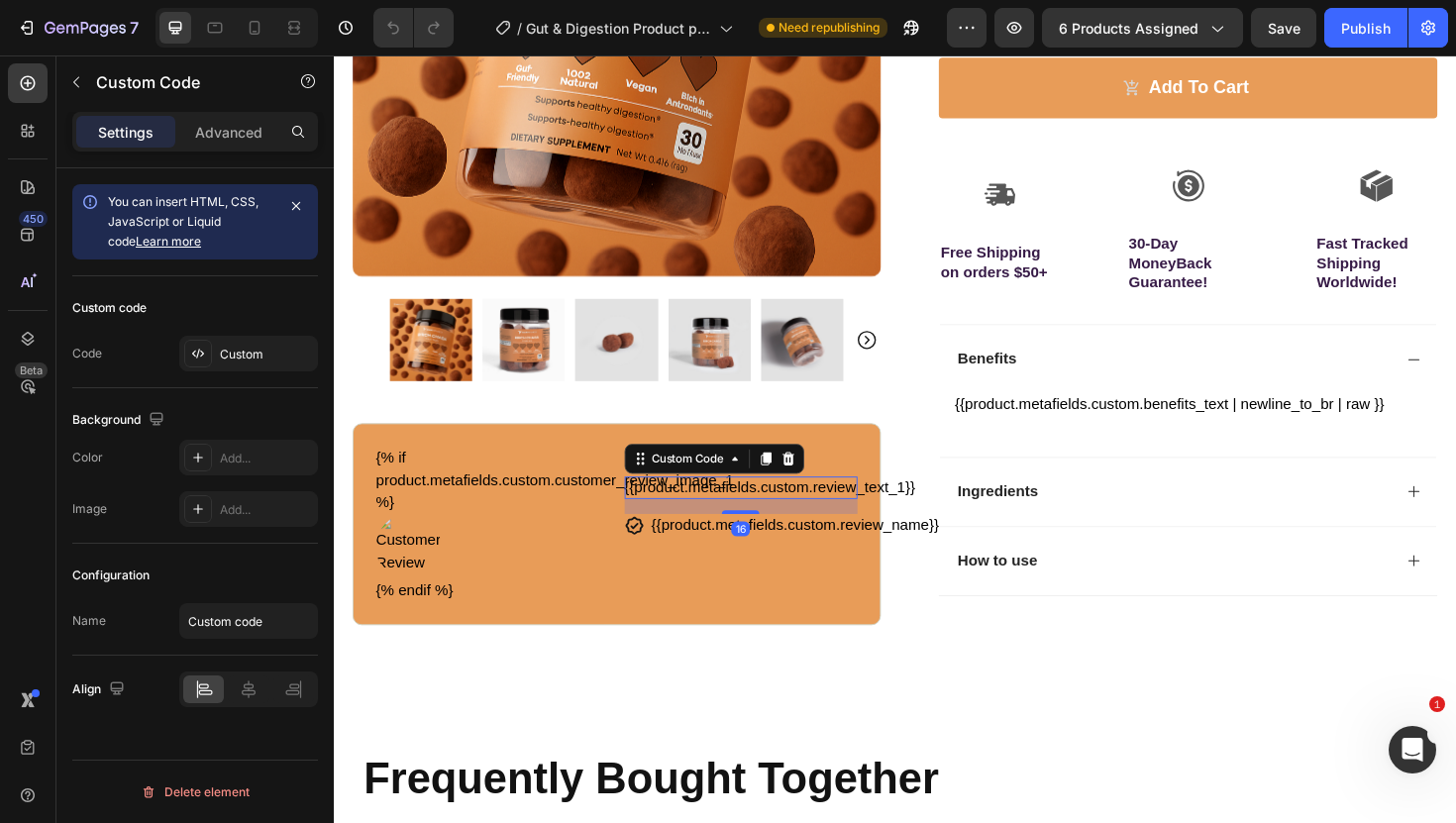 click on "{{product.metafields.custom.review_text_1}}" at bounding box center [766, 514] 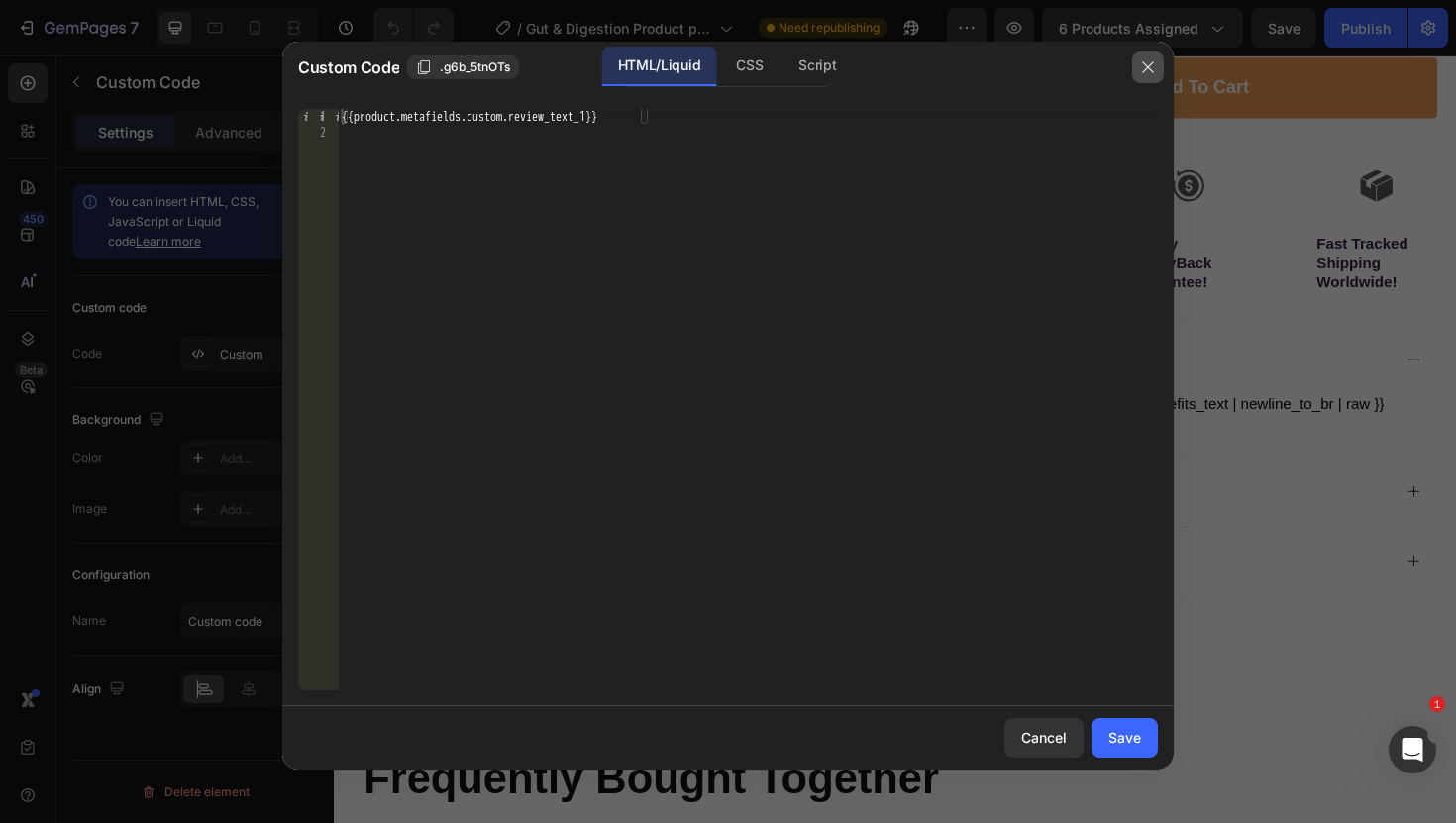 click 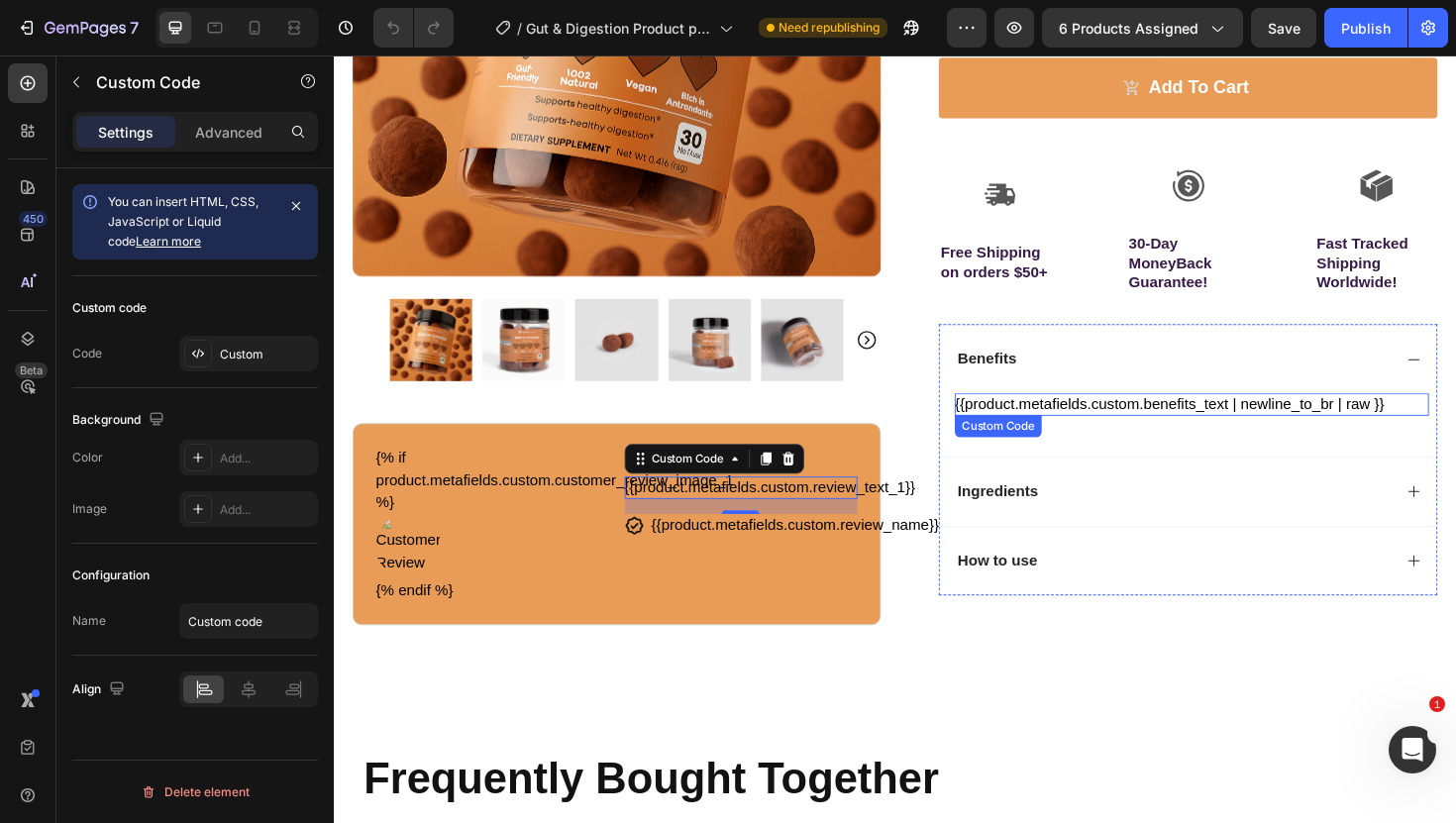 click on "{{product.metafields.custom.benefits_text | newline_to_br | raw }}" at bounding box center [1242, 425] 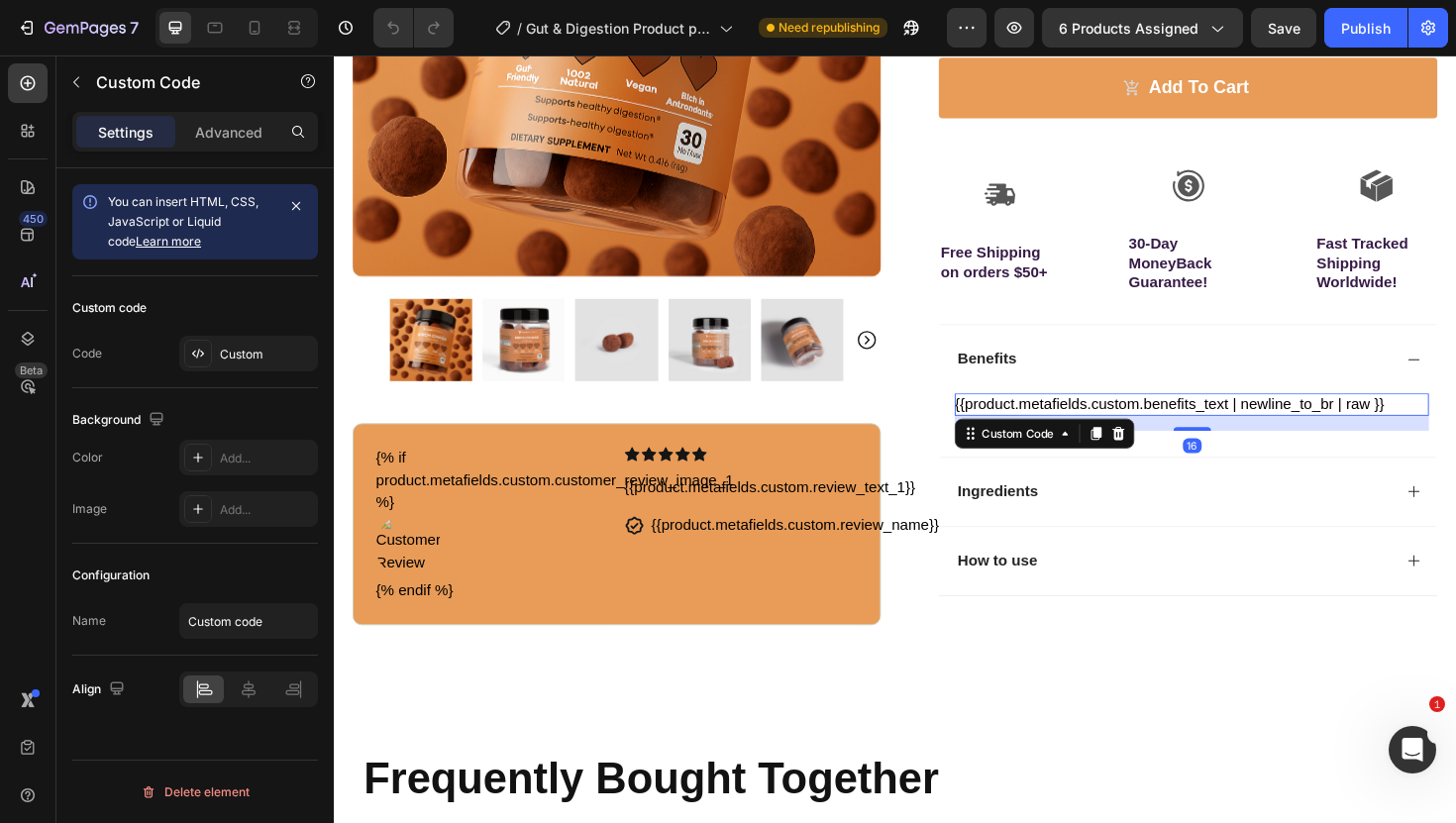 click on "{{product.metafields.custom.benefits_text | newline_to_br | raw }}" at bounding box center [1242, 425] 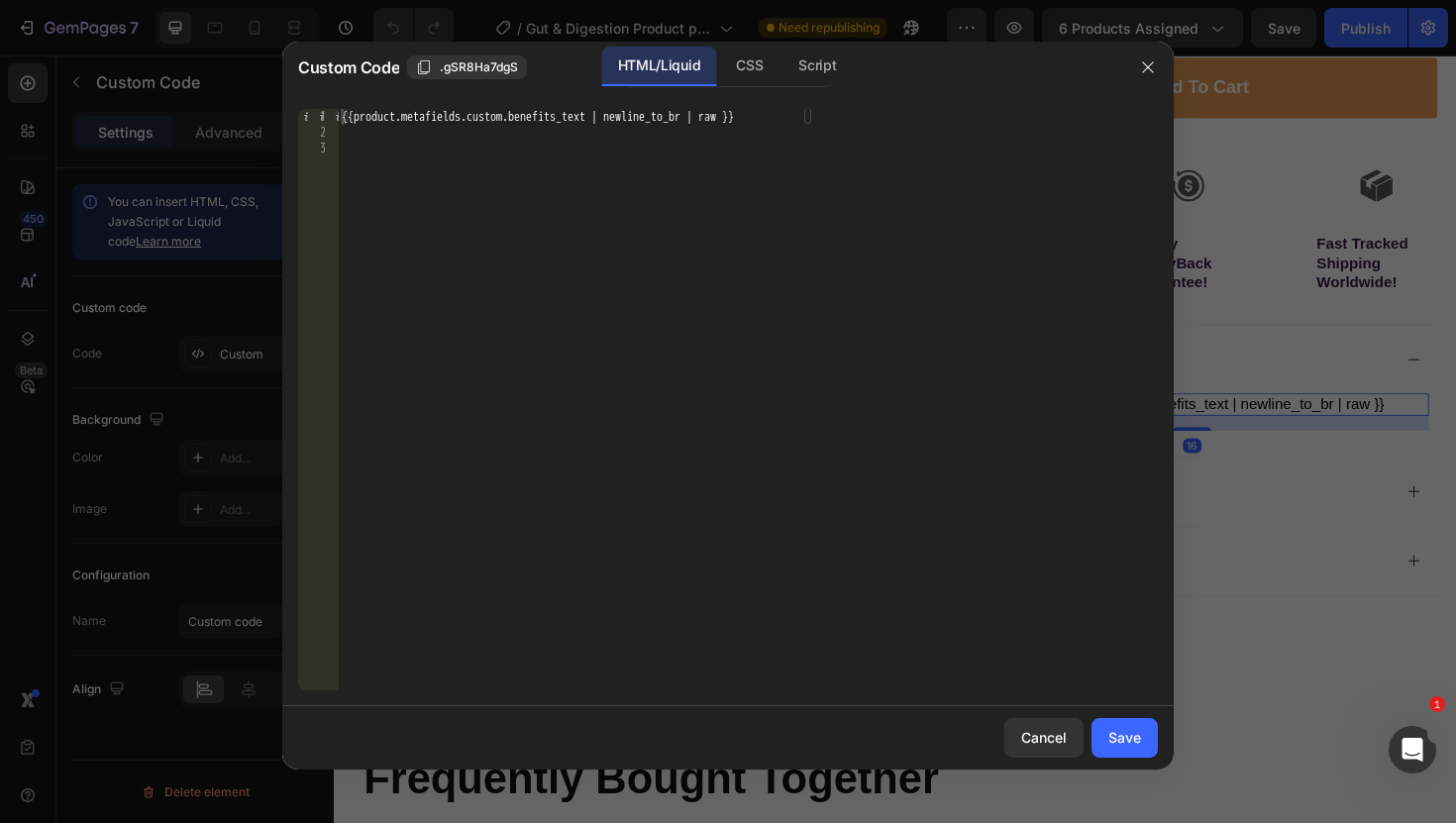 type on "{{product.metafields.custom.benefits_text | newline_to_br | raw }}" 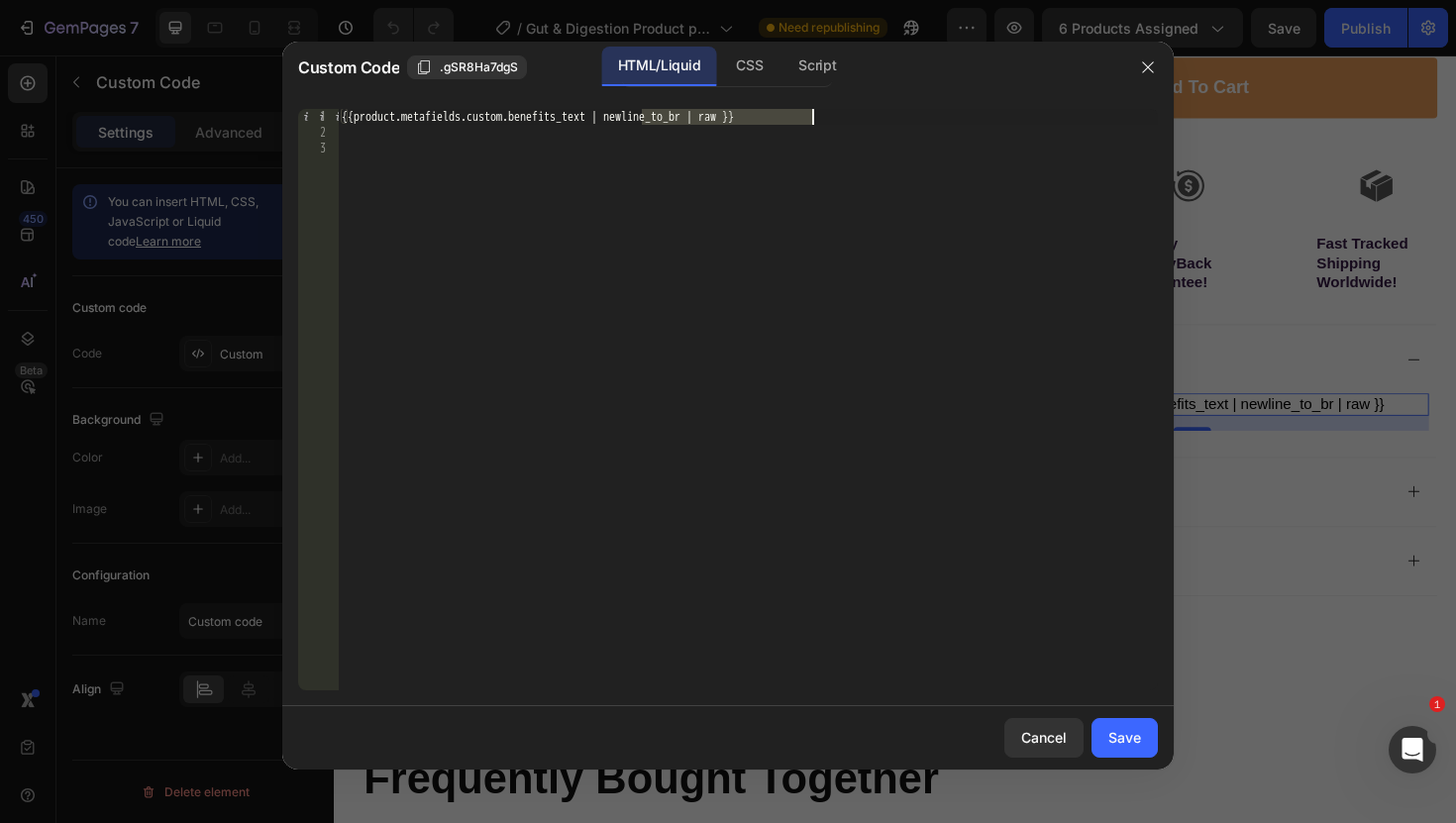 drag, startPoint x: 642, startPoint y: 119, endPoint x: 818, endPoint y: 120, distance: 176.0028 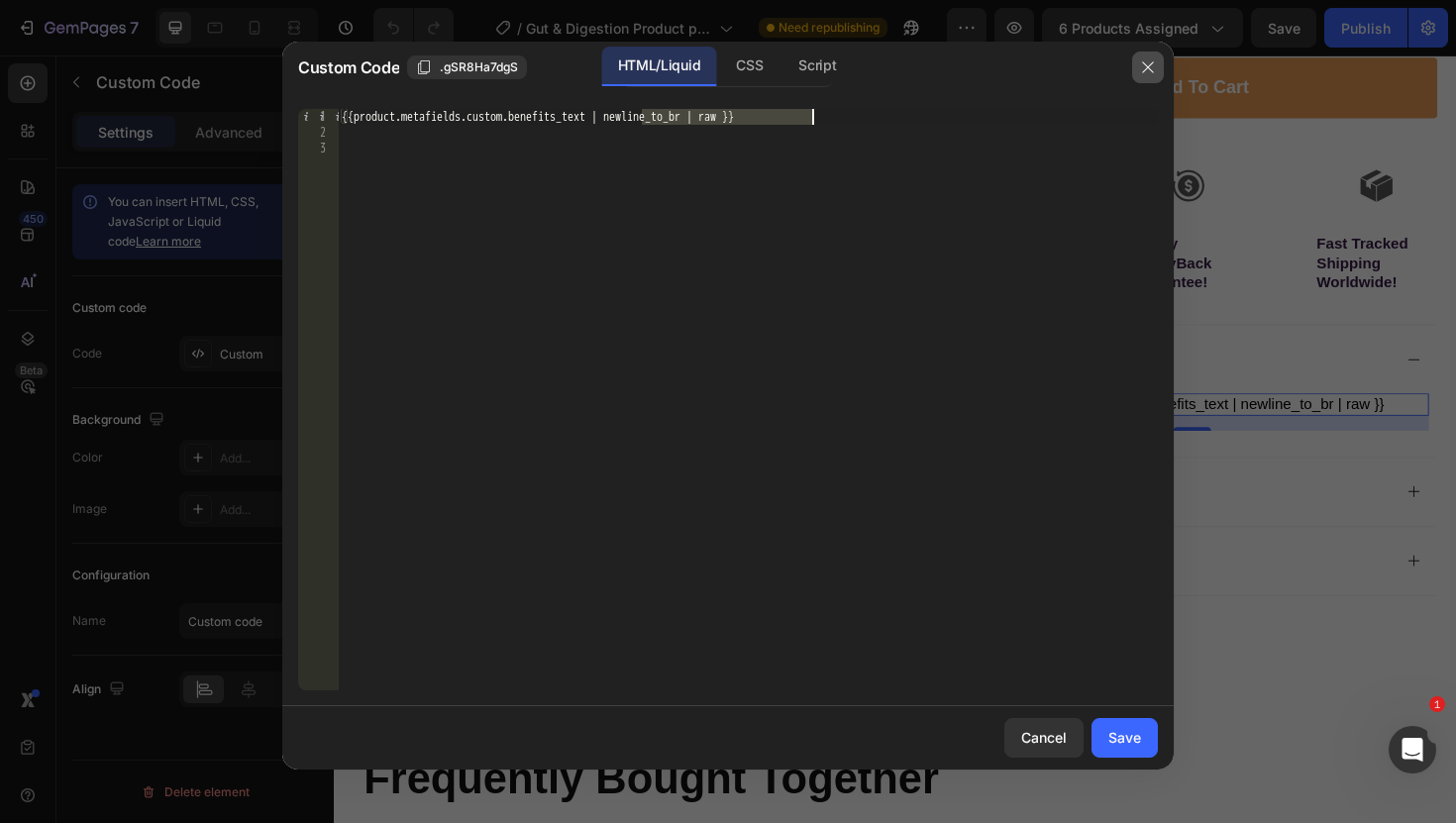 click at bounding box center [1148, 67] 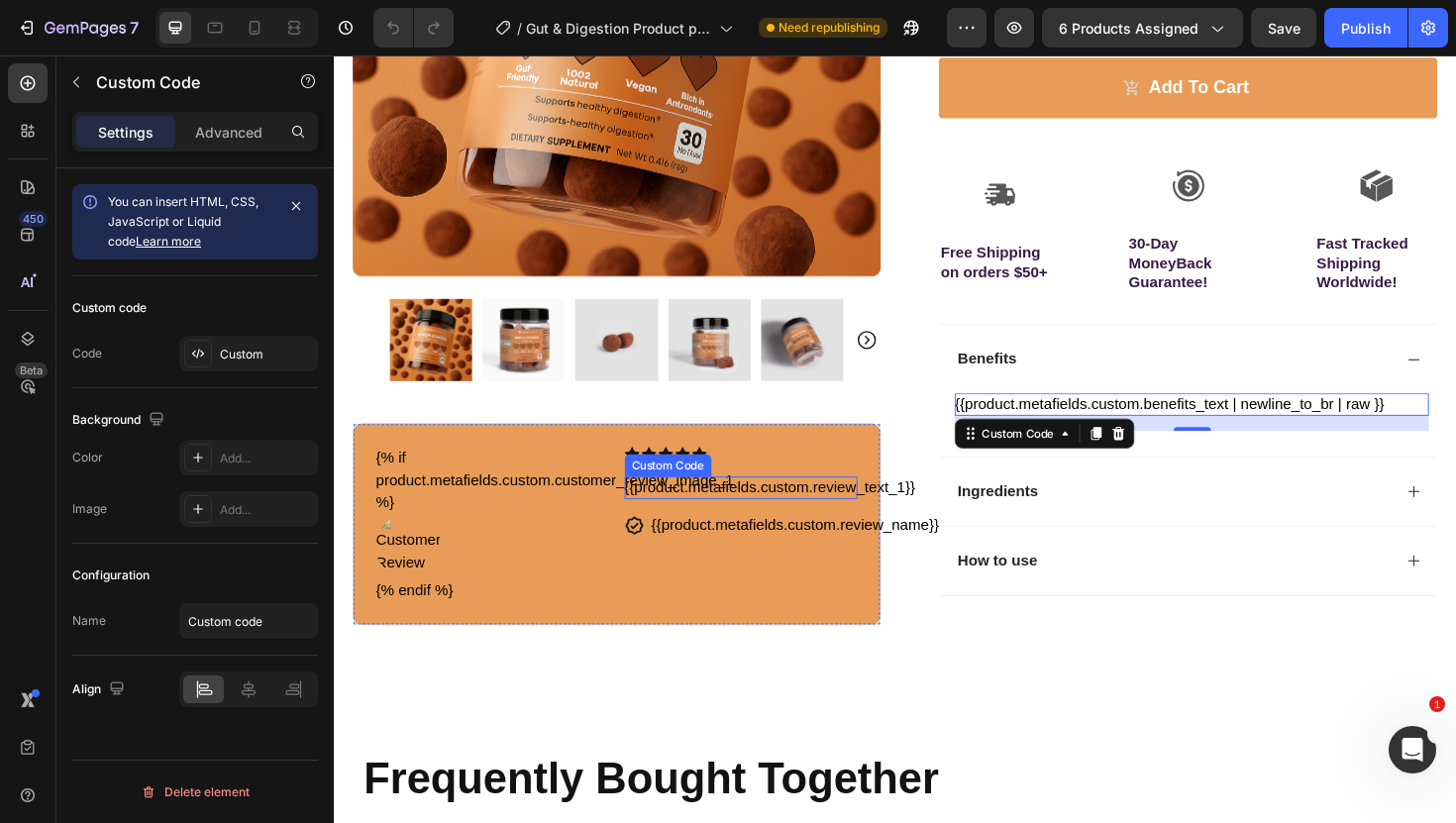 click on "{{product.metafields.custom.review_text_1}}" at bounding box center [766, 514] 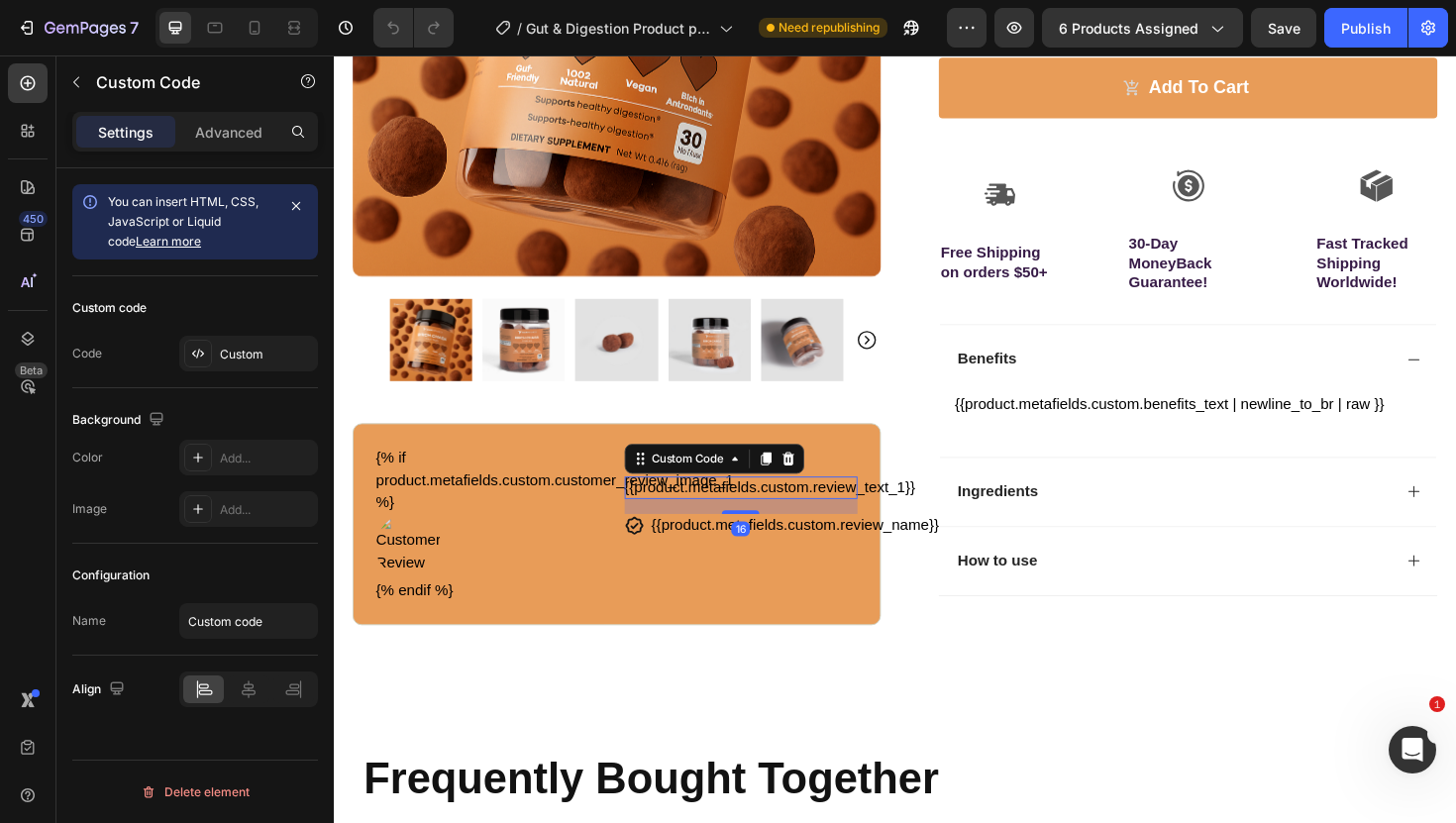 click on "{{product.metafields.custom.review_text_1}}" at bounding box center [766, 514] 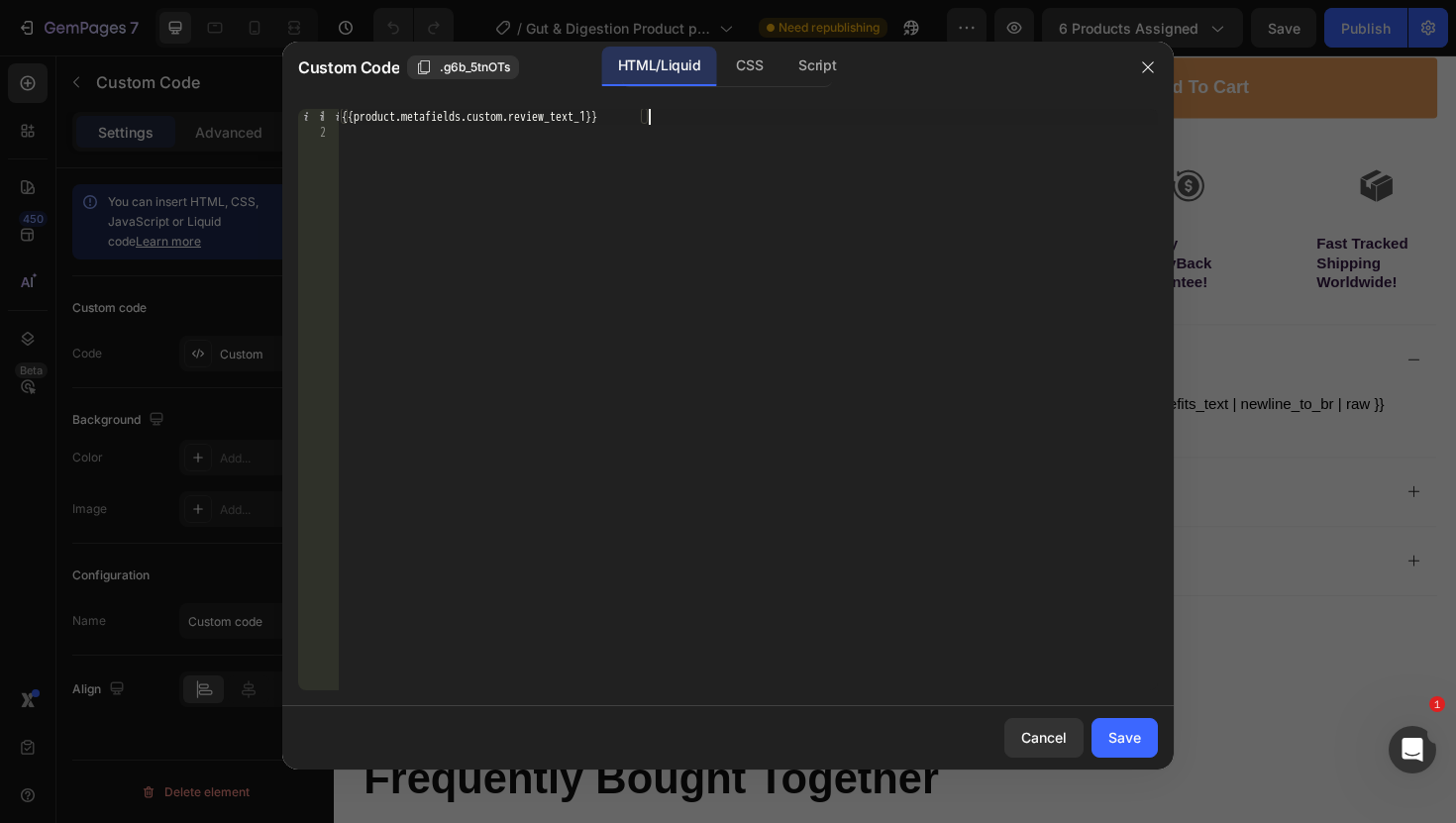 click on "{{product.metafields.custom.review_text_1}}" at bounding box center [748, 415] 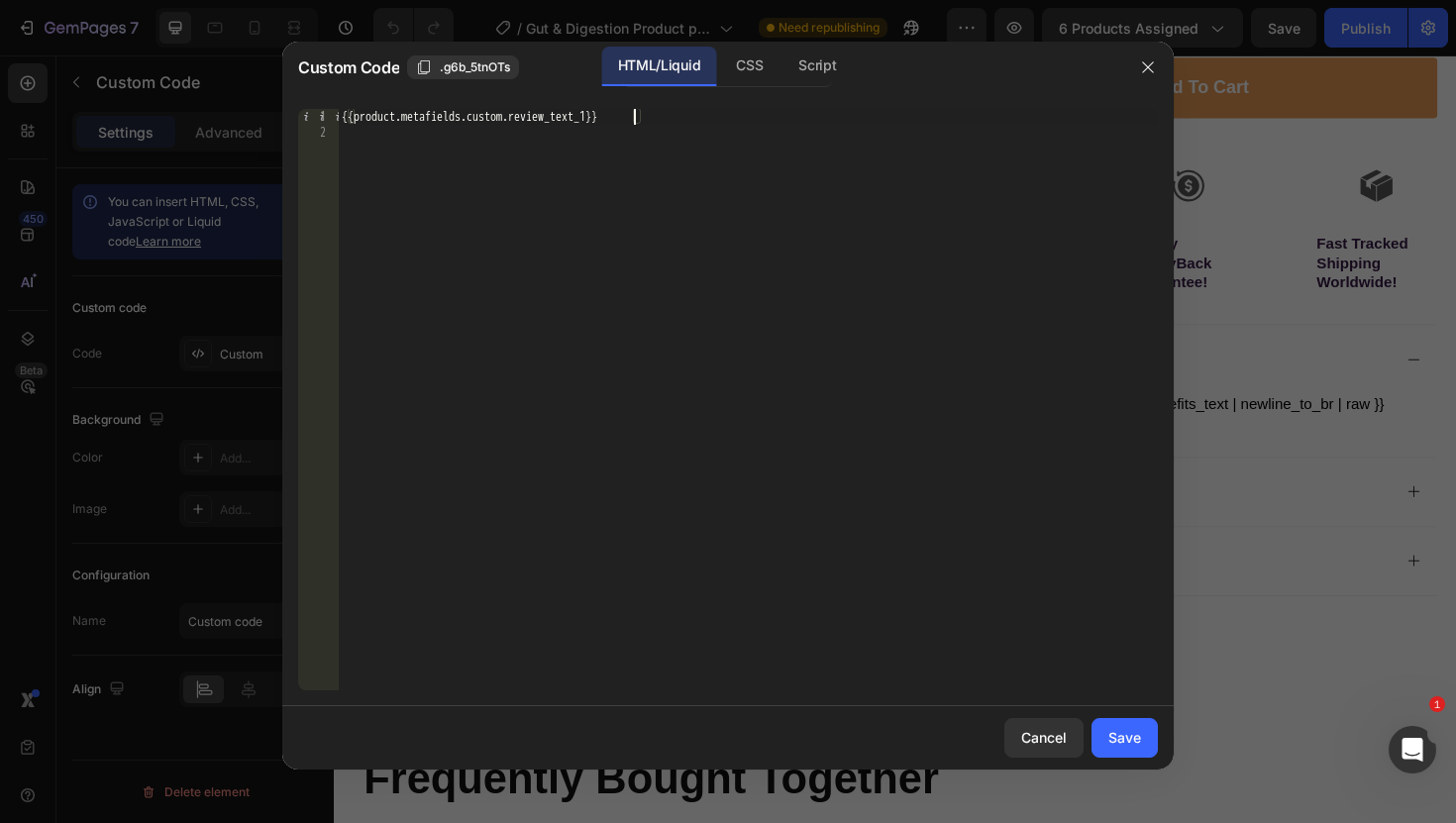 click on "{{product.metafields.custom.review_text_1}}" at bounding box center [748, 415] 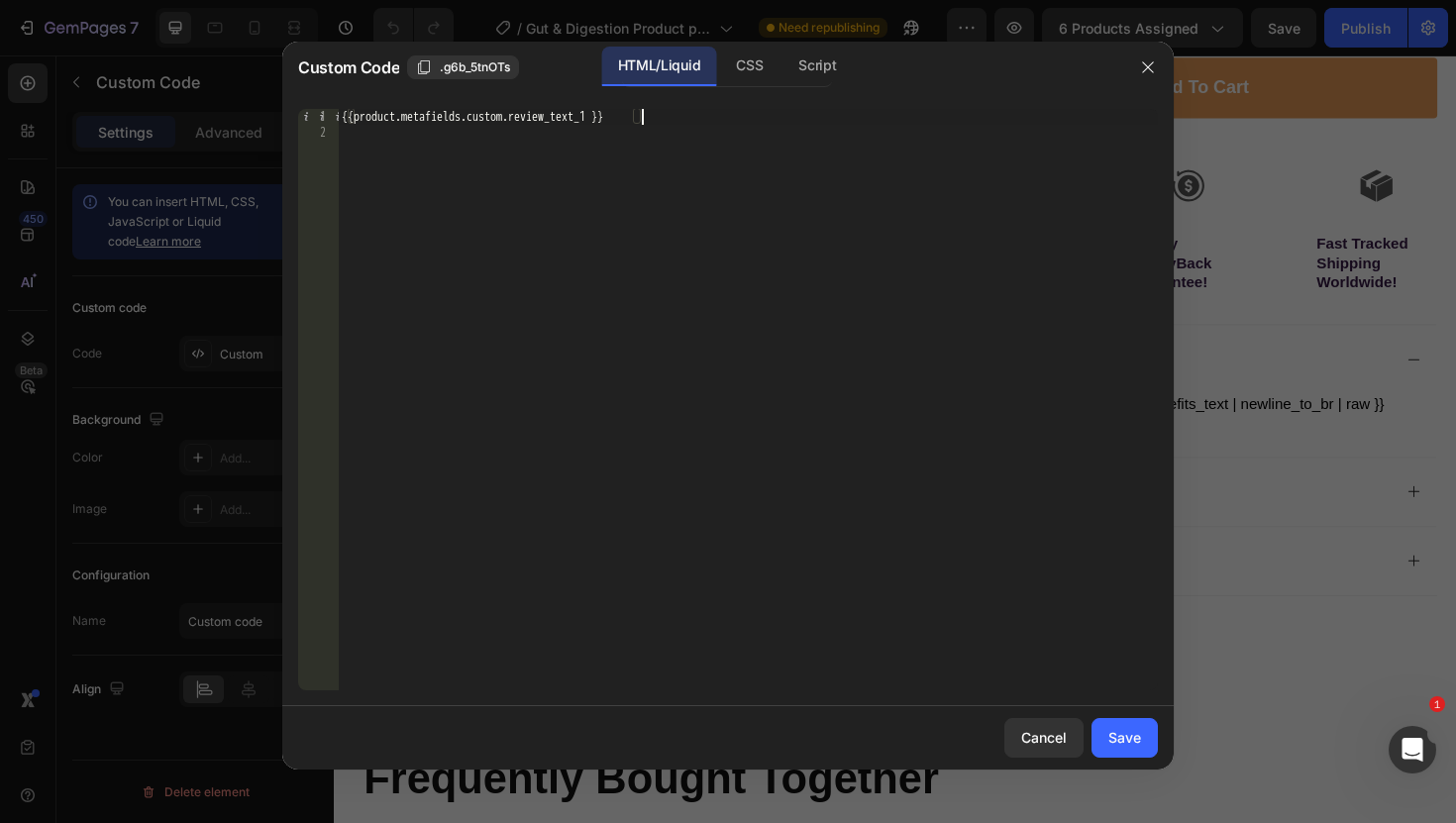 scroll, scrollTop: 0, scrollLeft: 24, axis: horizontal 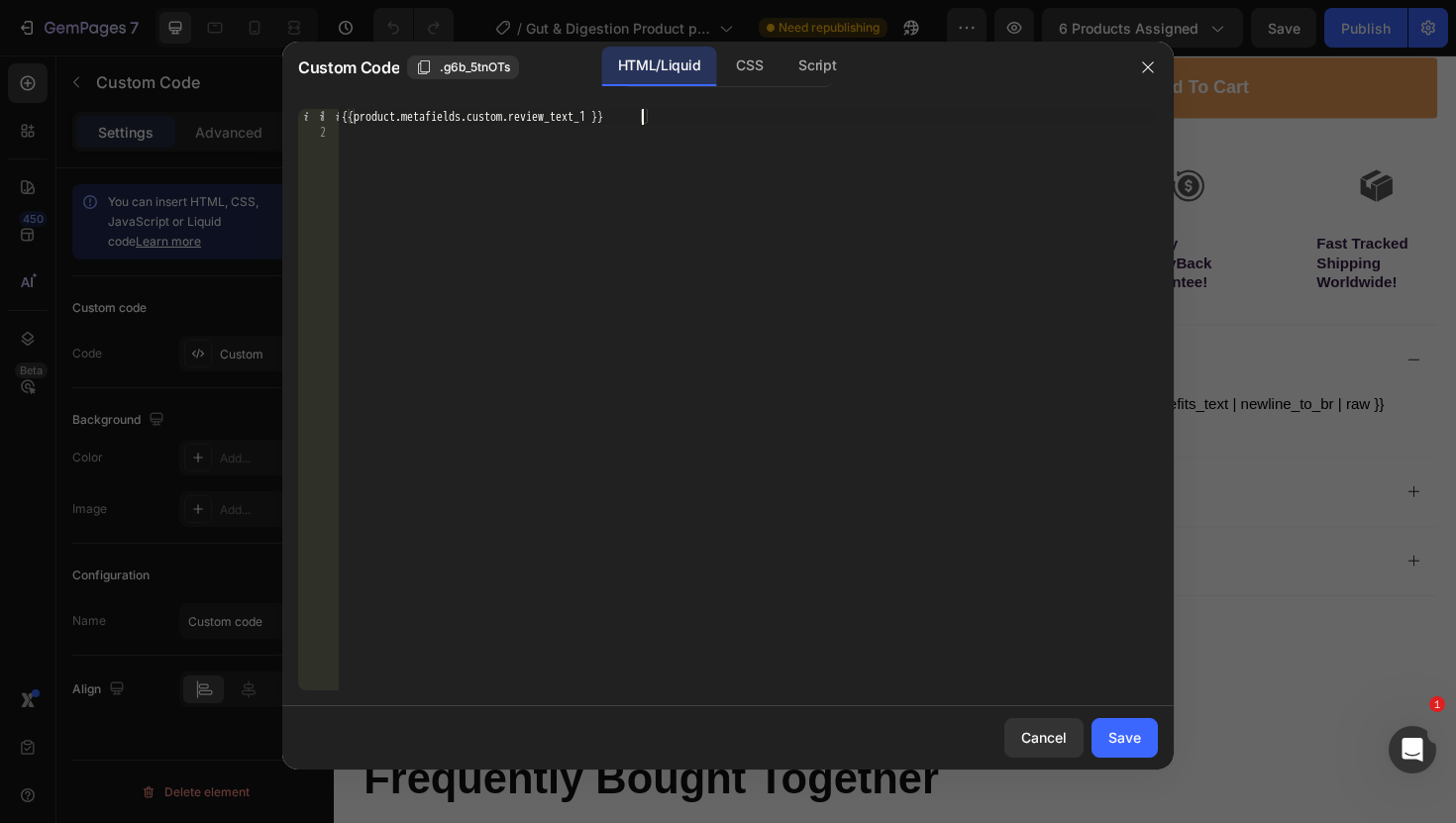 paste on "| newline_to_br | raw }}" 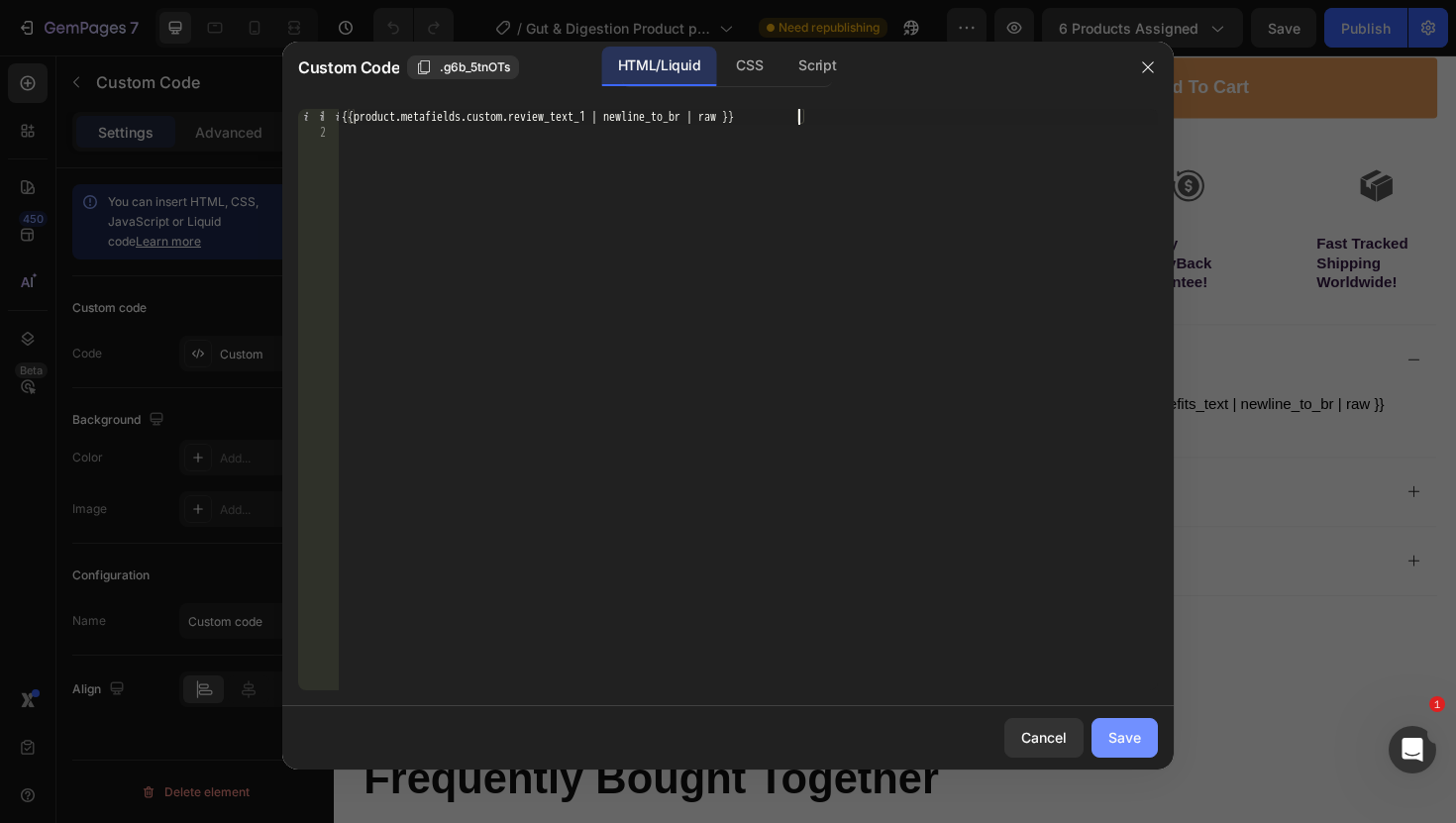 type on "{{product.metafields.custom.review_text_1 | newline_to_br | raw }}" 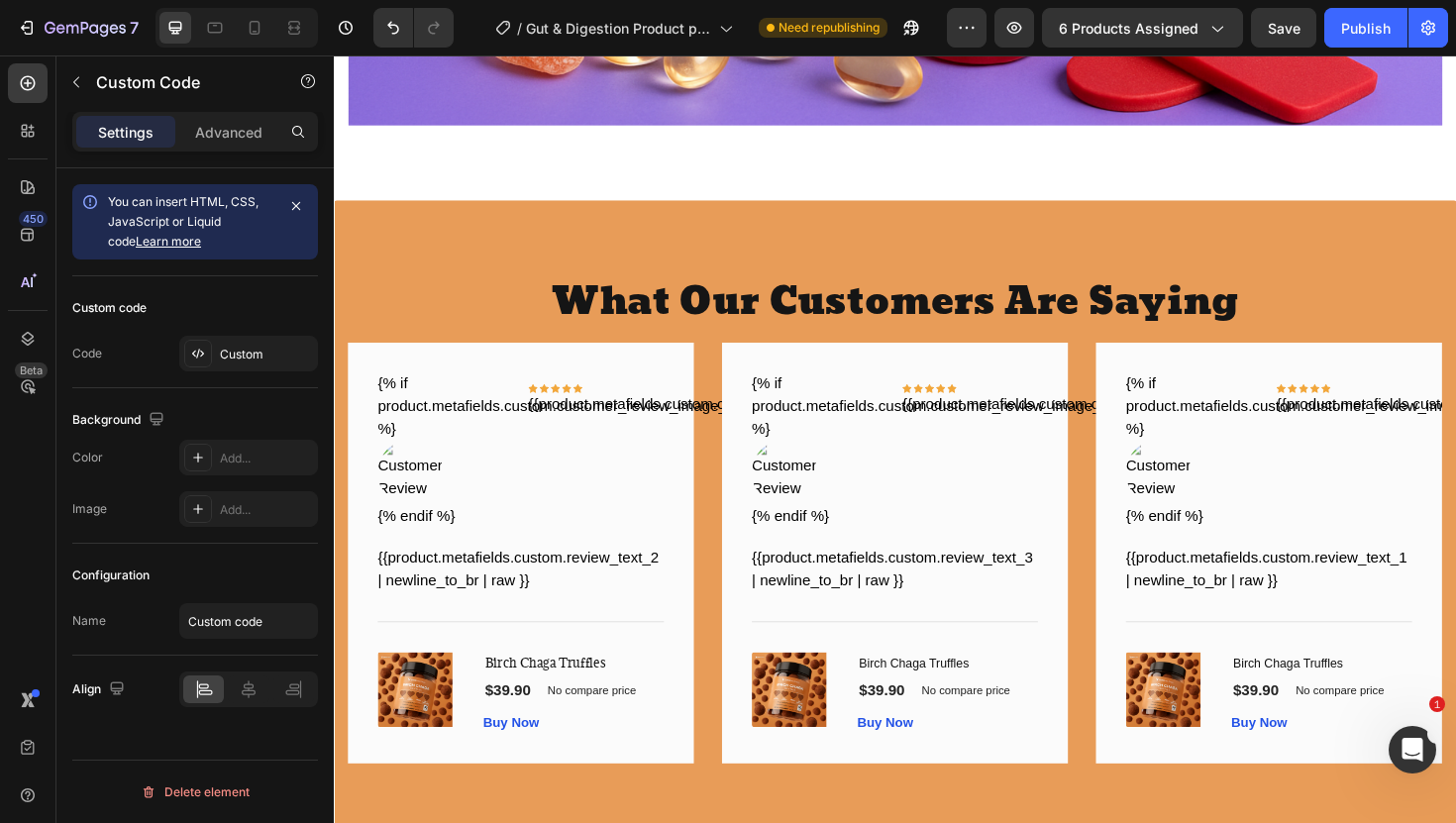 scroll, scrollTop: 3392, scrollLeft: 0, axis: vertical 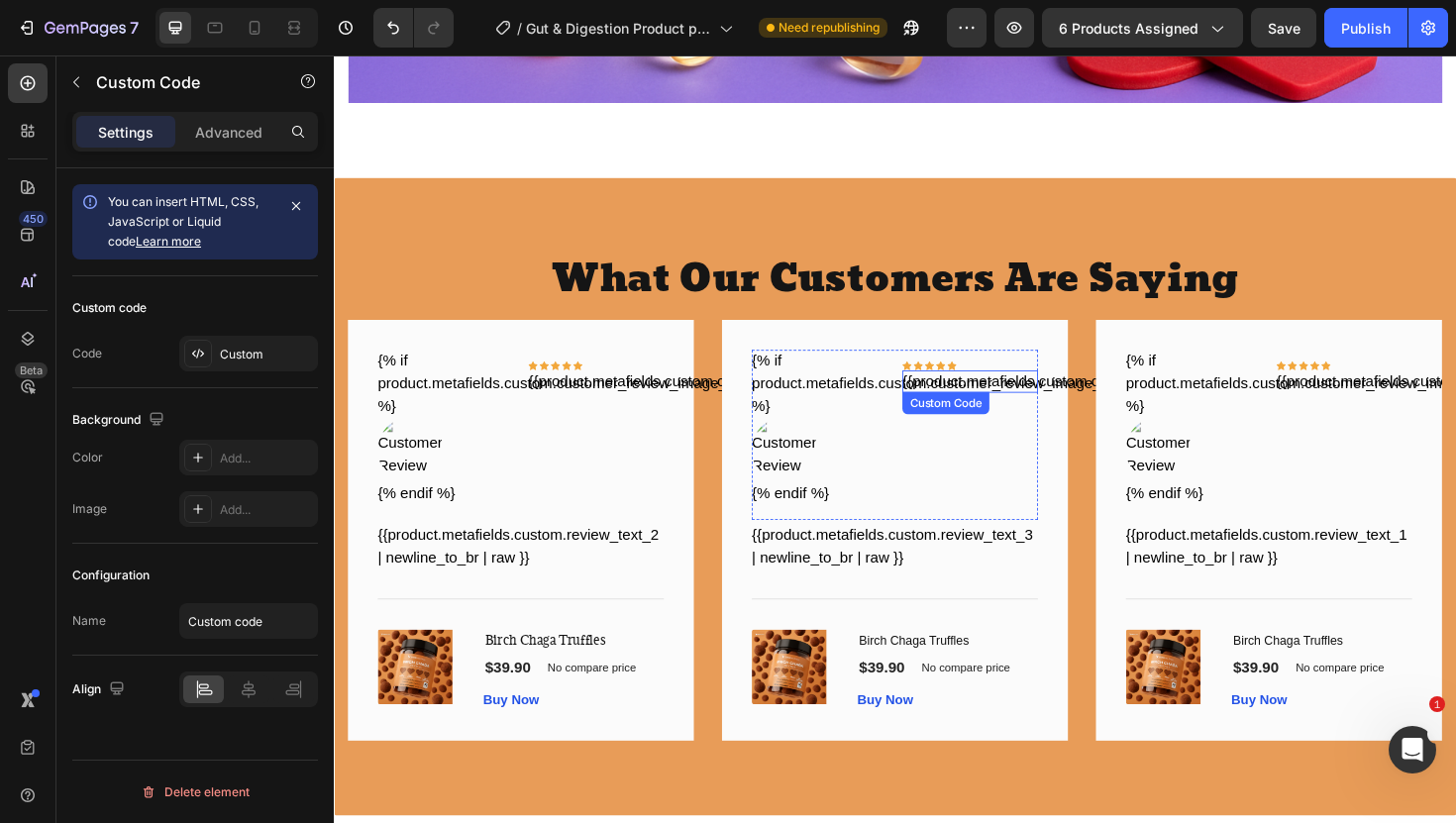 click on "{{product.metafields.custom.customer_review_name_3}}" at bounding box center [1007, 401] 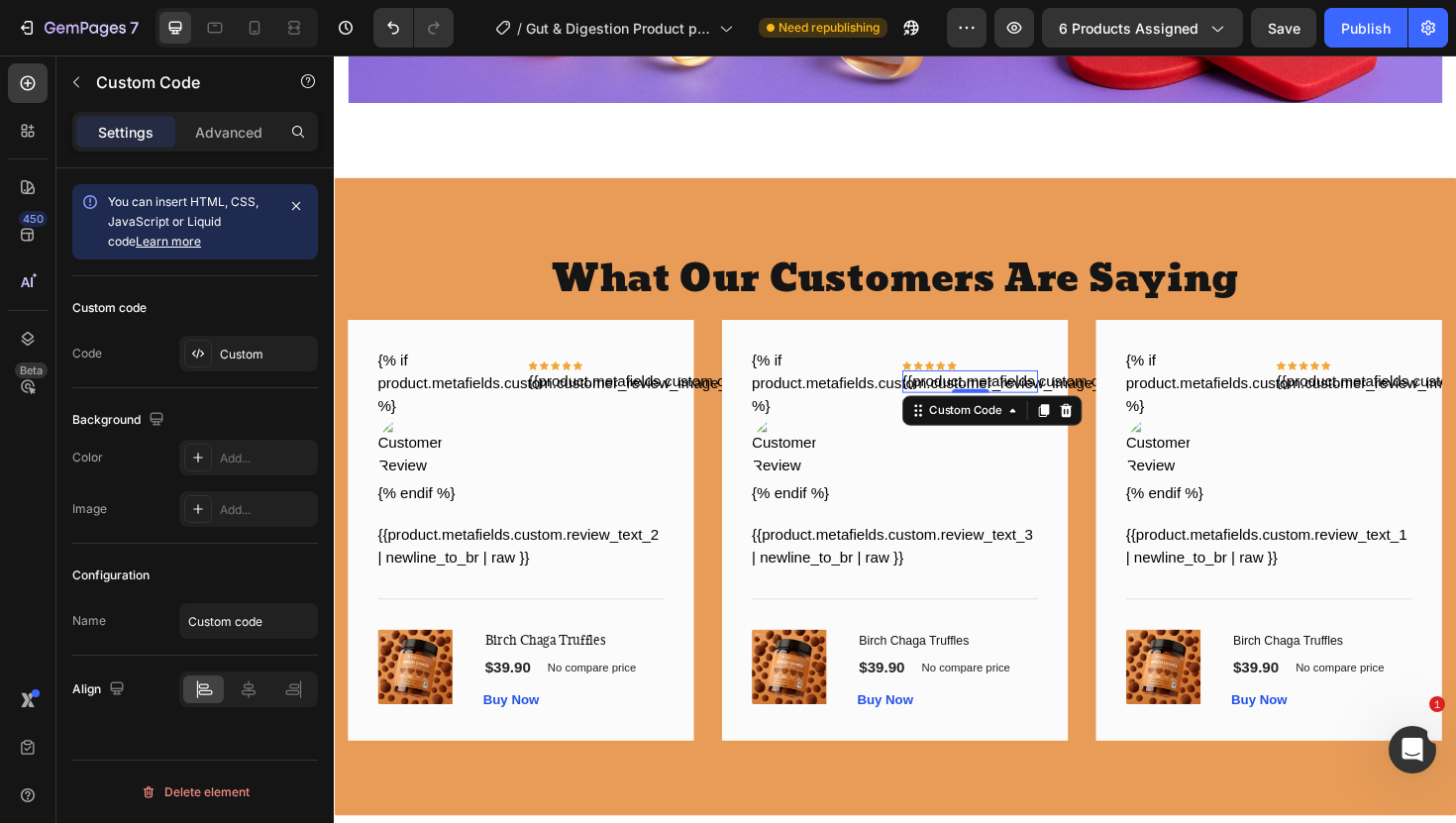 click on "{{product.metafields.custom.customer_review_name_3}}" at bounding box center (1007, 401) 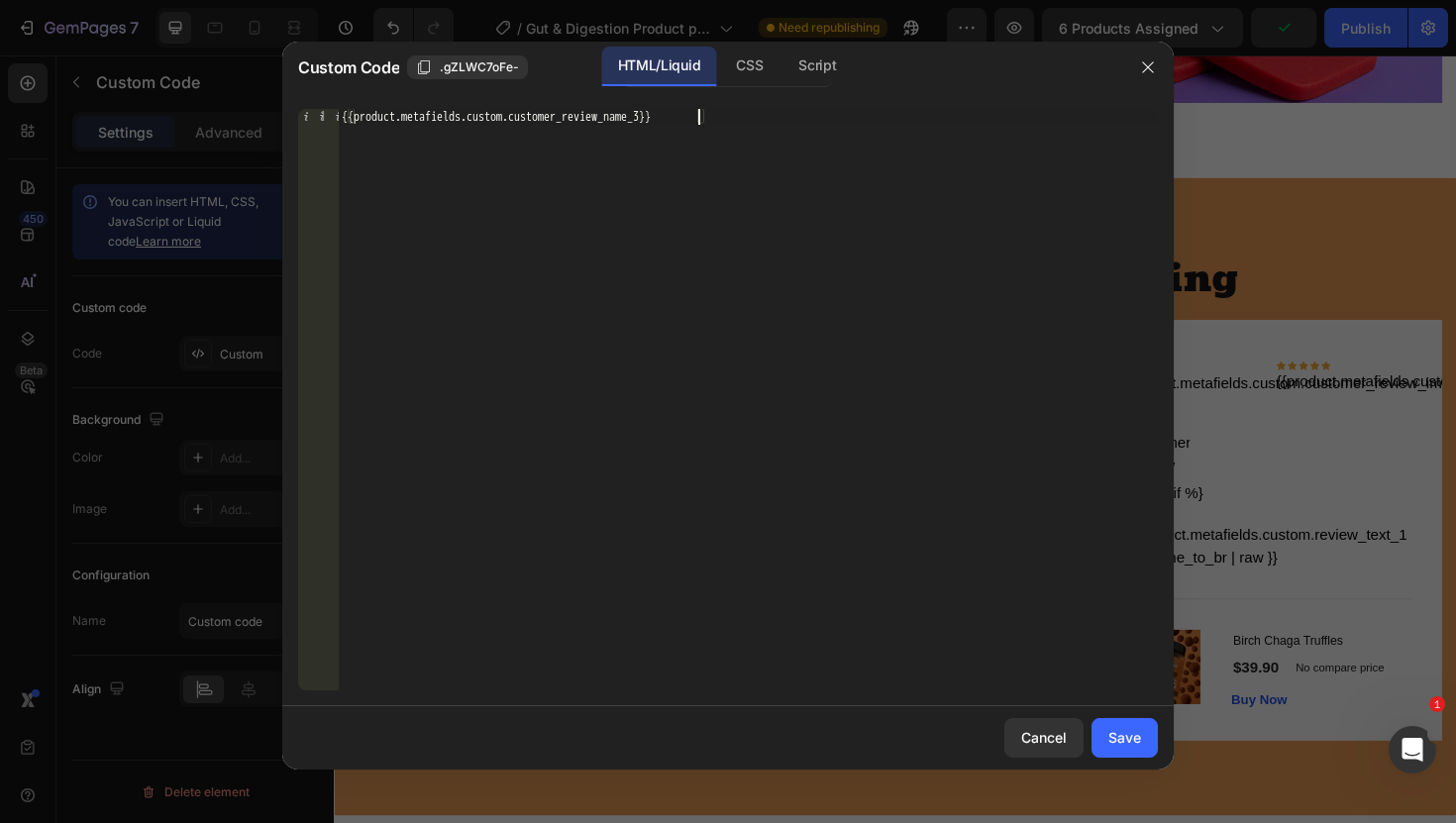click on "{{product.metafields.custom.customer_review_name_3}}" at bounding box center (748, 415) 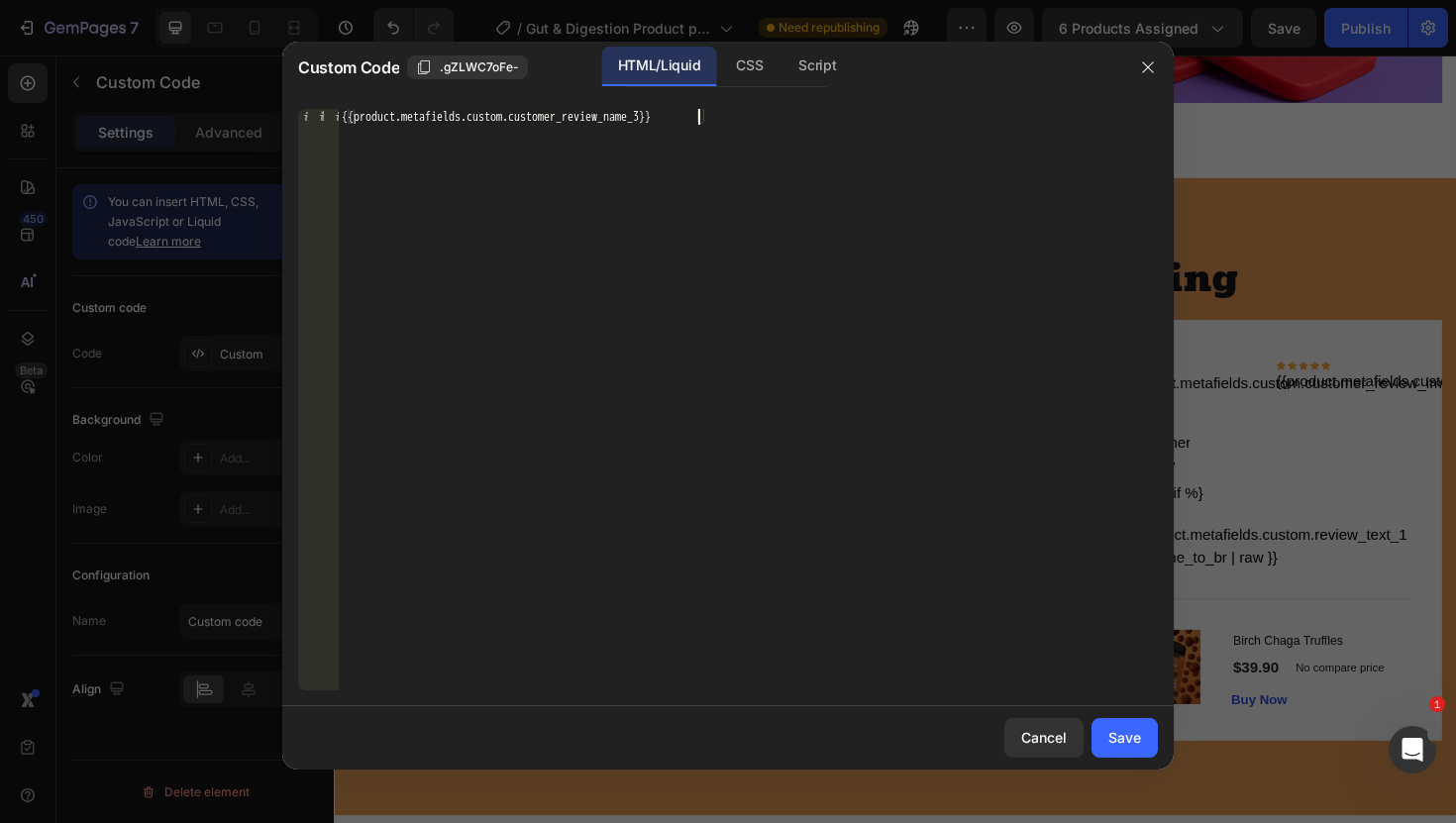 paste on "| newline_to_br | raw }}" 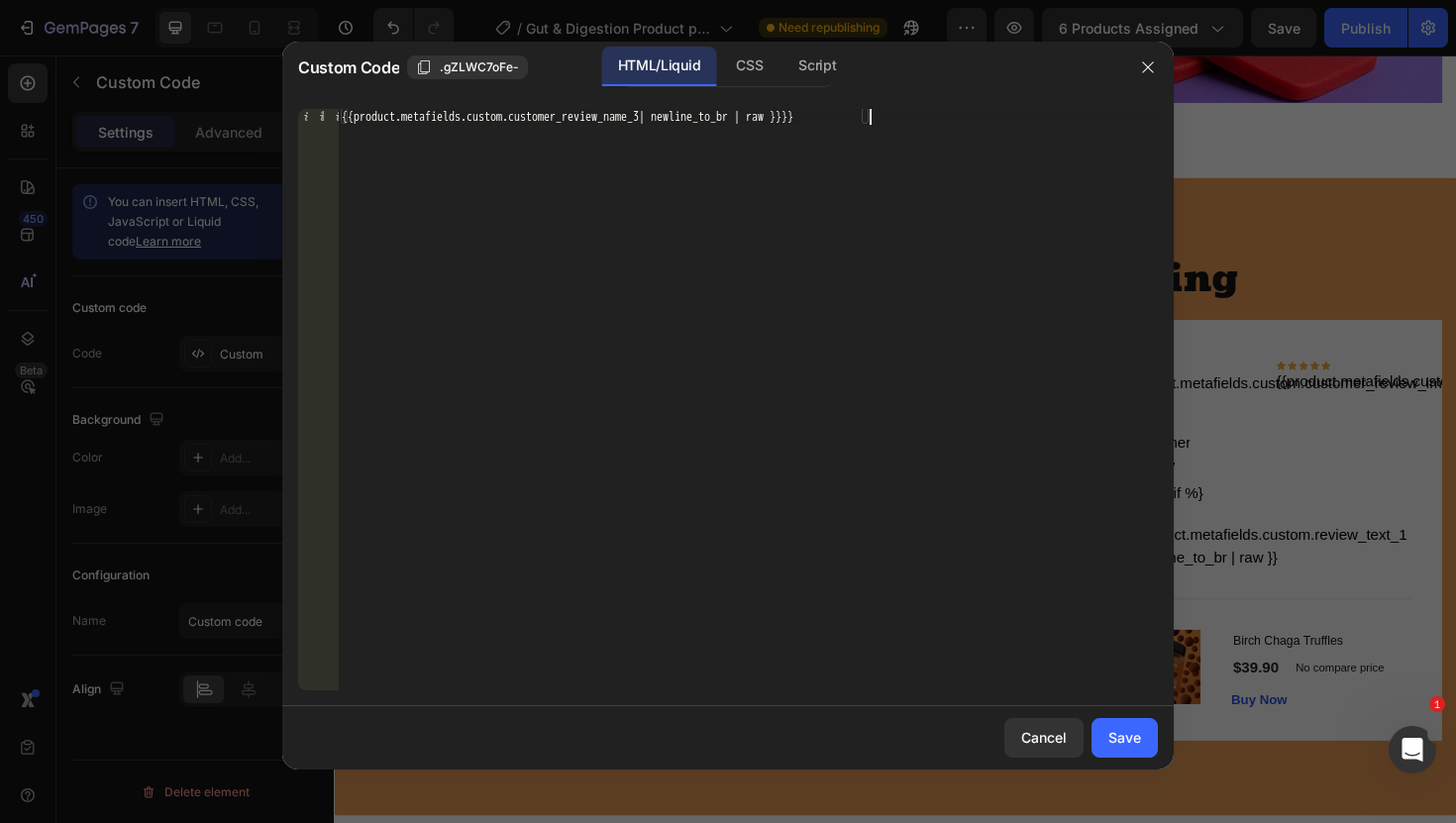 click on "{{product.metafields.custom.customer_review_name_3| newline_to_br | raw }}}}" at bounding box center (748, 415) 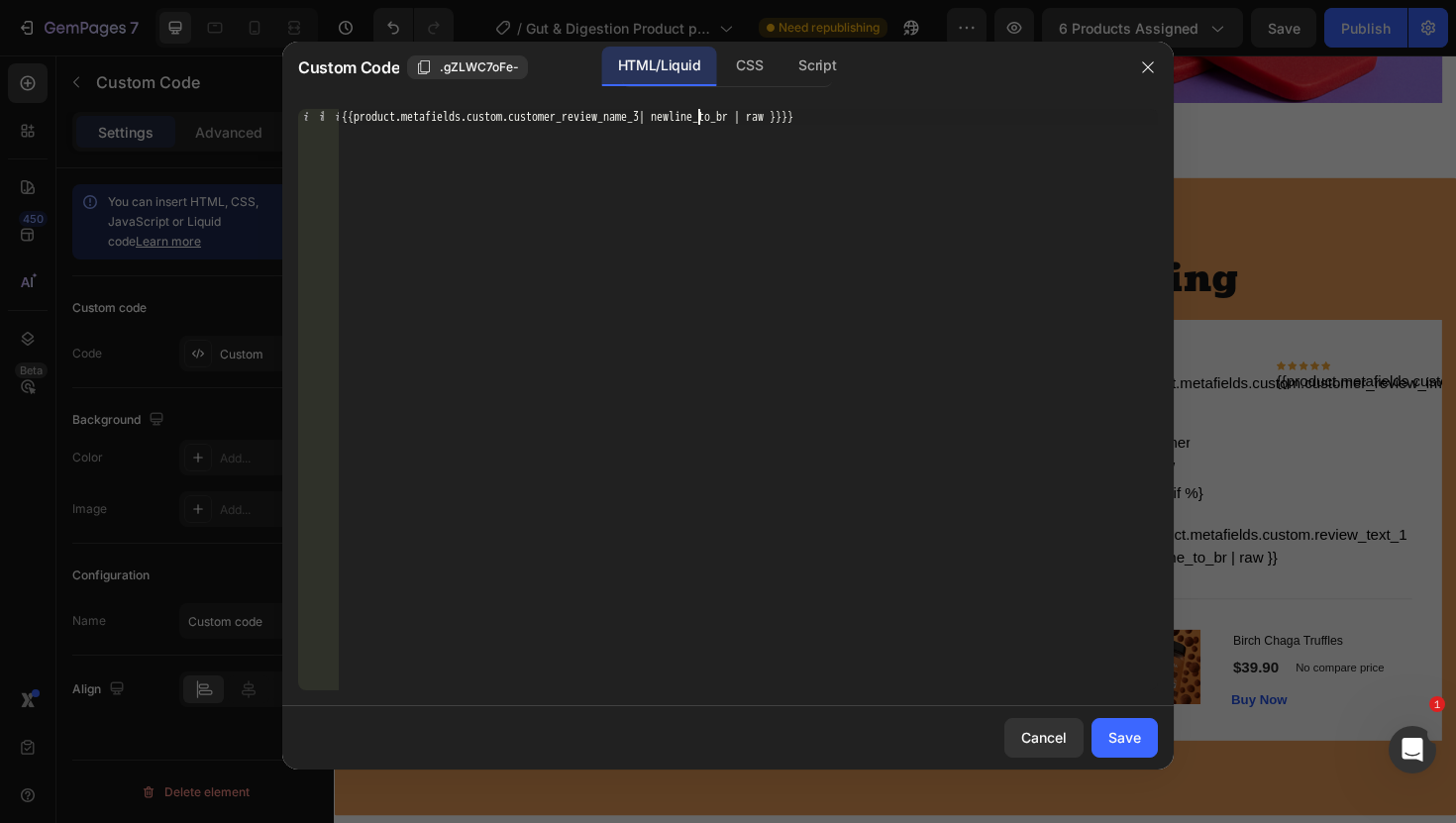 scroll, scrollTop: 0, scrollLeft: 30, axis: horizontal 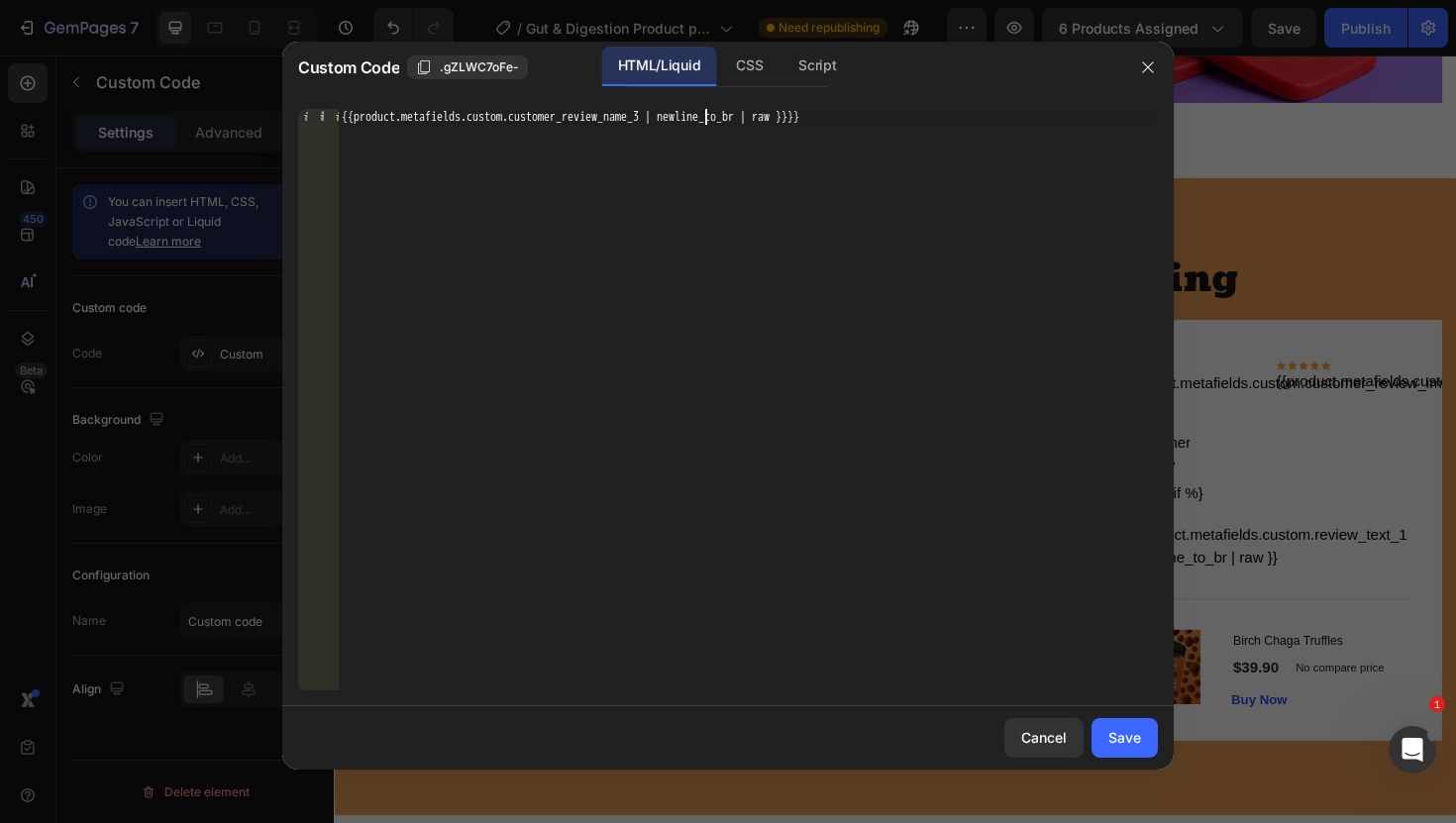 click on "{{product.metafields.custom.customer_review_name_3 | newline_to_br | raw }}} 1 {{product.metafields.custom.customer_review_name_3 | newline_to_br | raw }}}     הההההההההההההההההההההההההההההההההההההההההההההההההההההההההההההההההההההההההההההההההההההההההההההההההההההההההההההההההההההההההההההההההההההההההההההההההההההההההההההההההההההההההההההההההההההההההההההההההההההההההההההההההההההההההההההההההההההההההההההההההההההההההההההההה XXXXXXXXXXXXXXXXXXXXXXXXXXXXXXXXXXXXXXXXXXXXXXXXXXXXXXXXXXXXXXXXXXXXXXXXXXXXXXXXXXXXXXXXXXXXXXXXXXXXXXXXXXXXXXXXXXXXXXXXXXXXXXXXXXXXXXXXXXXXXXXXXXXXXXXXXXXXXXXXXXXXXXXXXXXXXXXXXXXXXXXXXXXXXXXXXXXXXXXXXXXXXXXXXXXXXXXXXXXXXXXXXXXXXXXXXXXXXXXXXXXXXXXXXXXXXXXX" 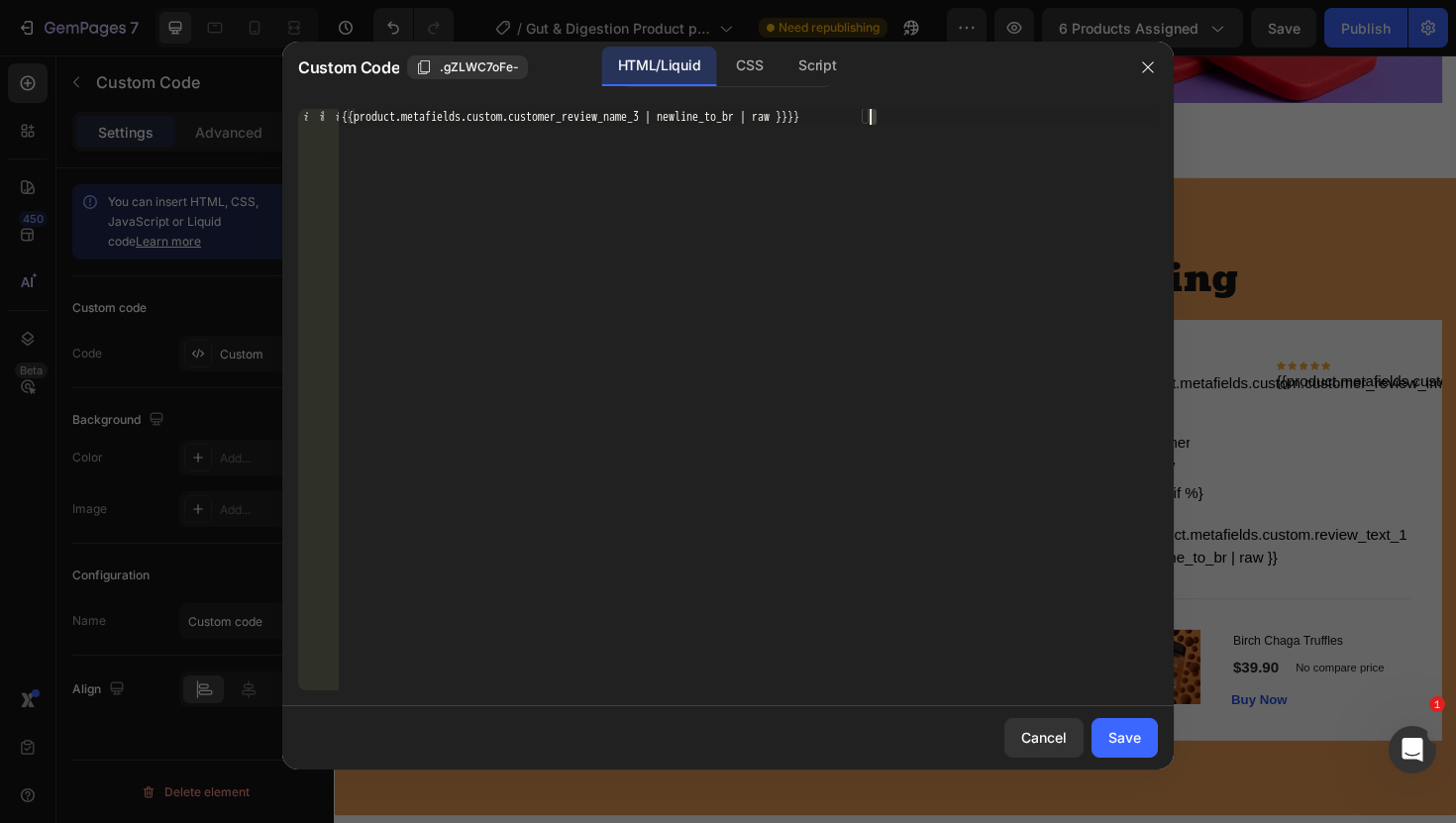 click on "{{product.metafields.custom.customer_review_name_3 | newline_to_br | raw }}}}" at bounding box center (748, 415) 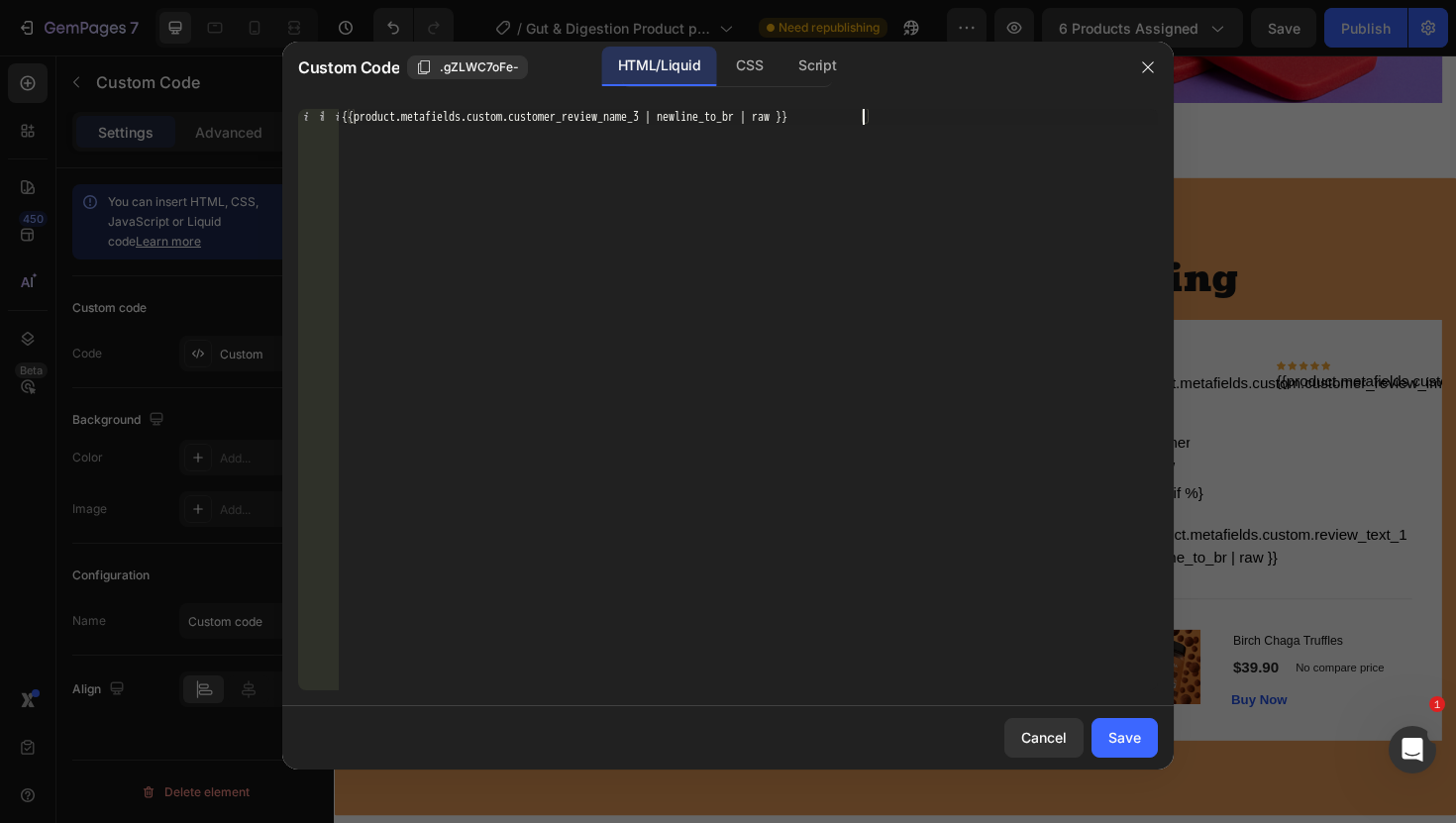 type on "{{product.metafields.custom.customer_review_name_3 | newline_to_br | raw}}" 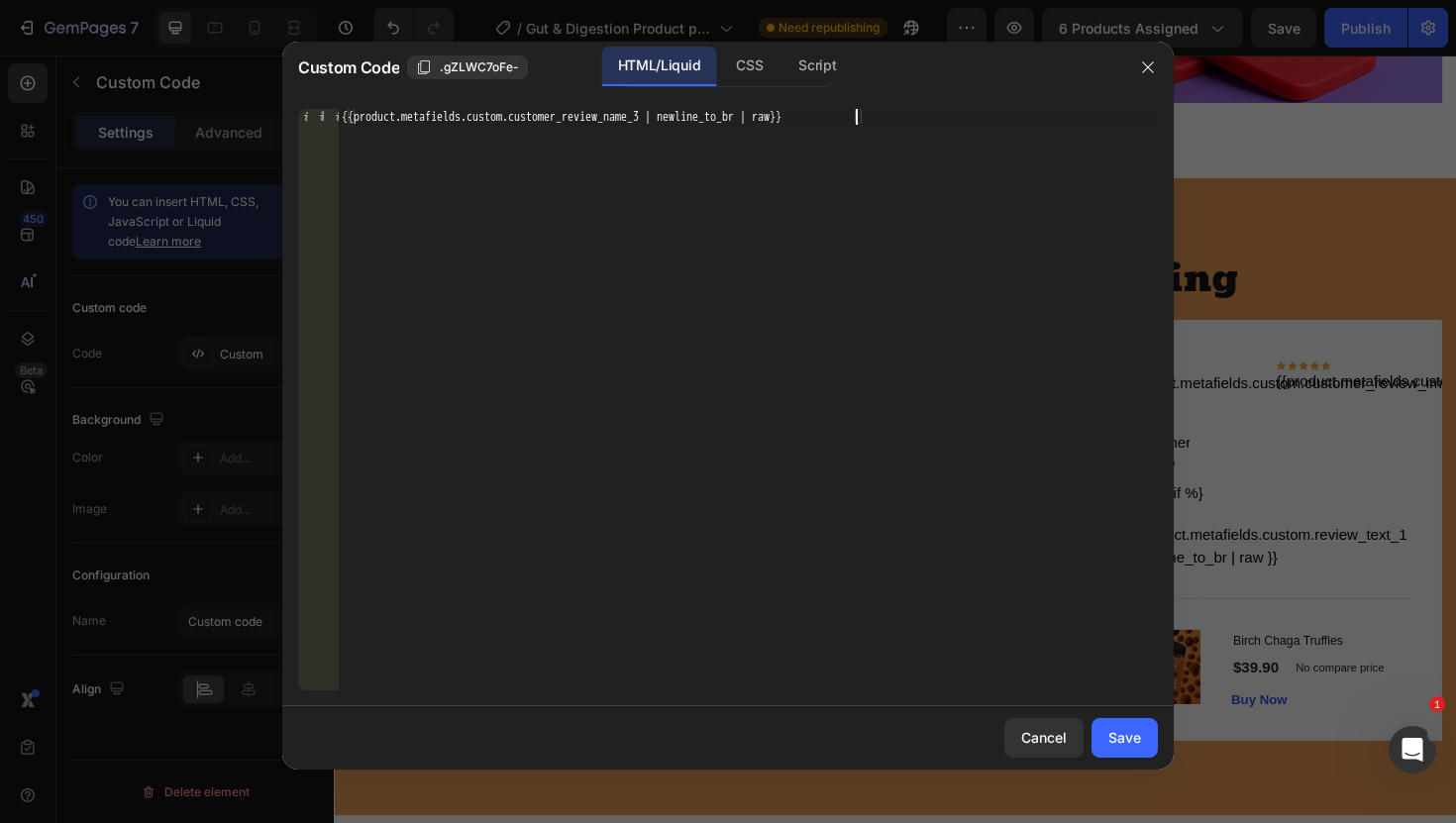 click on "{{product.metafields.custom.customer_review_name_3 | newline_to_br | raw}}" at bounding box center [748, 415] 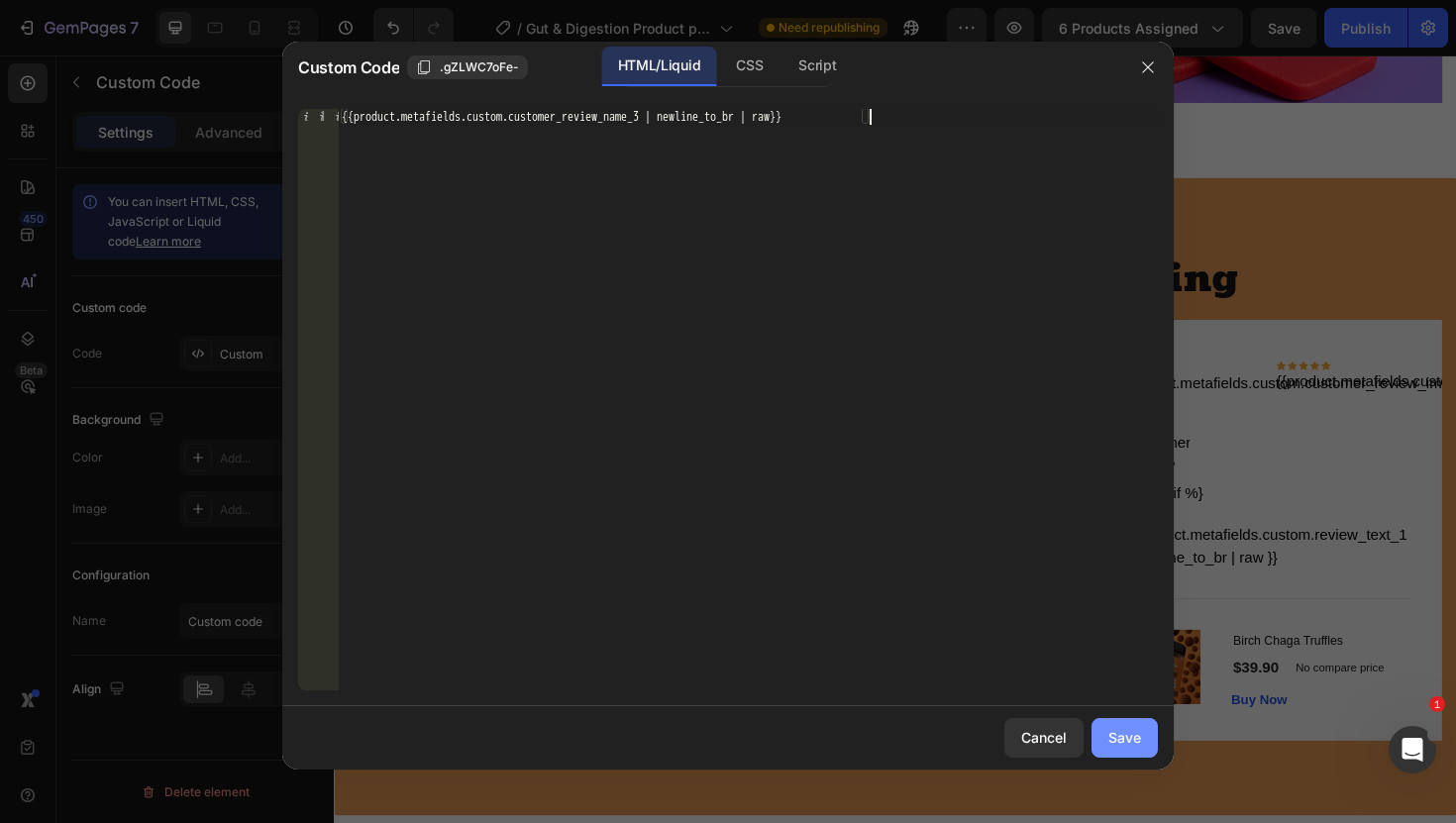 click on "Save" at bounding box center (1124, 737) 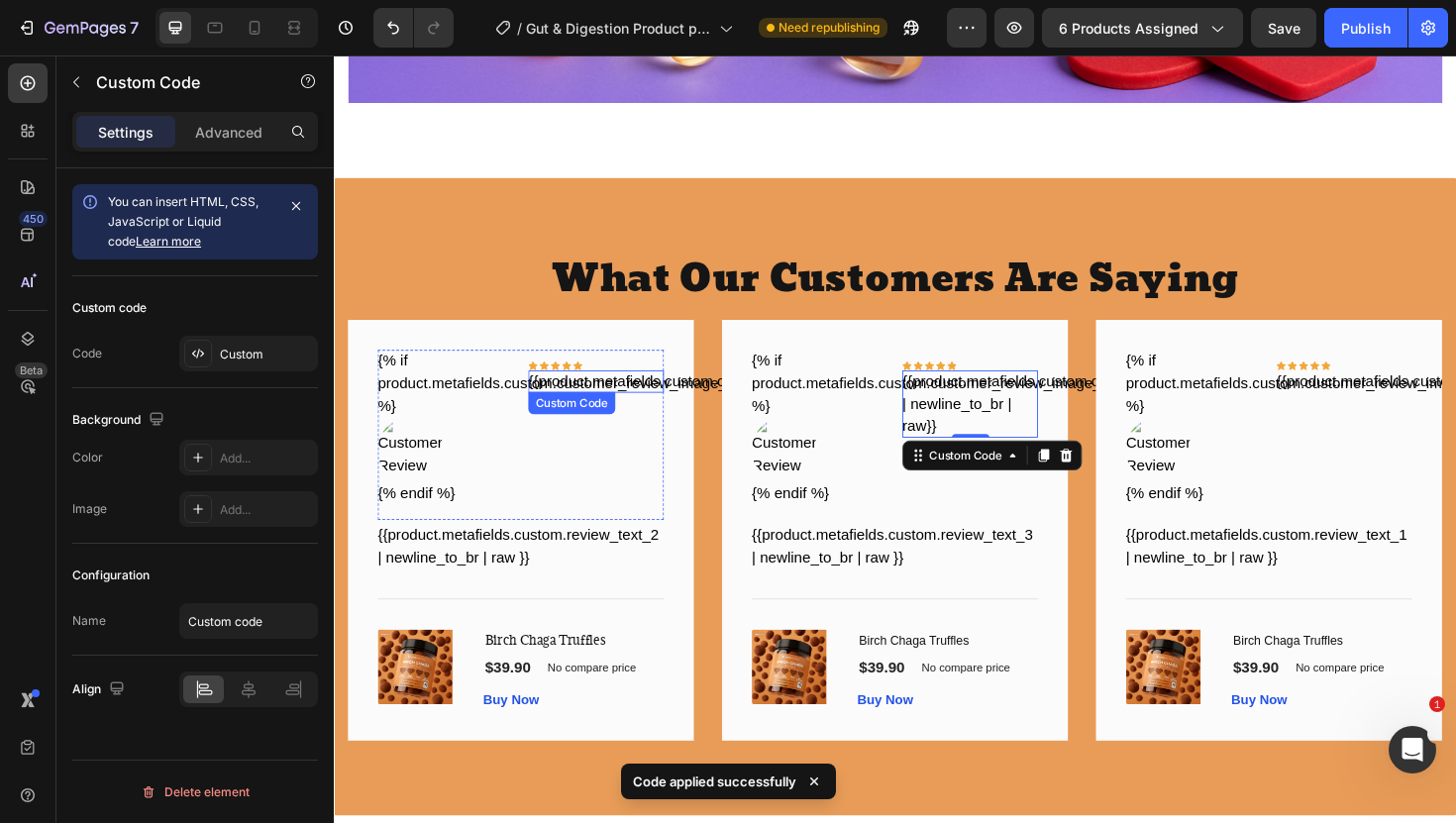 click on "{{product.metafields.custom.customer_review_name_2}}" at bounding box center (611, 401) 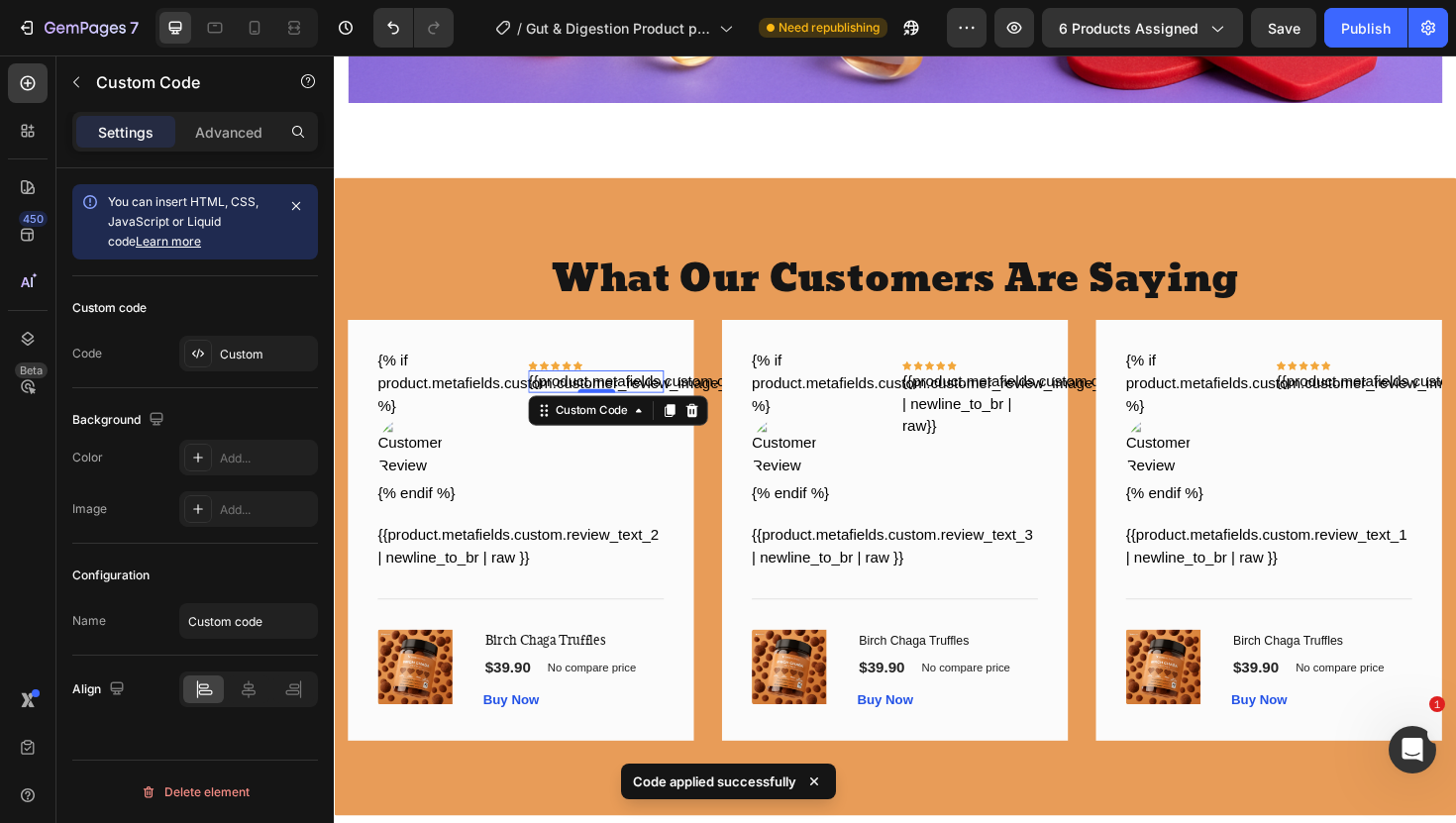click on "{{product.metafields.custom.customer_review_name_2}}" at bounding box center [611, 401] 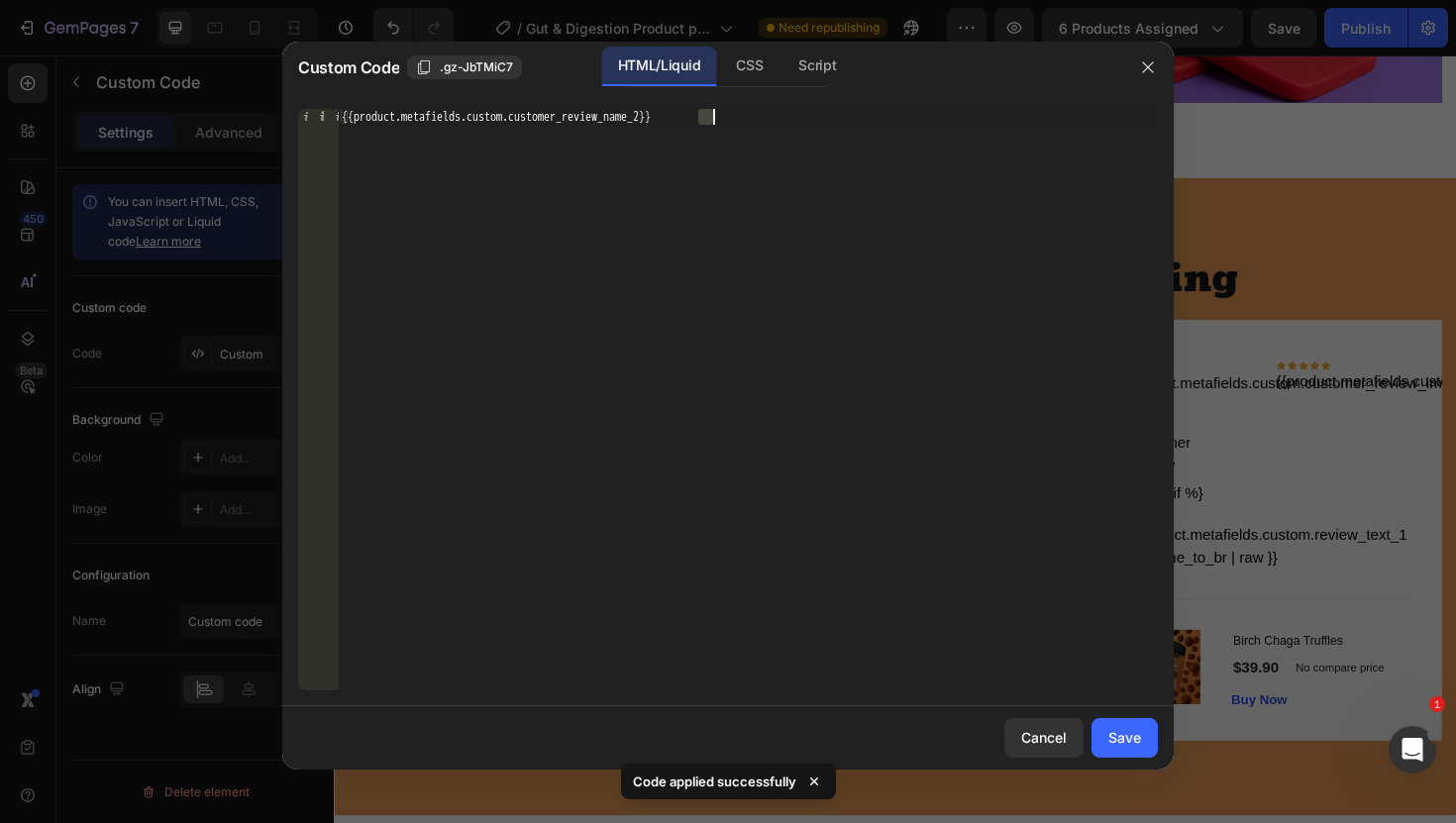 drag, startPoint x: 697, startPoint y: 121, endPoint x: 724, endPoint y: 121, distance: 27 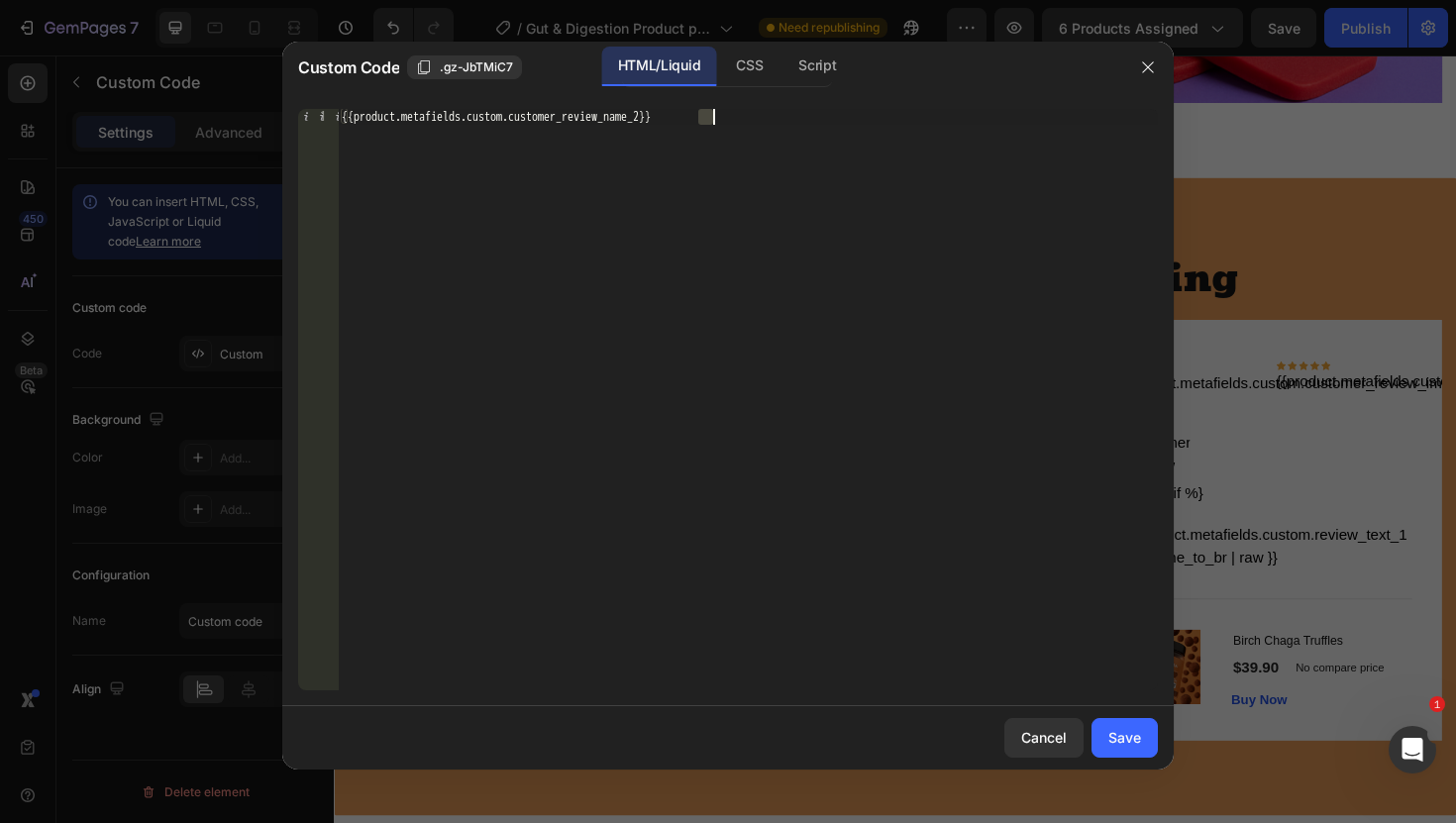 paste on "| newline_to_br | raw" 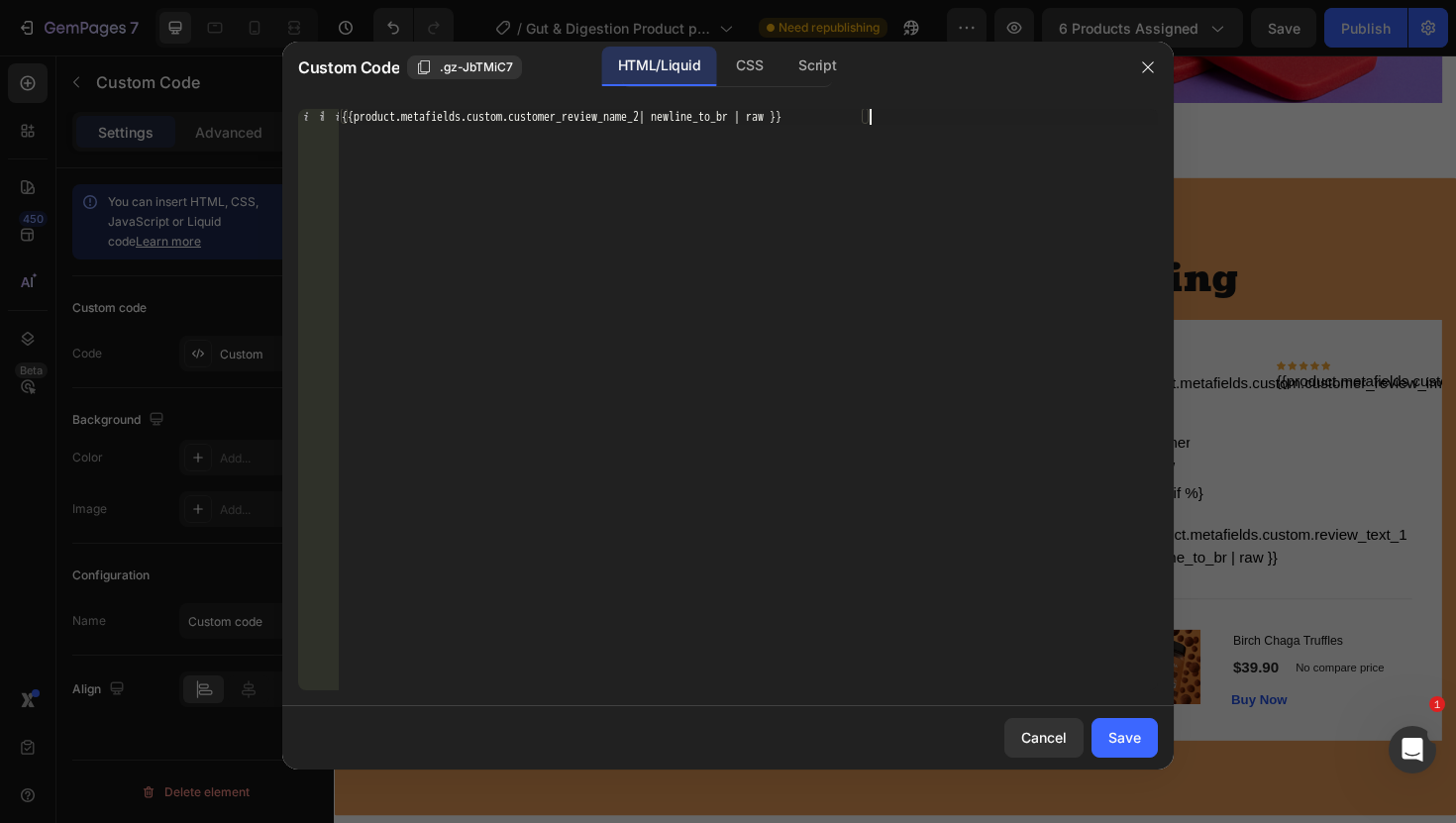 click on "{{product.metafields.custom.customer_review_name_2| newline_to_br | raw }}" at bounding box center (748, 415) 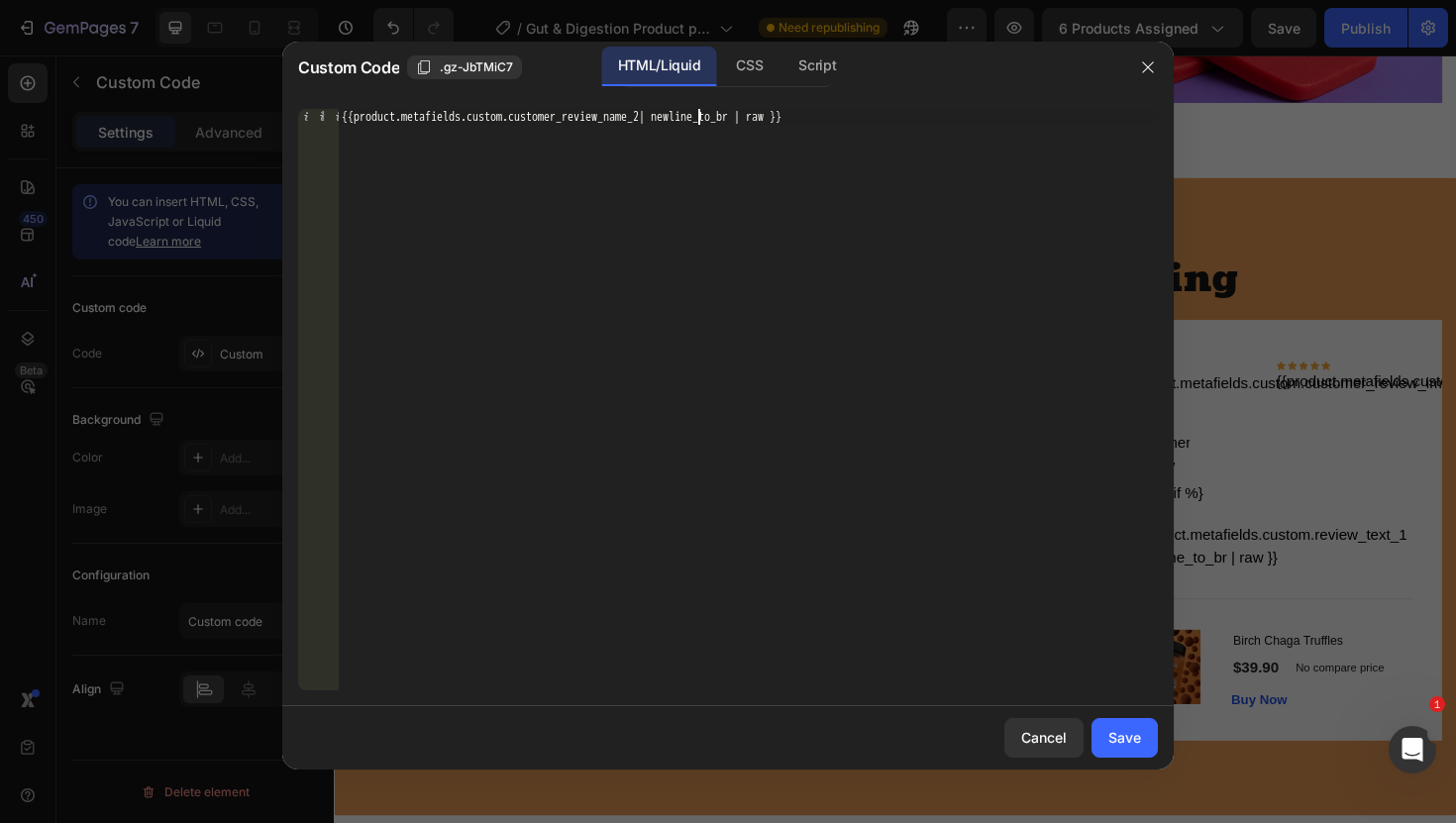 scroll, scrollTop: 0, scrollLeft: 30, axis: horizontal 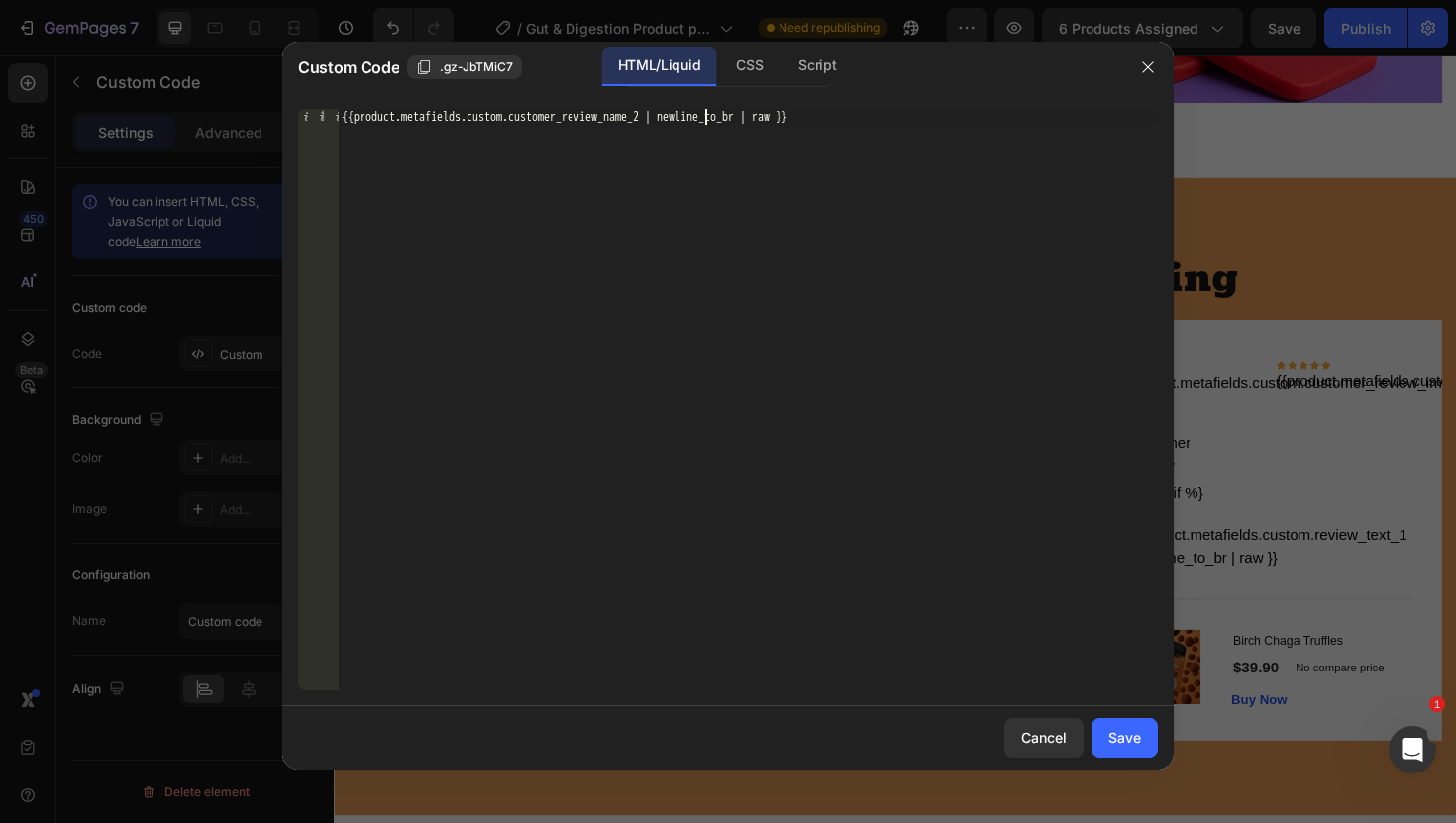 click on "{{product.metafields.custom.customer_review_name_2 | newline_to_br | raw }}" at bounding box center [748, 415] 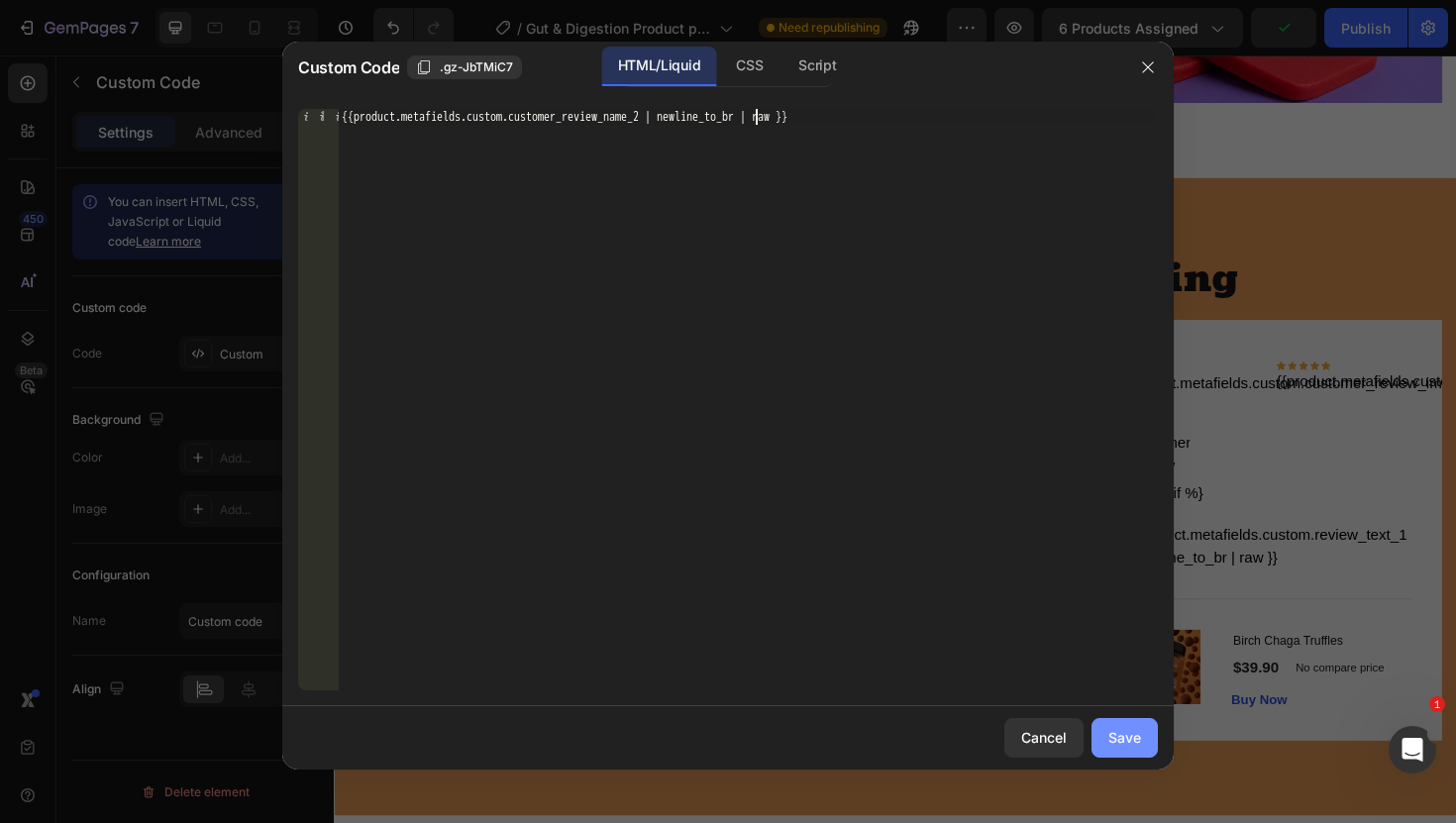 type on "{{product.metafields.custom.customer_review_name_2 | newline_to_br | raw }}" 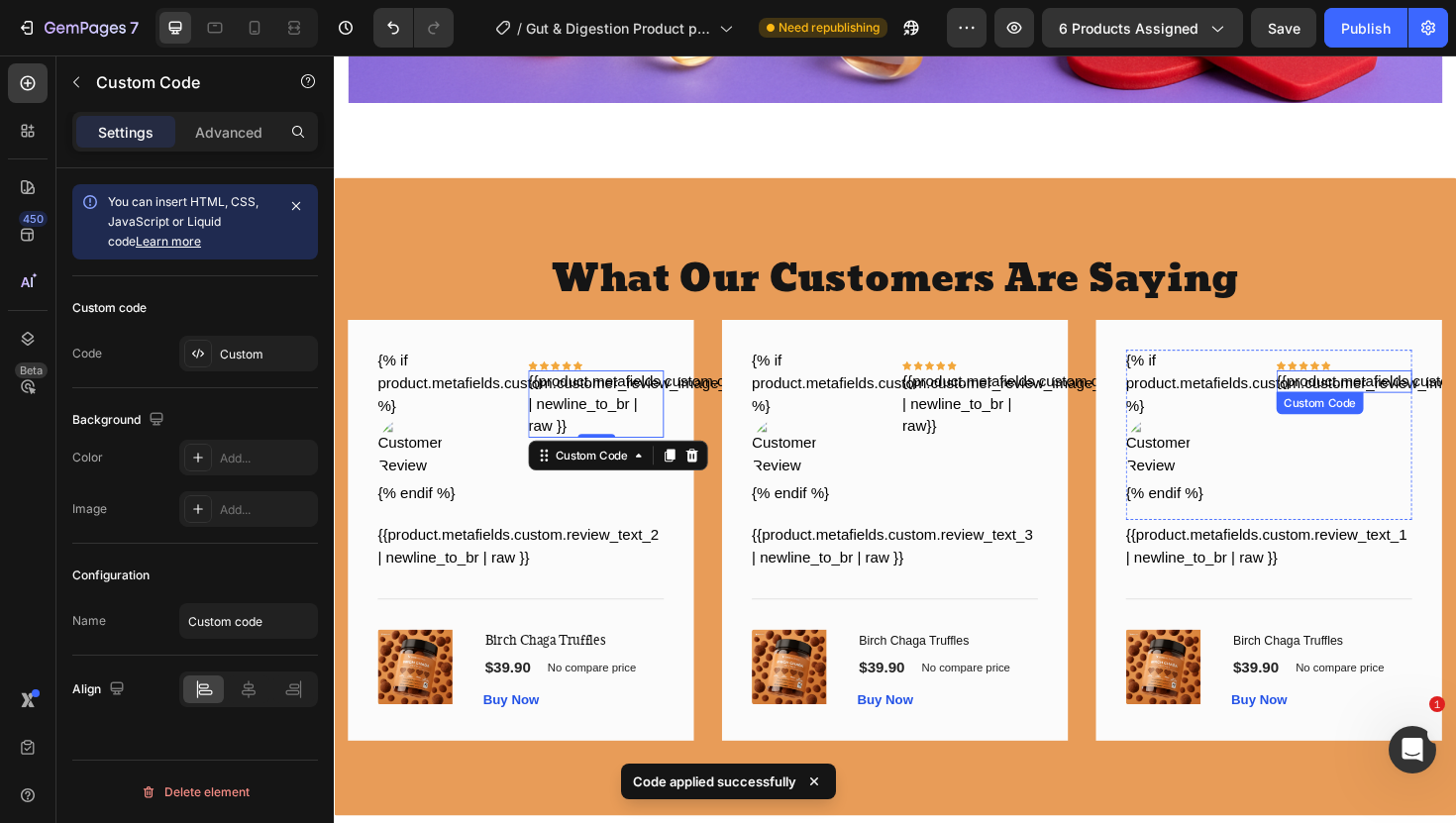 click on "{{product.metafields.custom.review_name}}" at bounding box center [1404, 401] 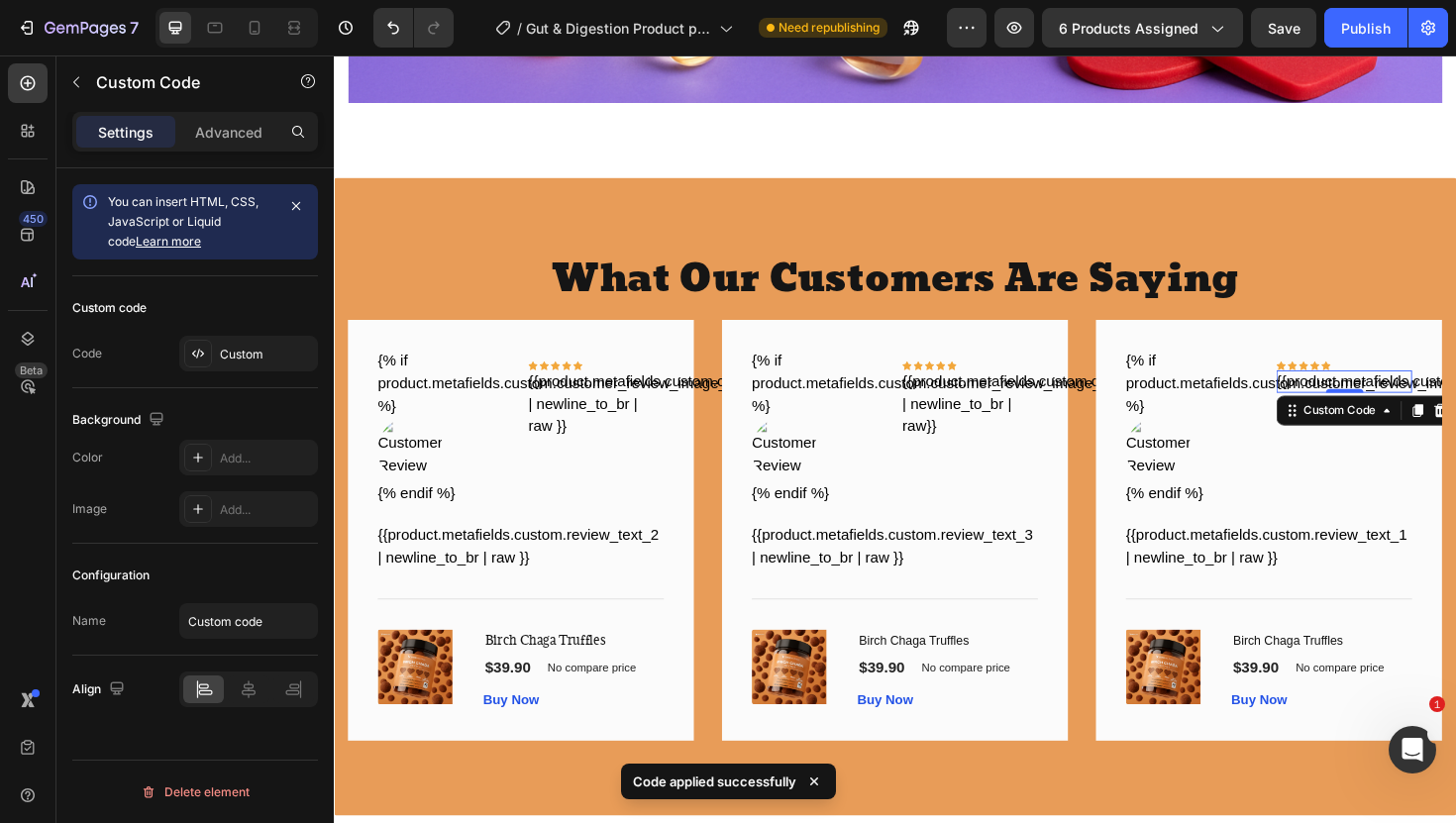 click on "{{product.metafields.custom.review_name}}" at bounding box center [1404, 401] 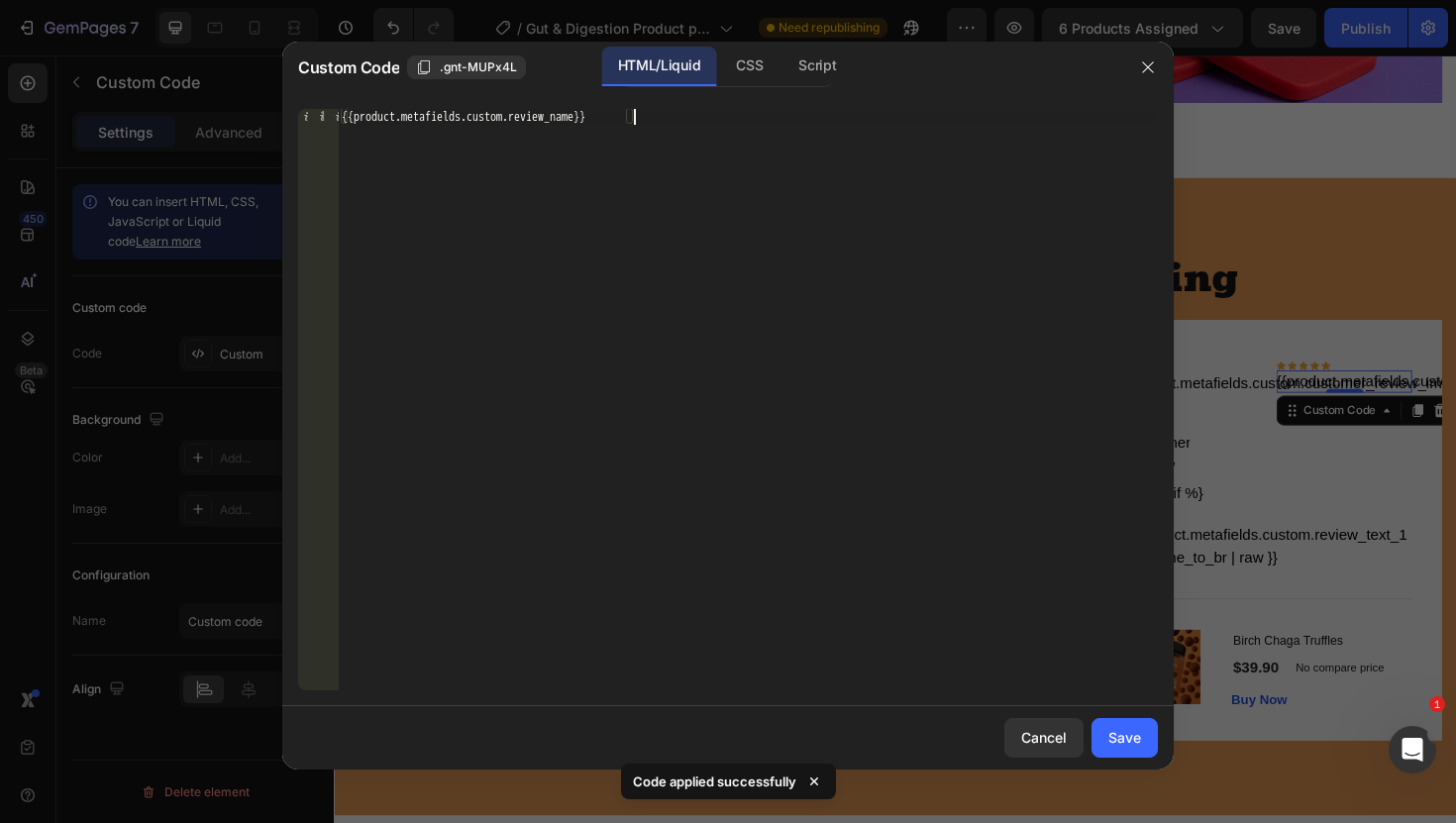 click on "{{product.metafields.custom.review_name}}" at bounding box center [748, 415] 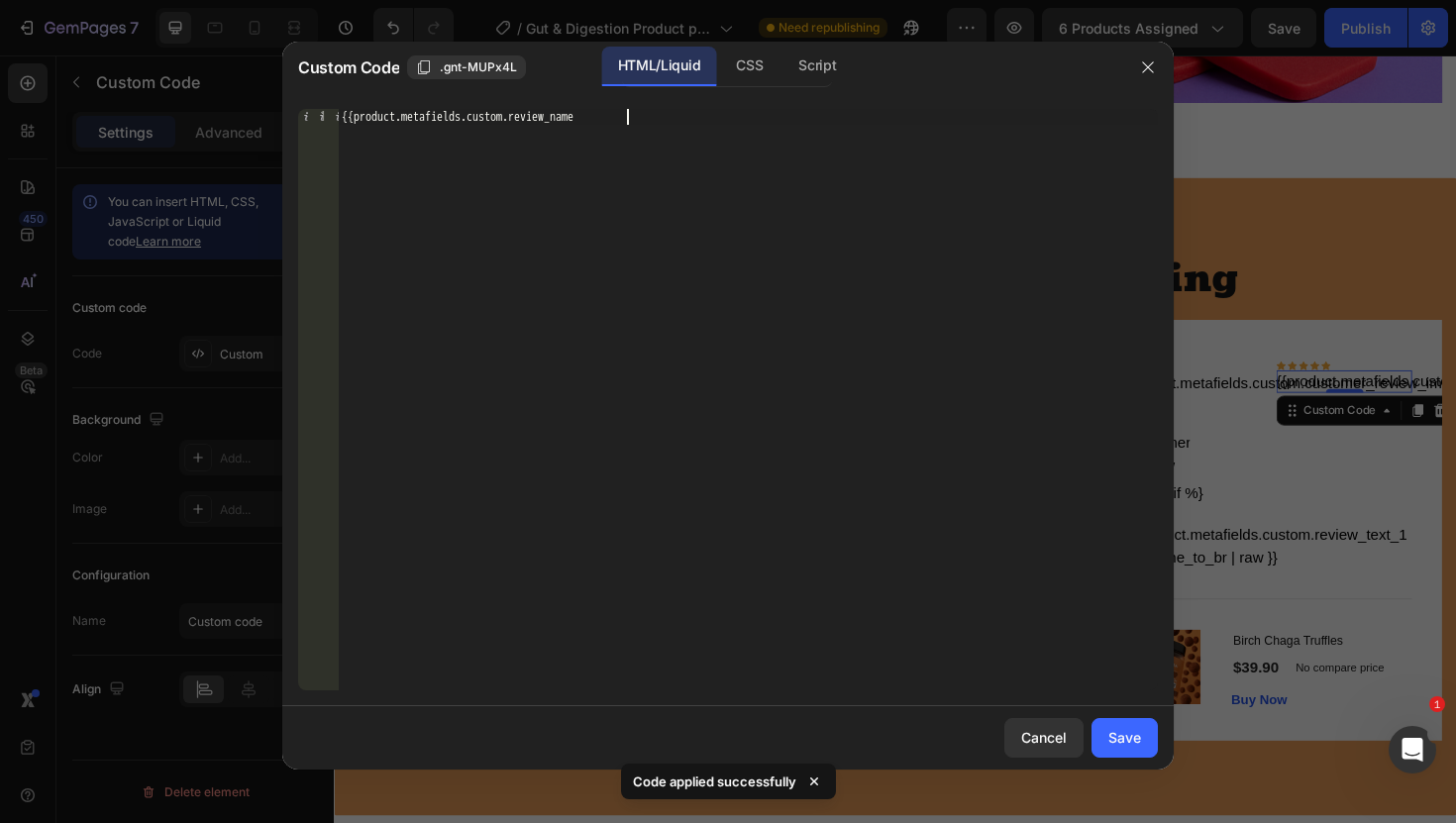 scroll, scrollTop: 0, scrollLeft: 23, axis: horizontal 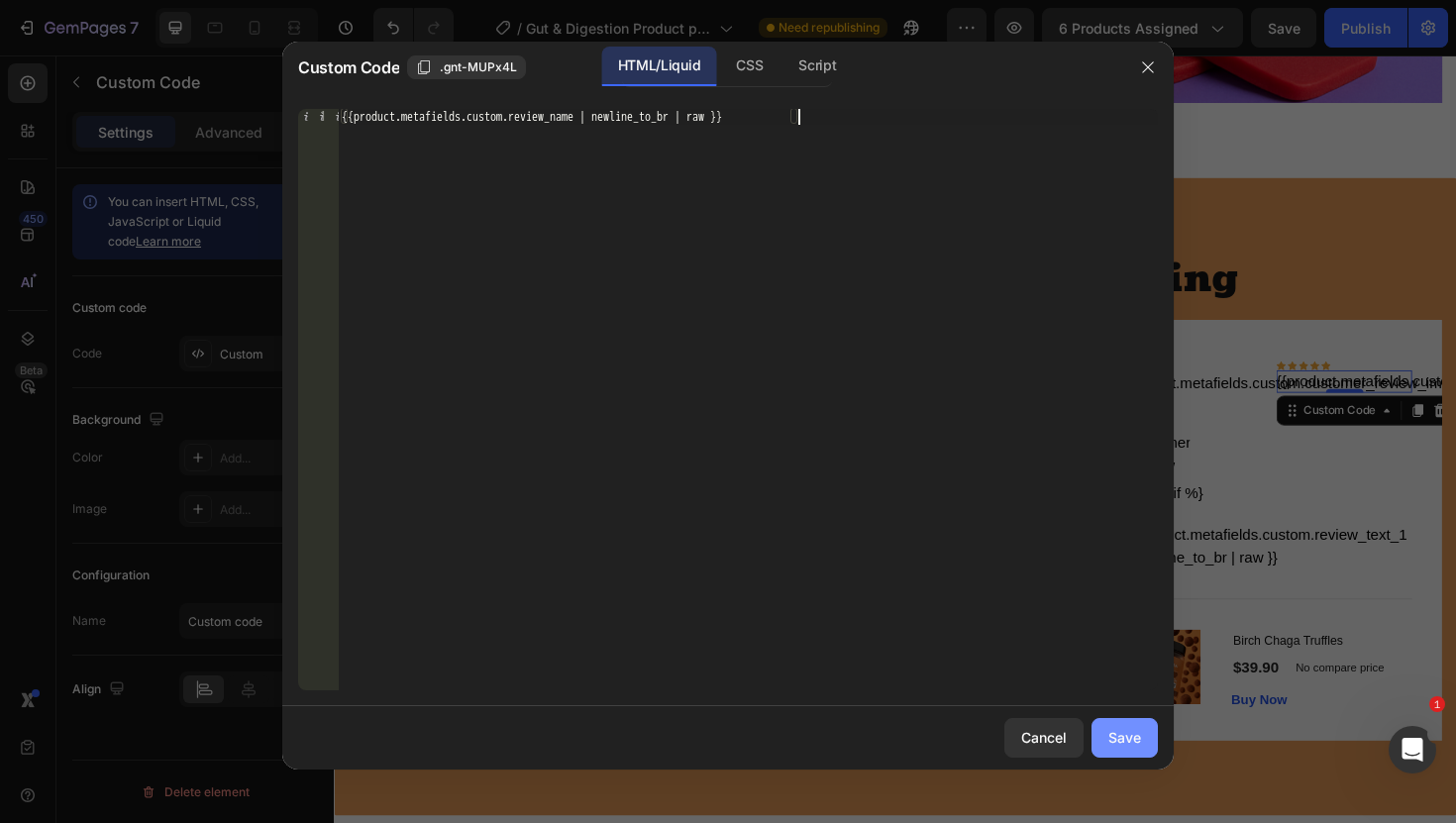 type on "{{product.metafields.custom.review_name | newline_to_br | raw }}" 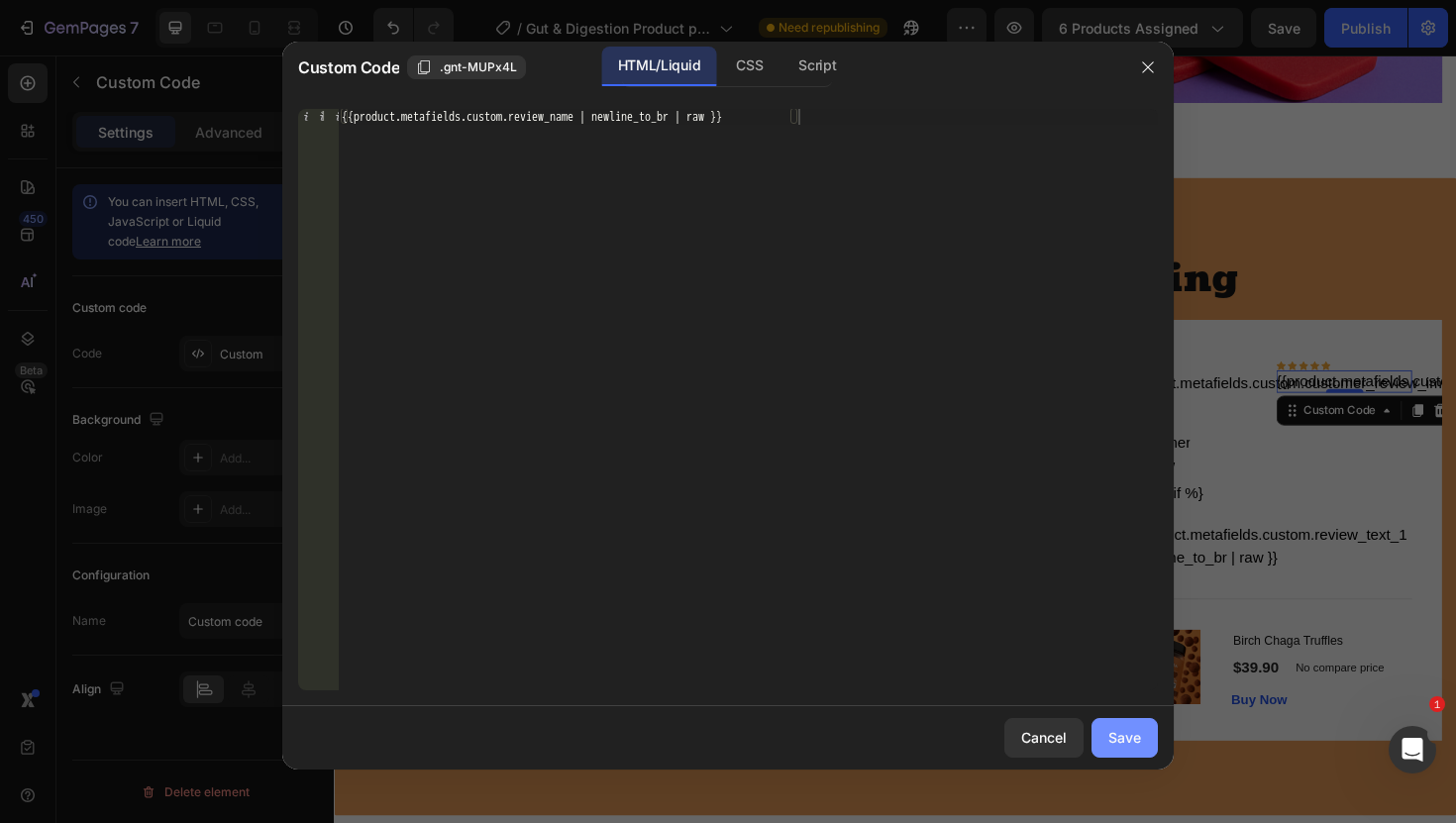 click on "Save" at bounding box center [1124, 737] 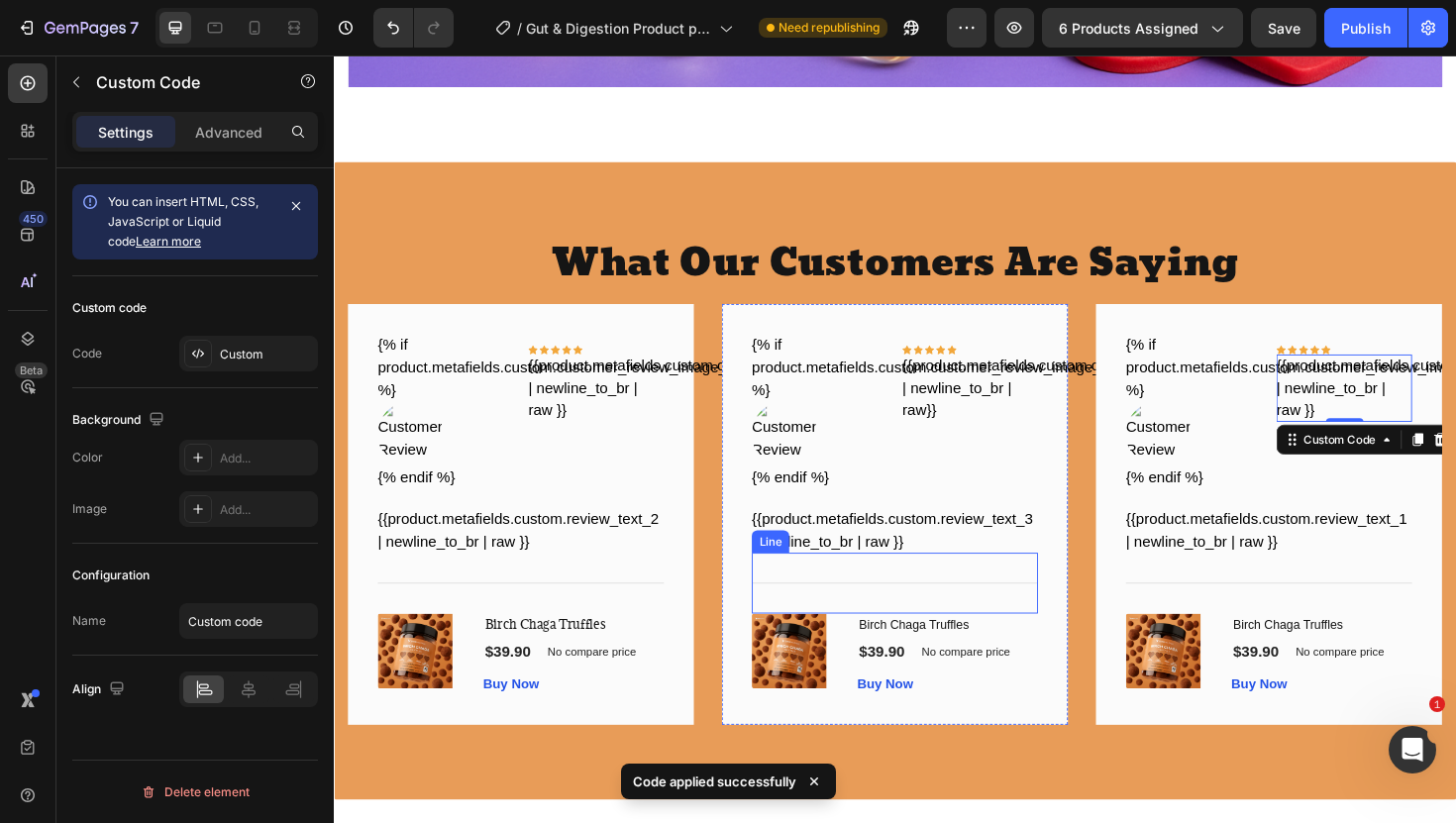scroll, scrollTop: 3411, scrollLeft: 0, axis: vertical 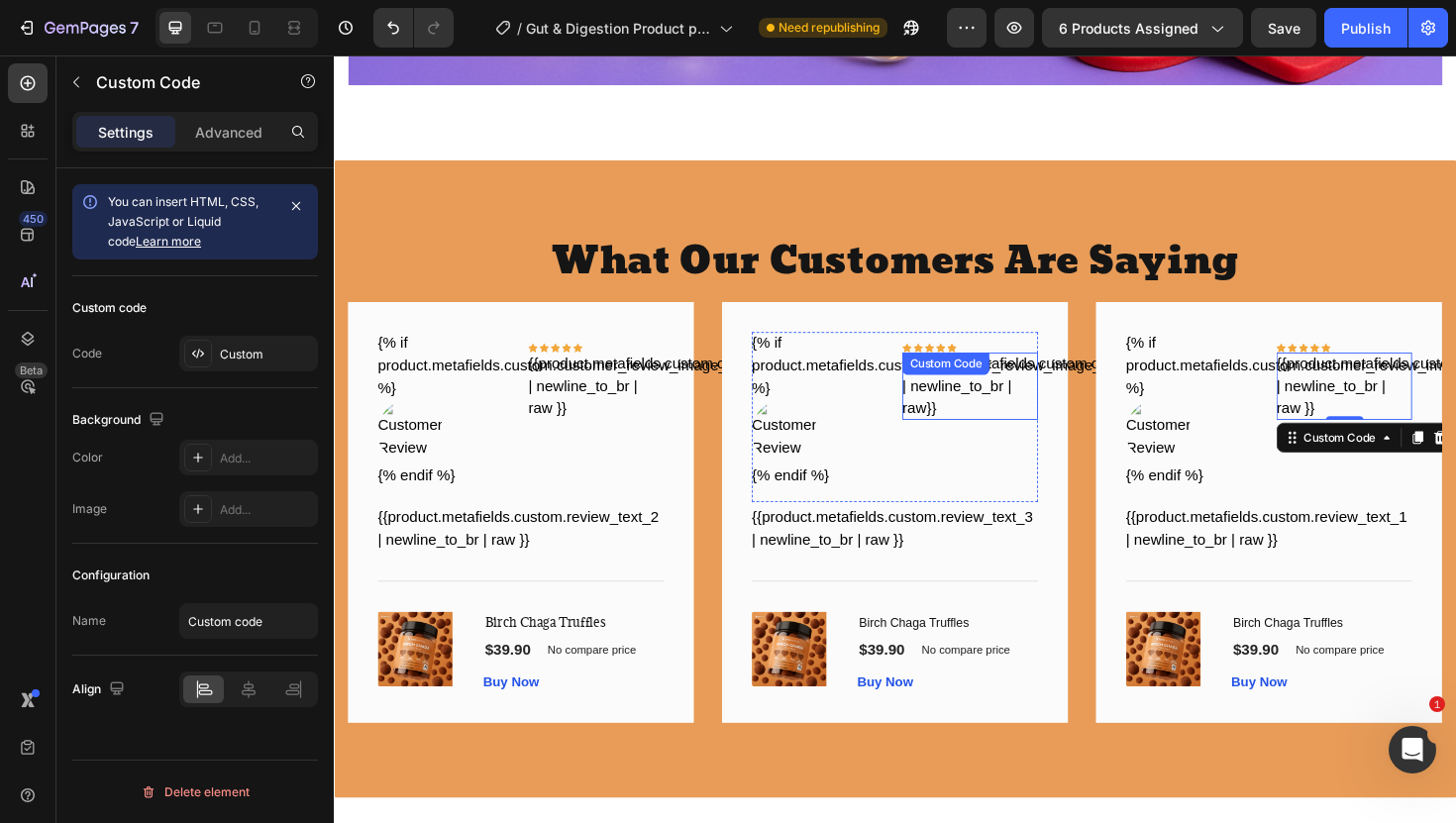 click on "{{product.metafields.custom.customer_review_name_3 | newline_to_br | raw}}" at bounding box center (1007, 406) 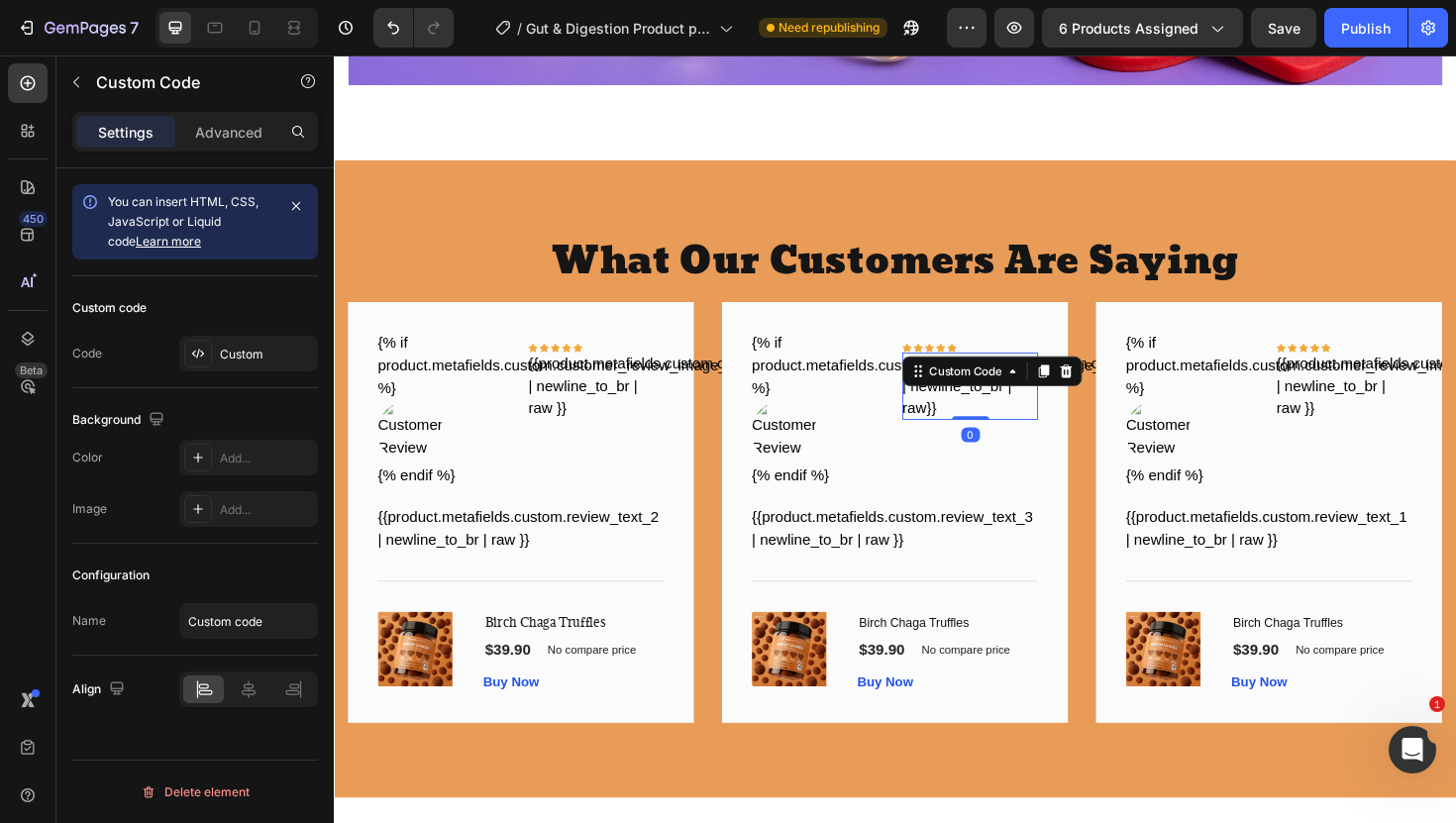 click on "{{product.metafields.custom.customer_review_name_3 | newline_to_br | raw}}" at bounding box center (1007, 406) 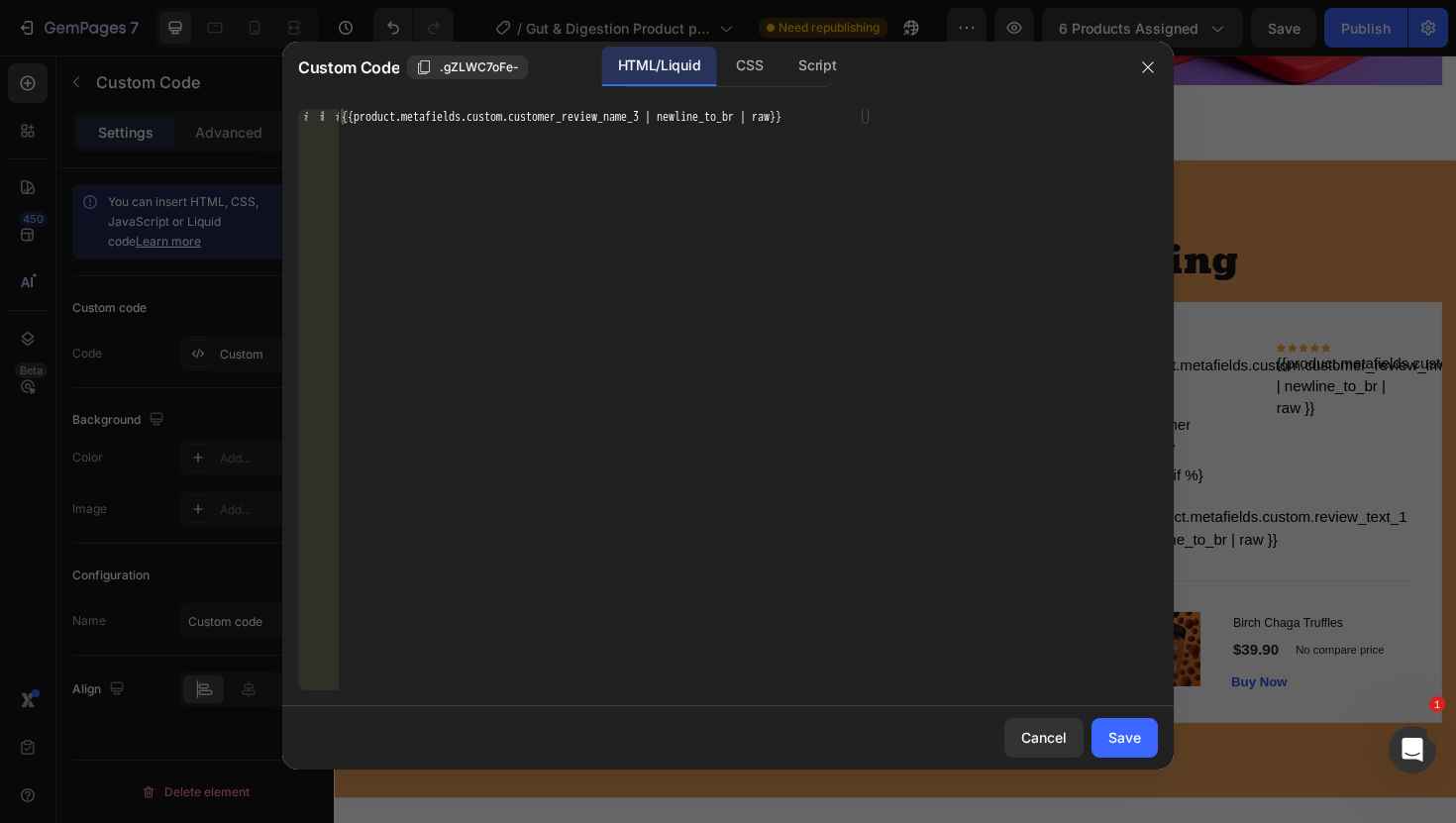 click at bounding box center [728, 411] 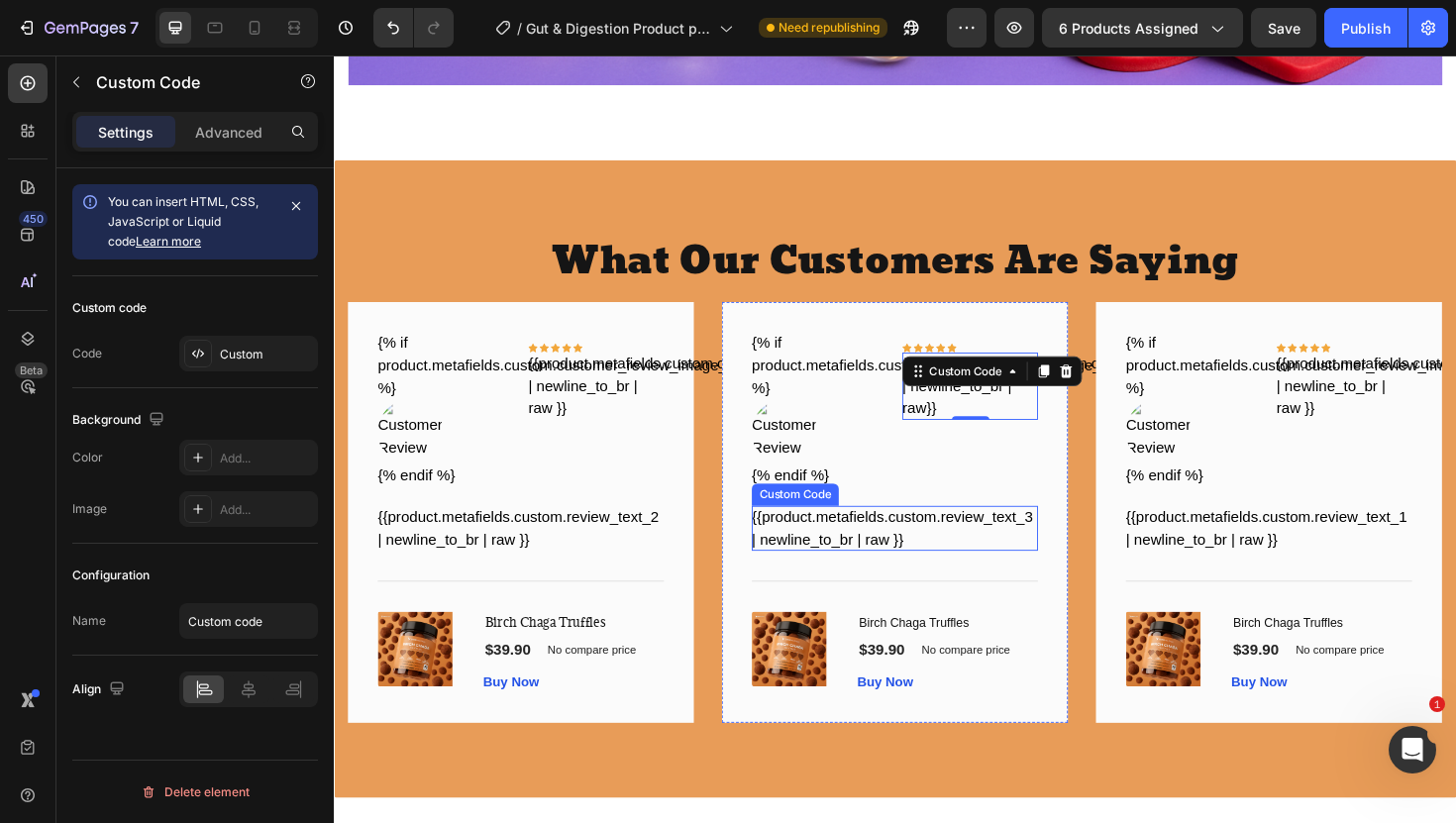 click on "{{product.metafields.custom.review_text_3 | newline_to_br | raw }}" at bounding box center (928, 557) 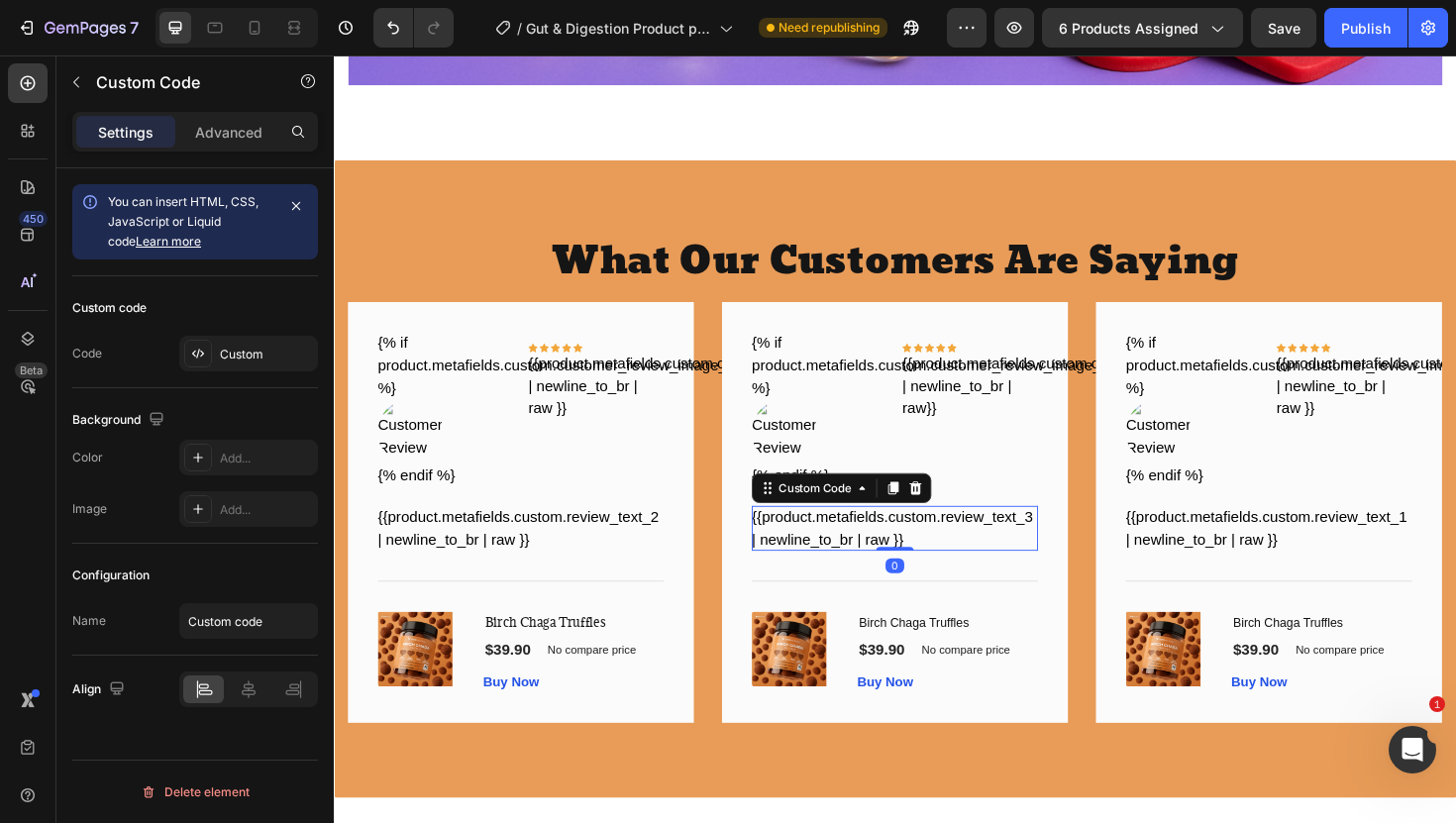 click on "{{product.metafields.custom.review_text_3 | newline_to_br | raw }}" at bounding box center (928, 557) 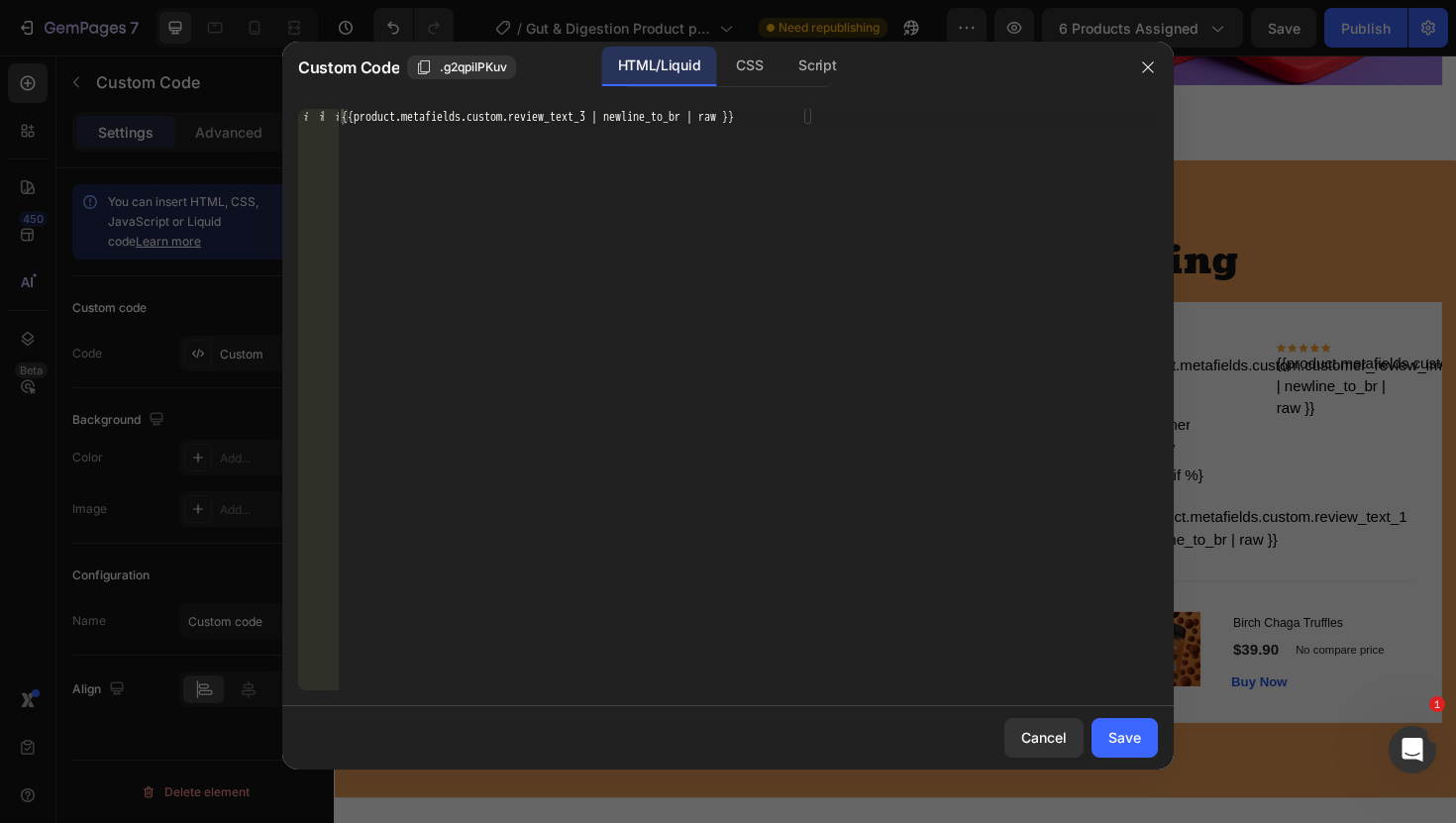 click on "1 {{product.metafields.custom.review_text_3 | newline_to_br | raw }}     הההההההההההההההההההההההההההההההההההההההההההההההההההההההההההההההההההההההההההההההההההההההההההההההההההההההההההההההההההההההההההההההההההההההההההההההההההההההההההההההההההההההההההההההההההההההההההההההההההההההההההההההההההההההההההההההההההההההההההההההההההההההההההההההה XXXXXXXXXXXXXXXXXXXXXXXXXXXXXXXXXXXXXXXXXXXXXXXXXXXXXXXXXXXXXXXXXXXXXXXXXXXXXXXXXXXXXXXXXXXXXXXXXXXXXXXXXXXXXXXXXXXXXXXXXXXXXXXXXXXXXXXXXXXXXXXXXXXXXXXXXXXXXXXXXXXXXXXXXXXXXXXXXXXXXXXXXXXXXXXXXXXXXXXXXXXXXXXXXXXXXXXXXXXXXXXXXXXXXXXXXXXXXXXXXXXXXXXXXXXXXXXX" 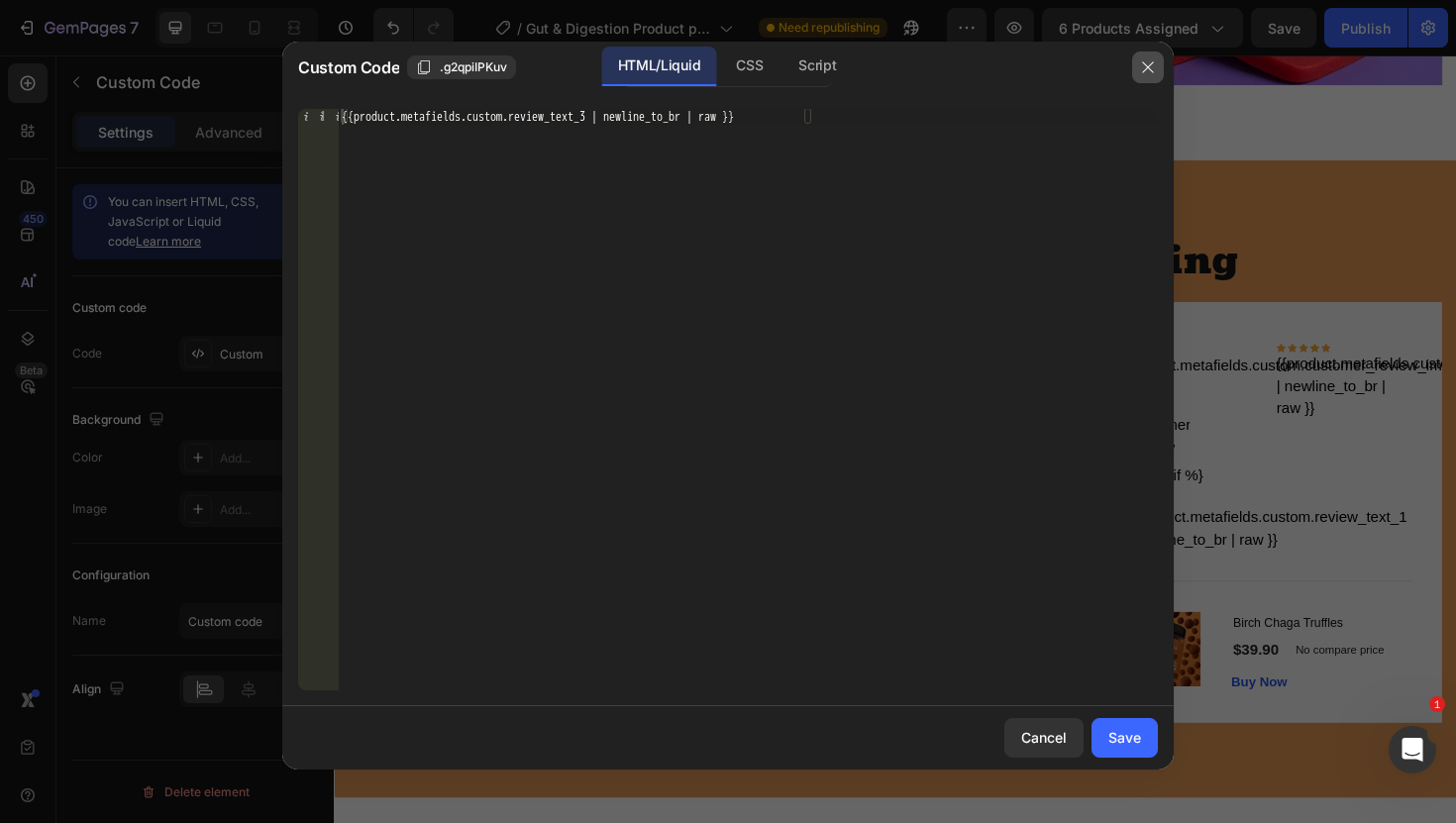 click 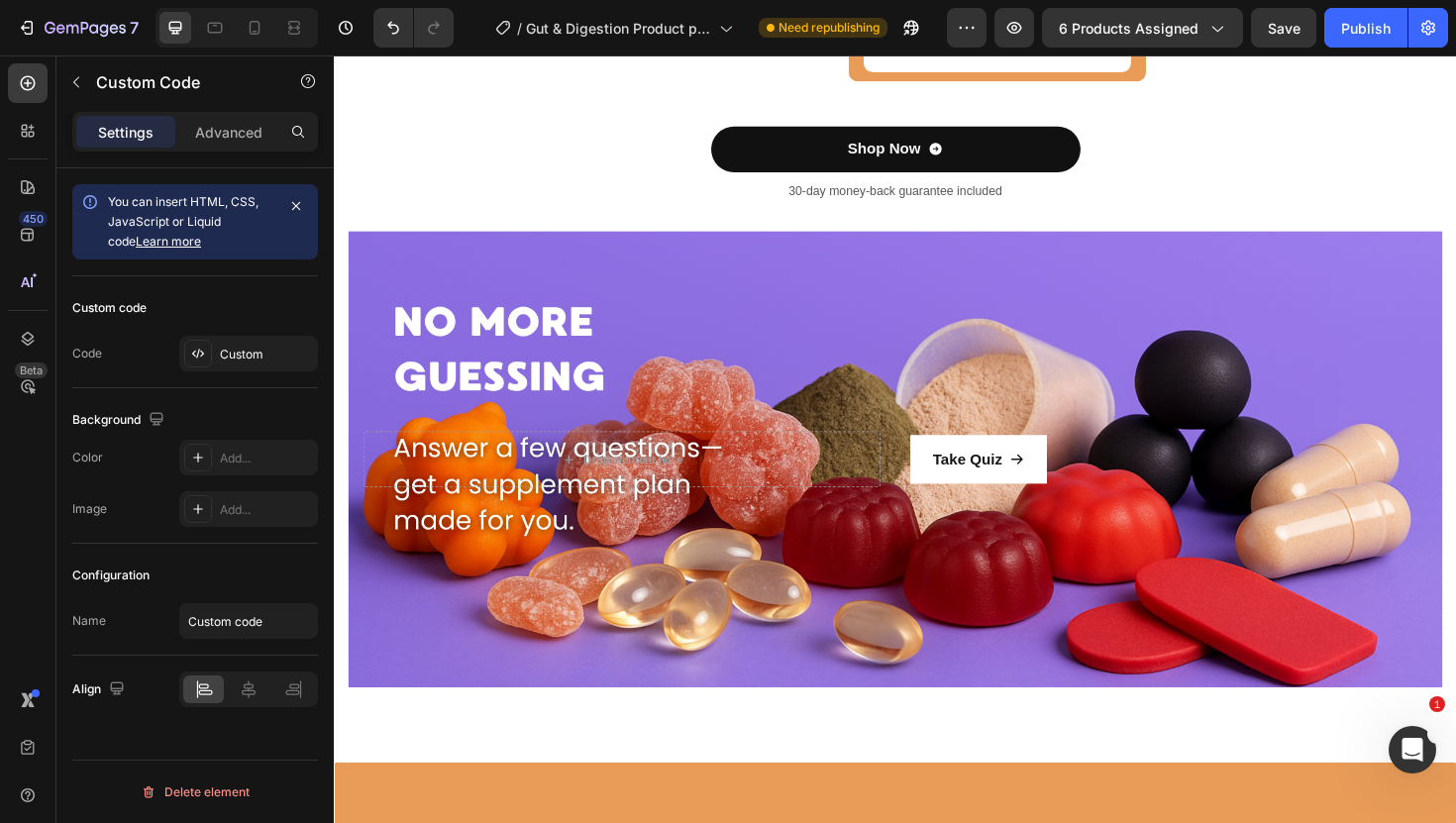 scroll, scrollTop: 2671, scrollLeft: 0, axis: vertical 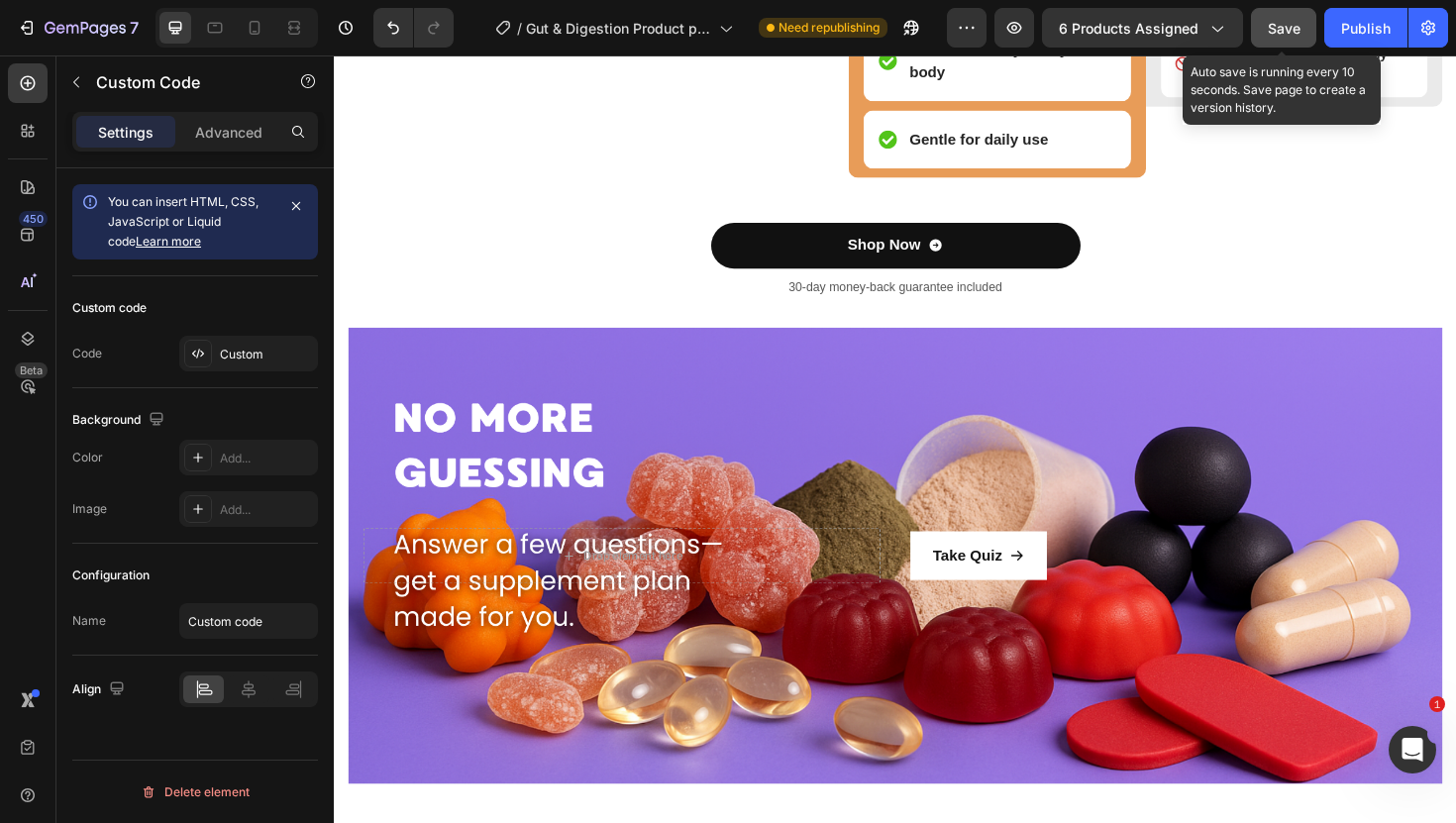 click on "Save" at bounding box center [1284, 28] 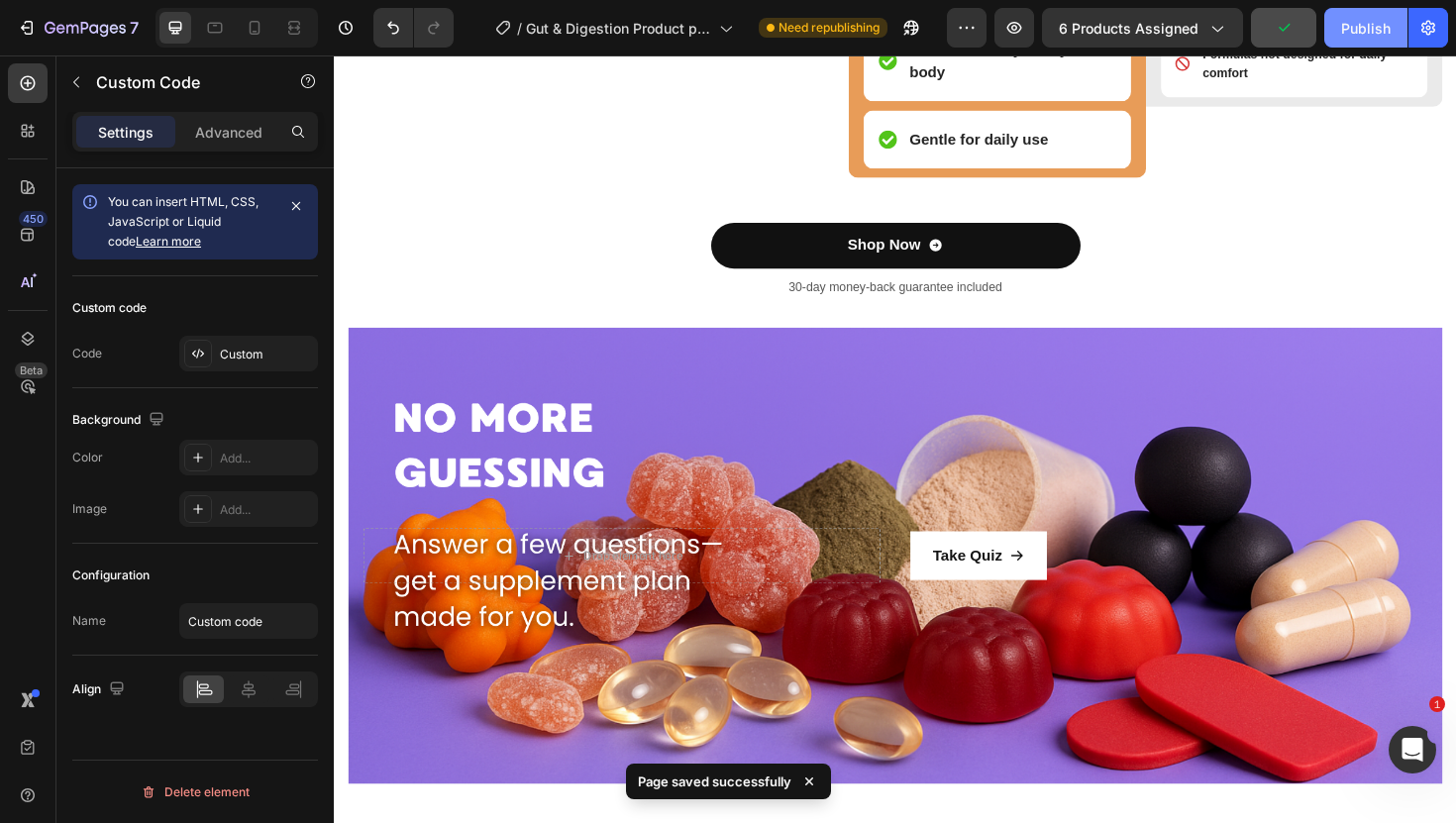 click on "Publish" at bounding box center [1366, 28] 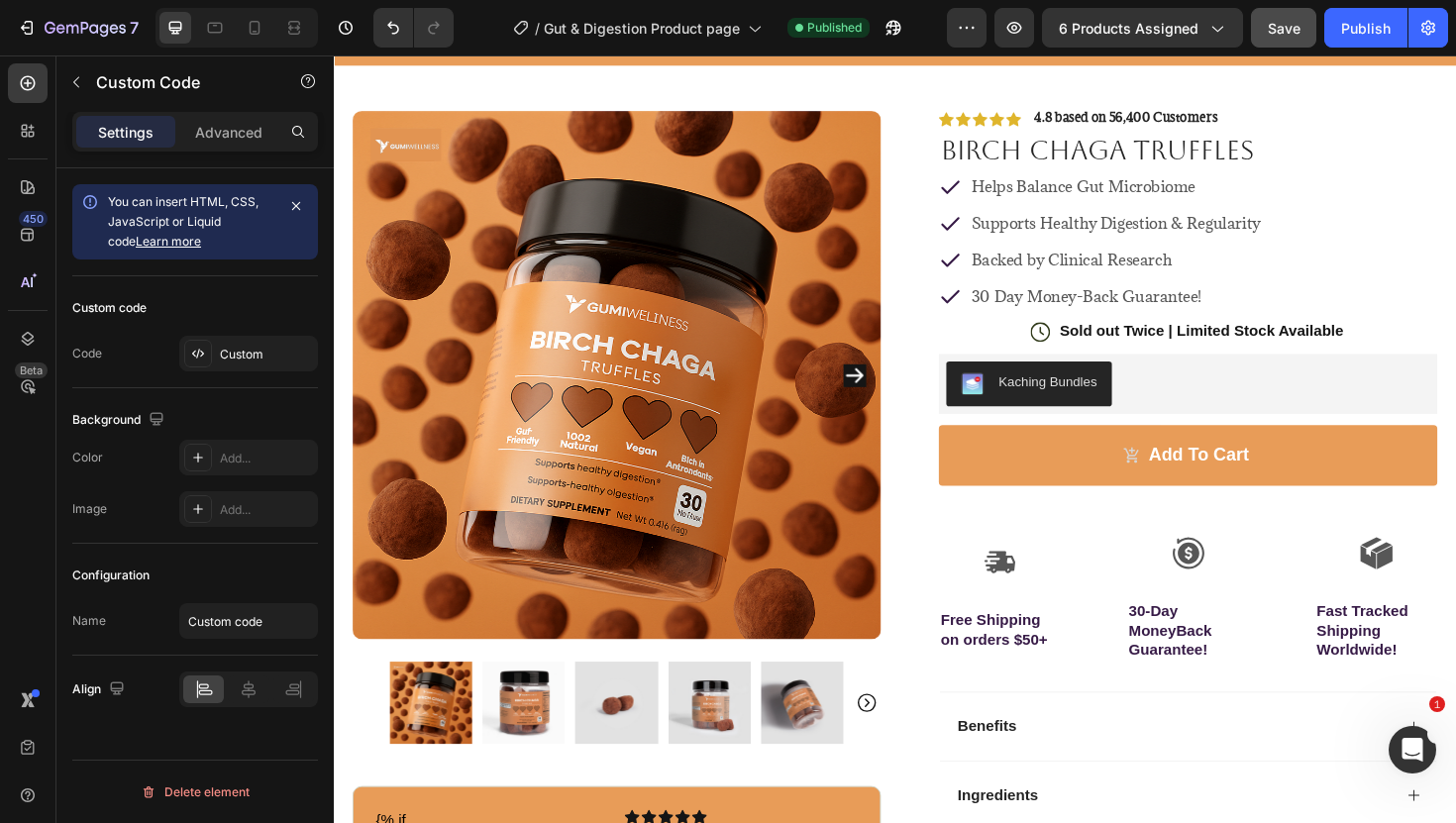 scroll, scrollTop: 0, scrollLeft: 0, axis: both 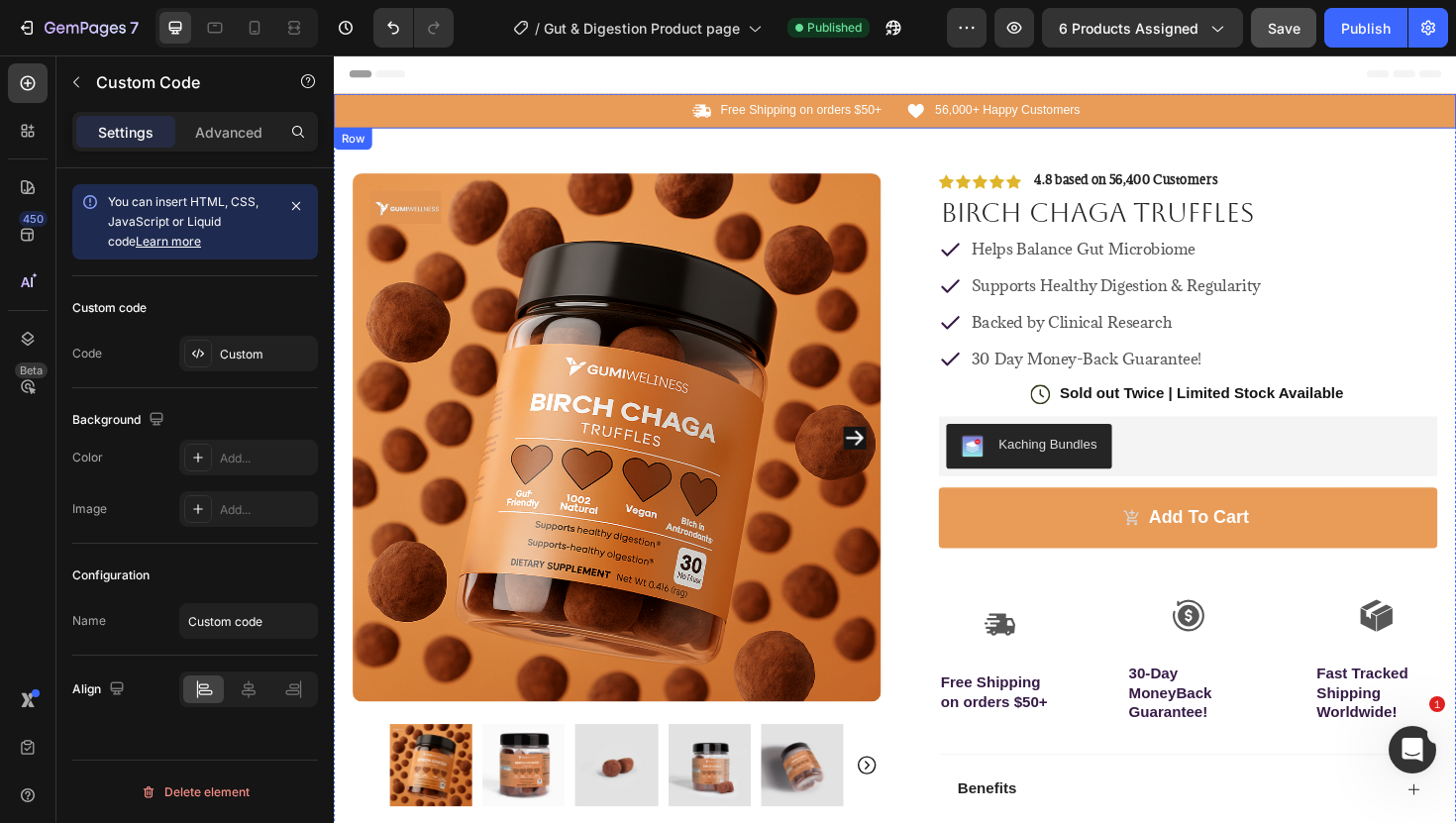 click on "Icon Free Shipping on orders $50+ Text Block Row" at bounding box center [625, 114] 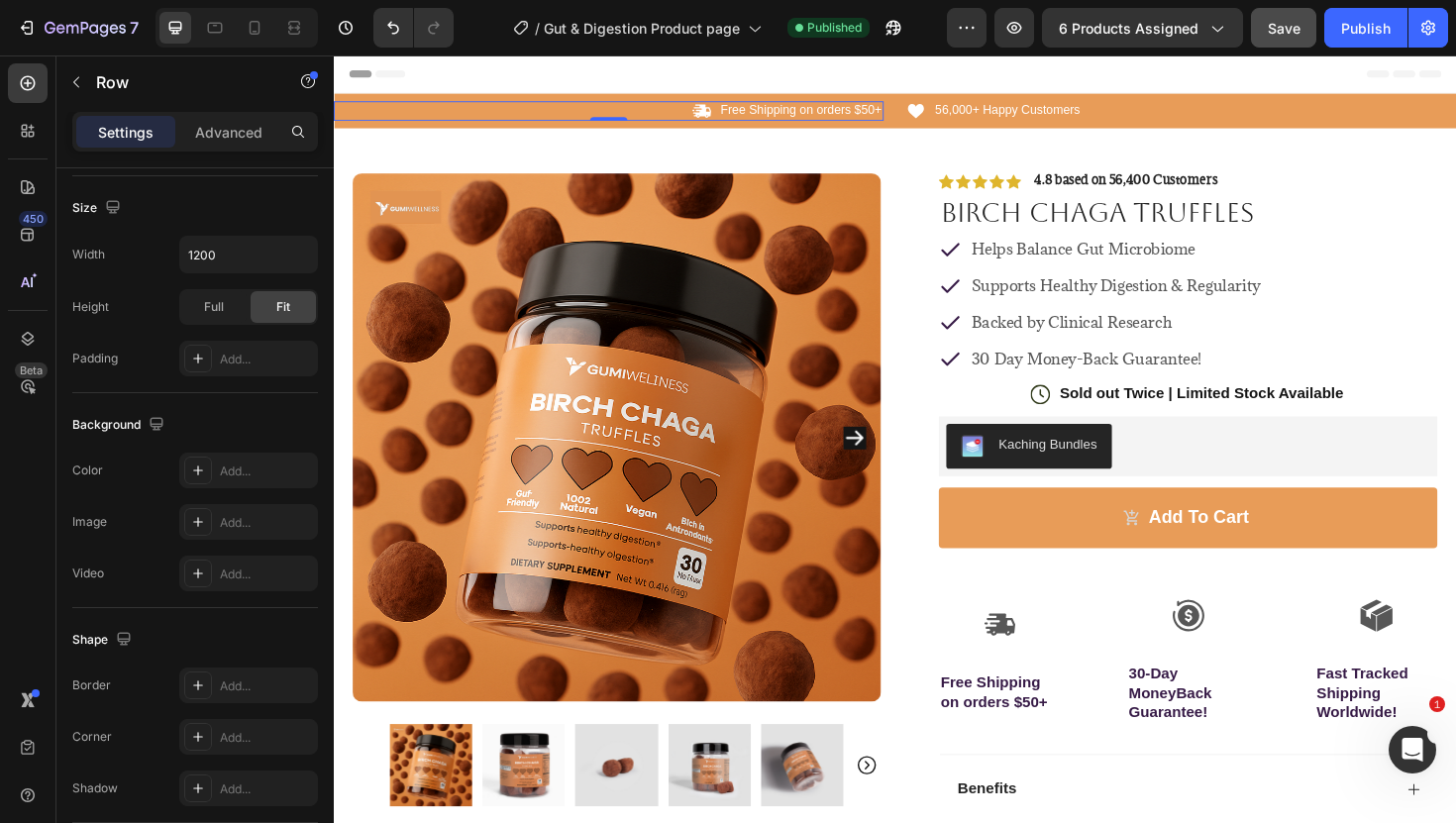 scroll, scrollTop: 0, scrollLeft: 0, axis: both 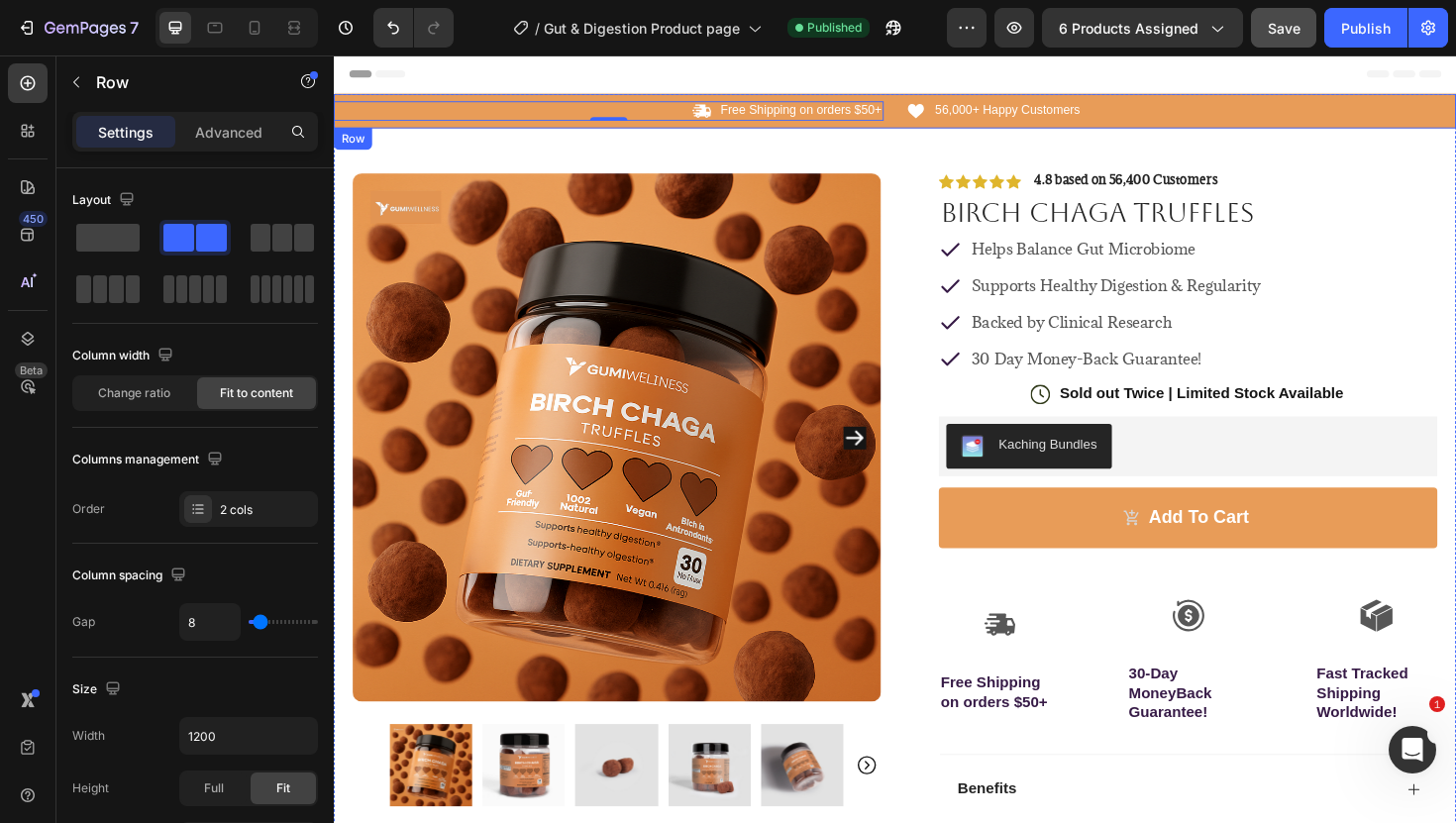 click on "Icon Free Shipping on orders $50+ Text Block Row   0
Icon 56,000+ Happy Customers Text Block Row Carousel Row" at bounding box center (928, 114) 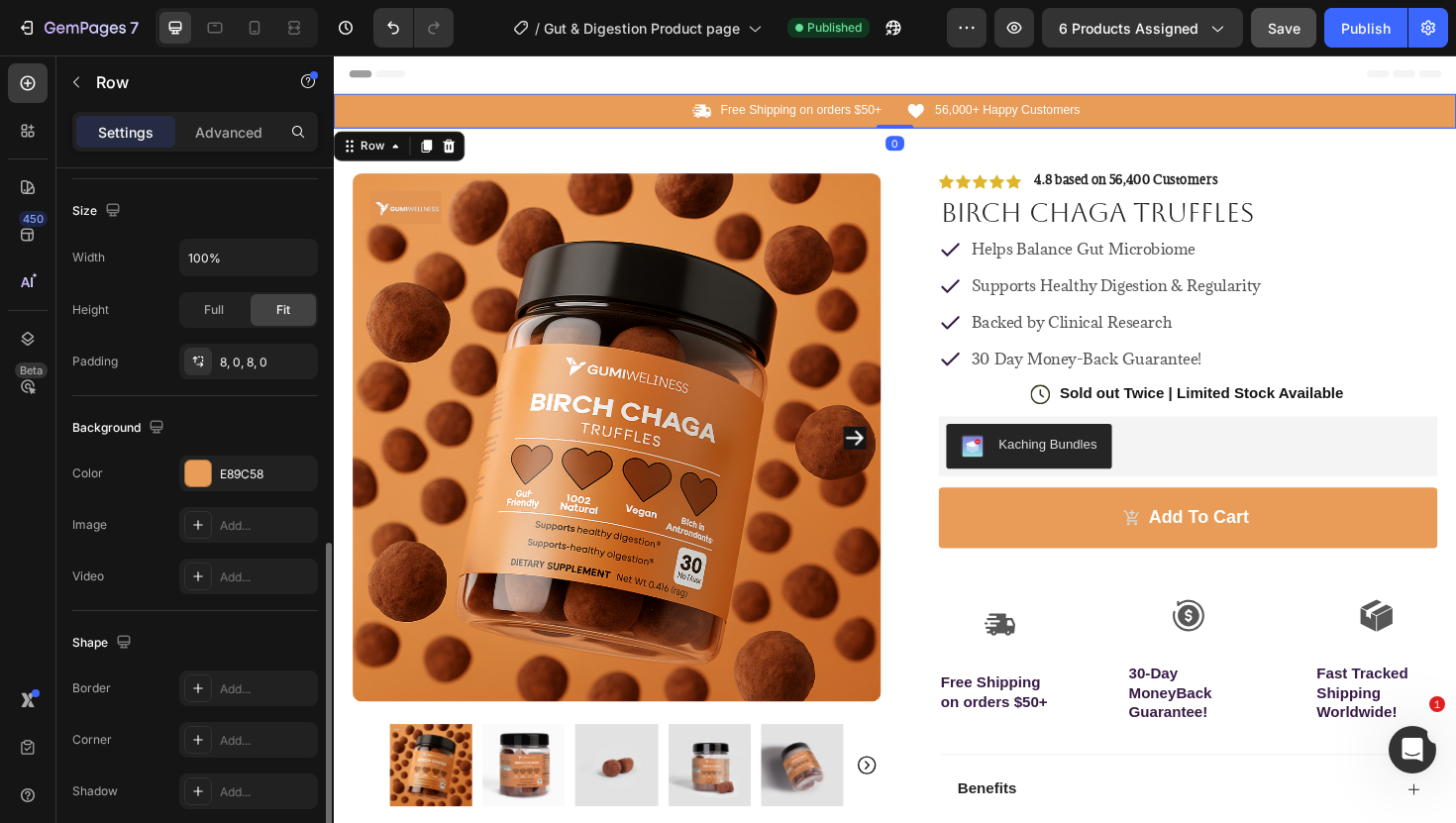 scroll, scrollTop: 497, scrollLeft: 0, axis: vertical 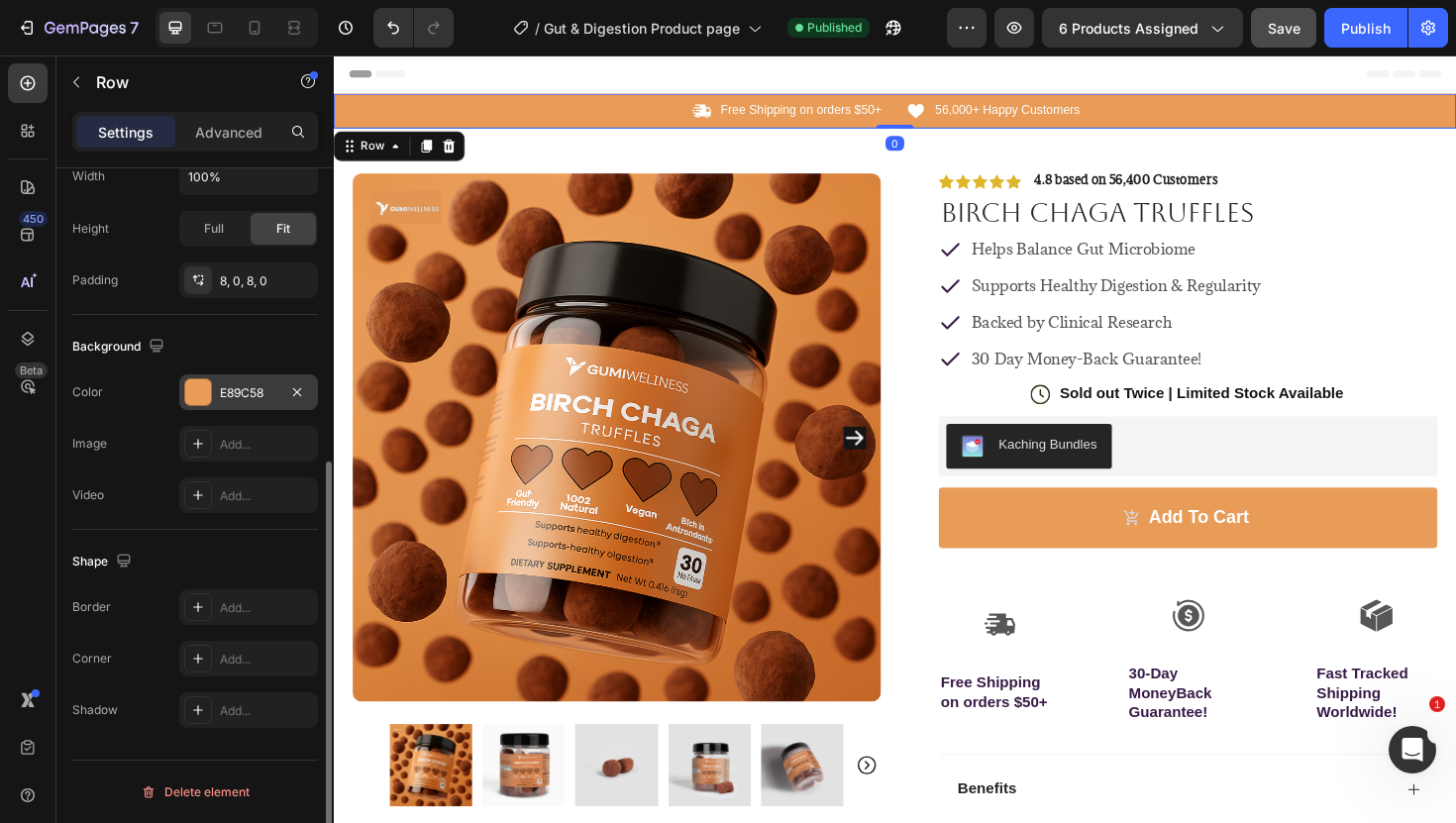 click on "E89C58" at bounding box center [249, 393] 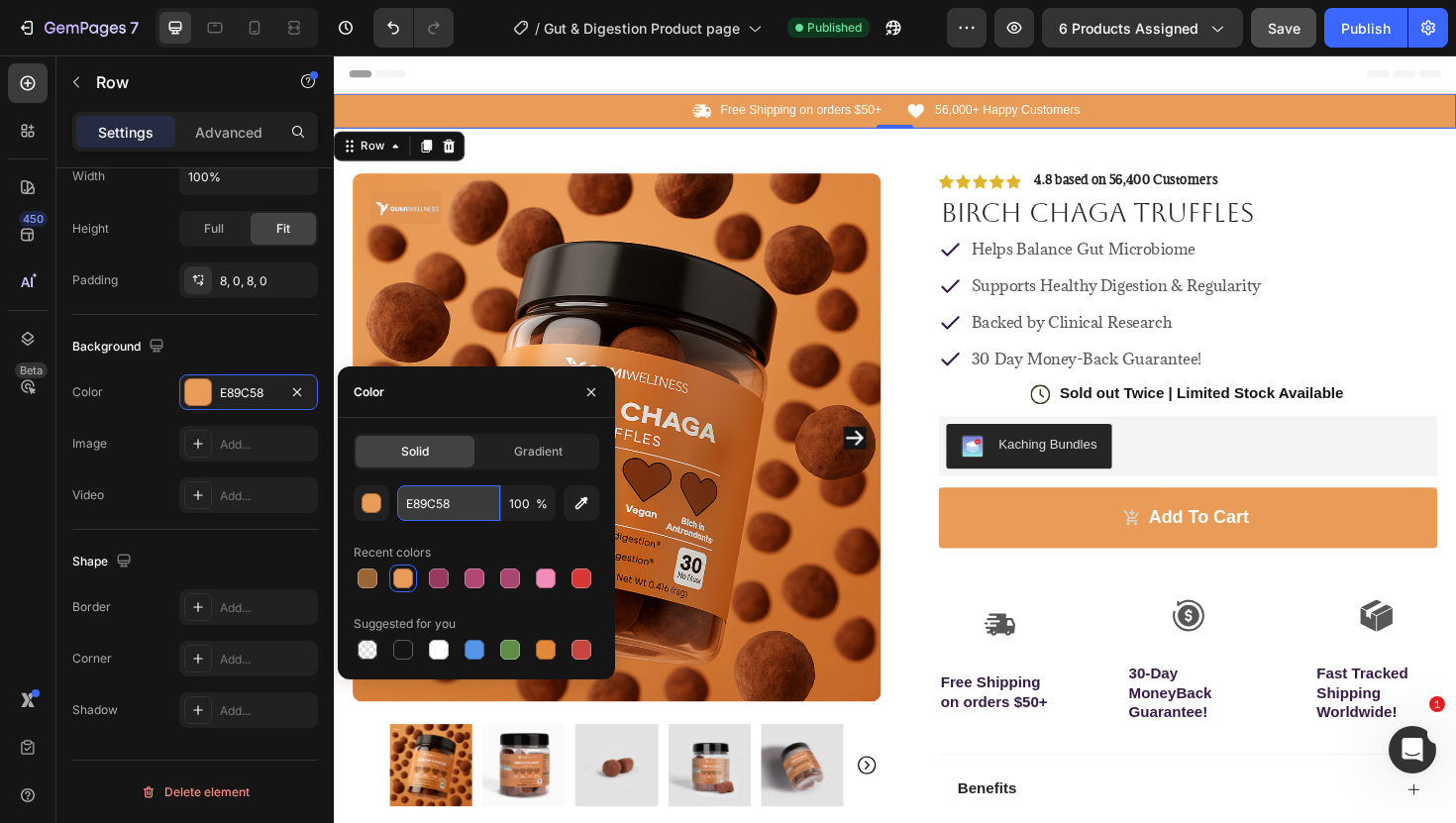 click on "E89C58" at bounding box center (449, 503) 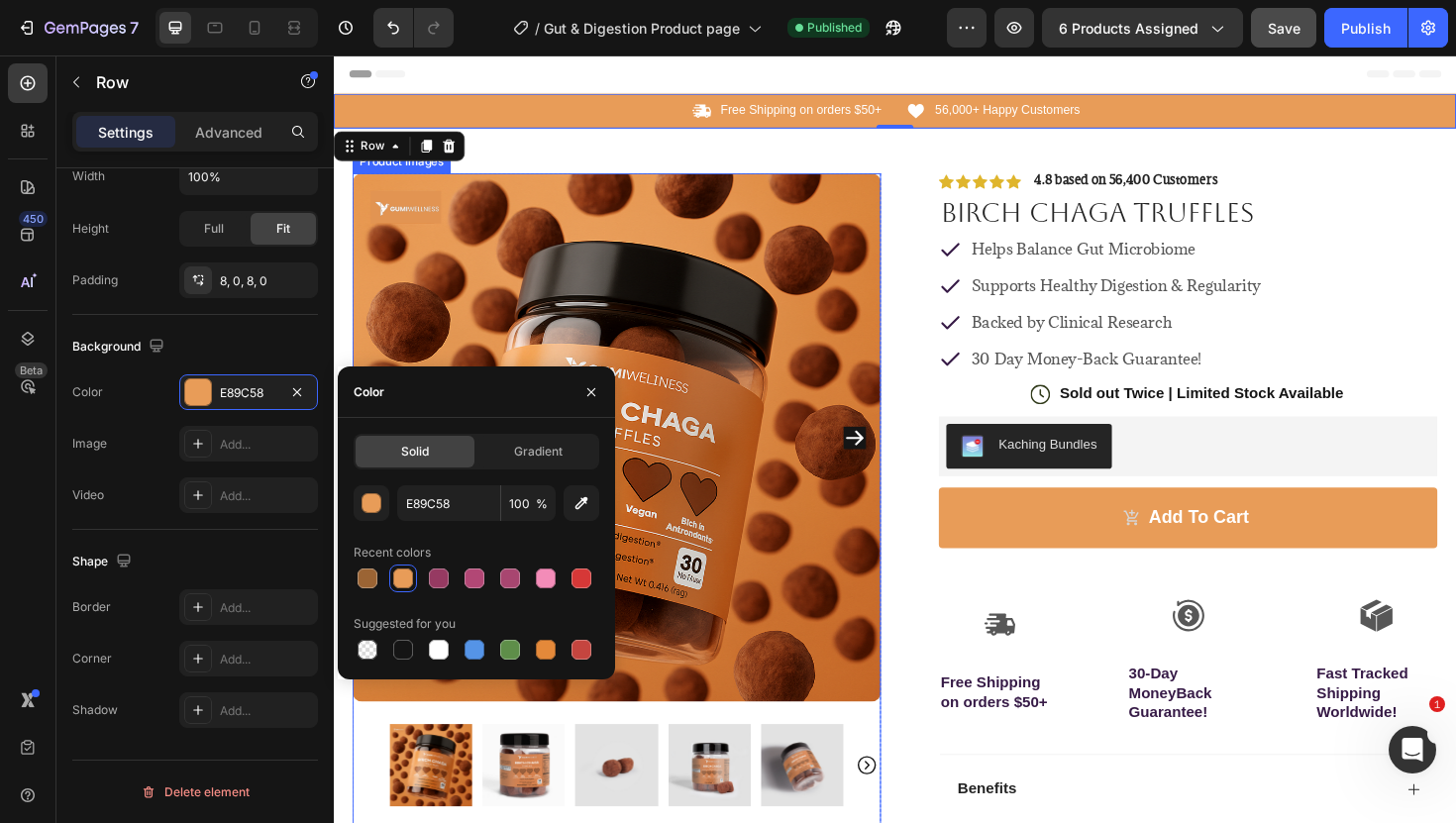click at bounding box center (633, 460) 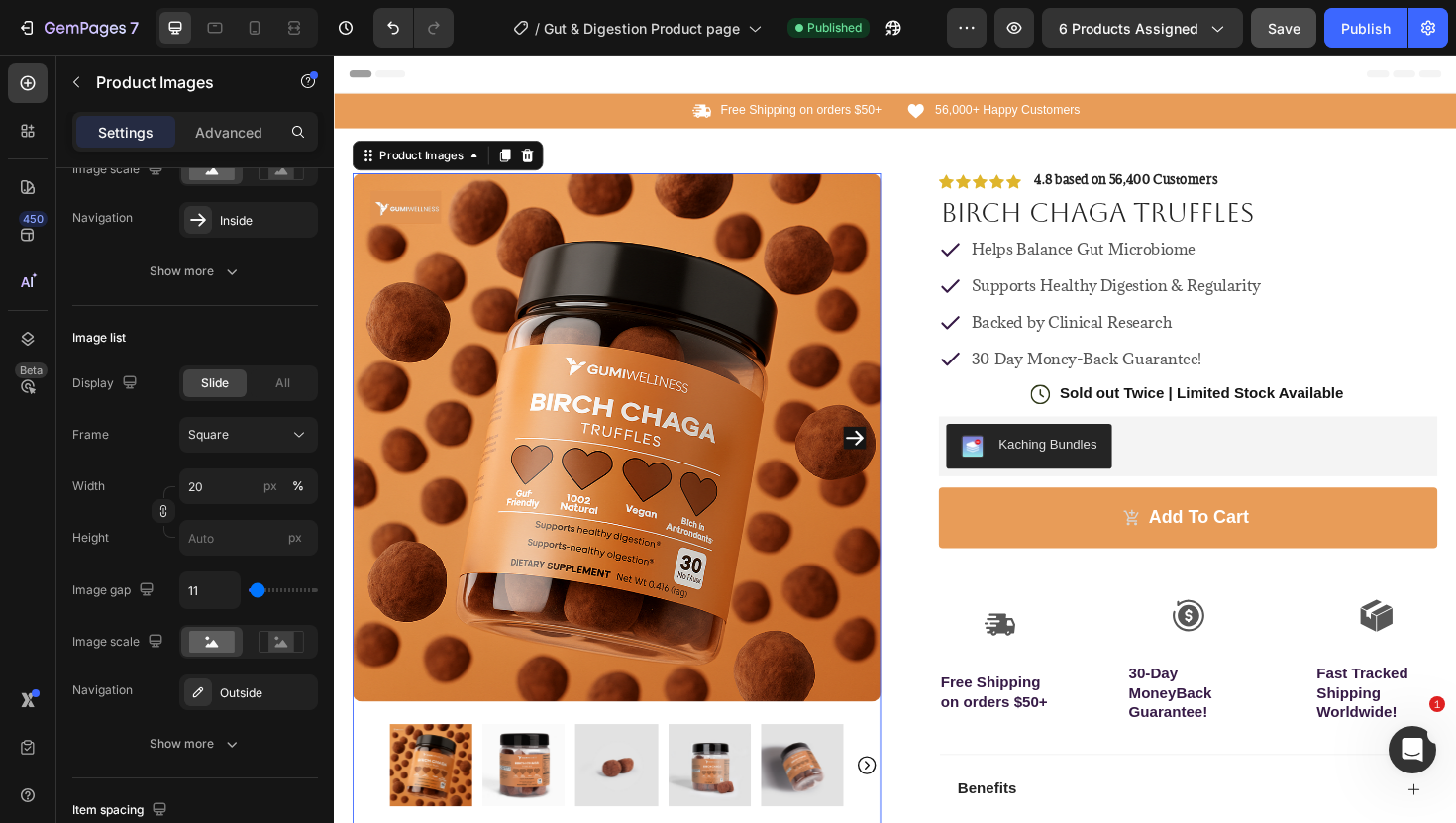 scroll, scrollTop: 0, scrollLeft: 0, axis: both 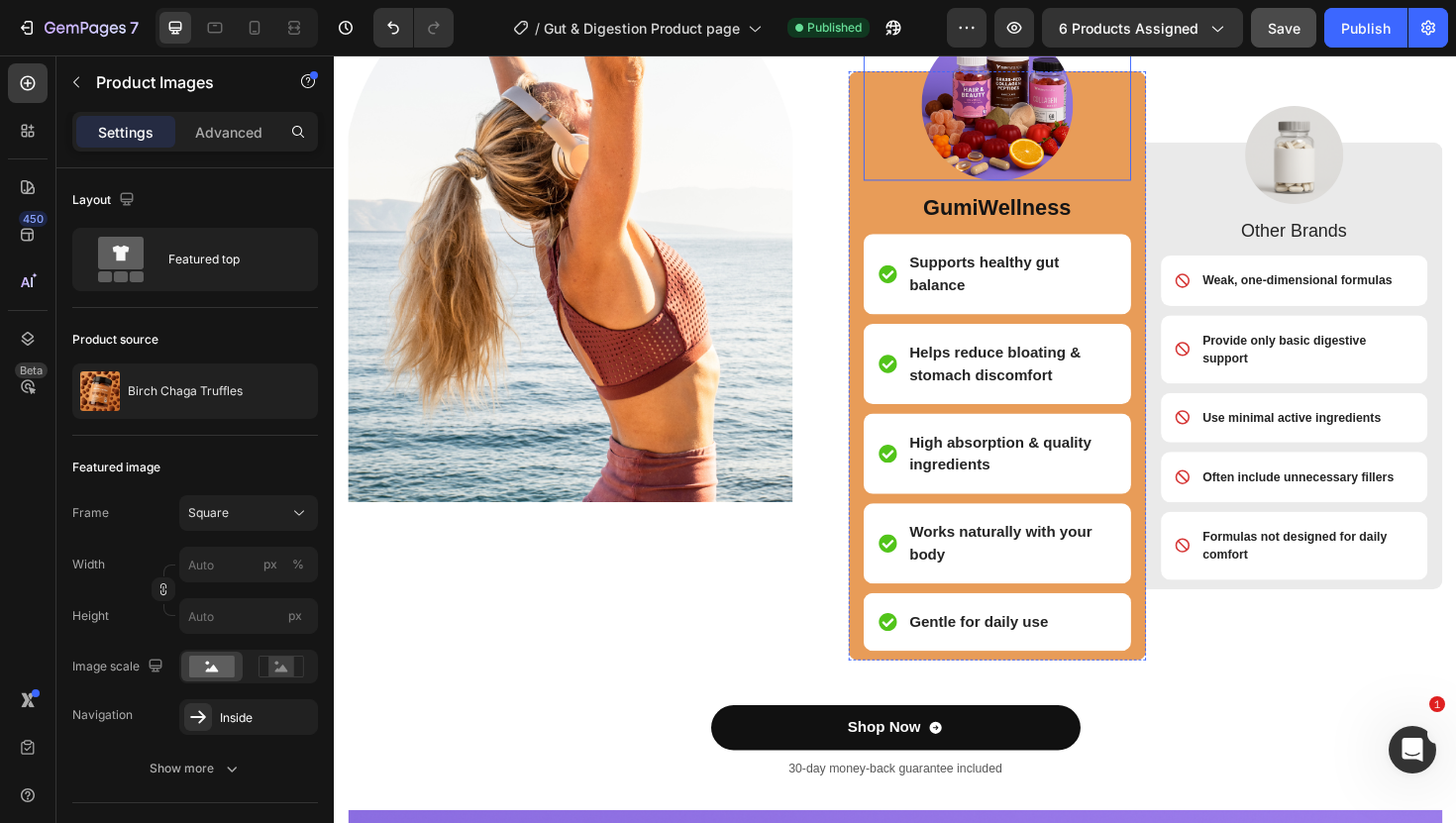 click at bounding box center (1036, 108) 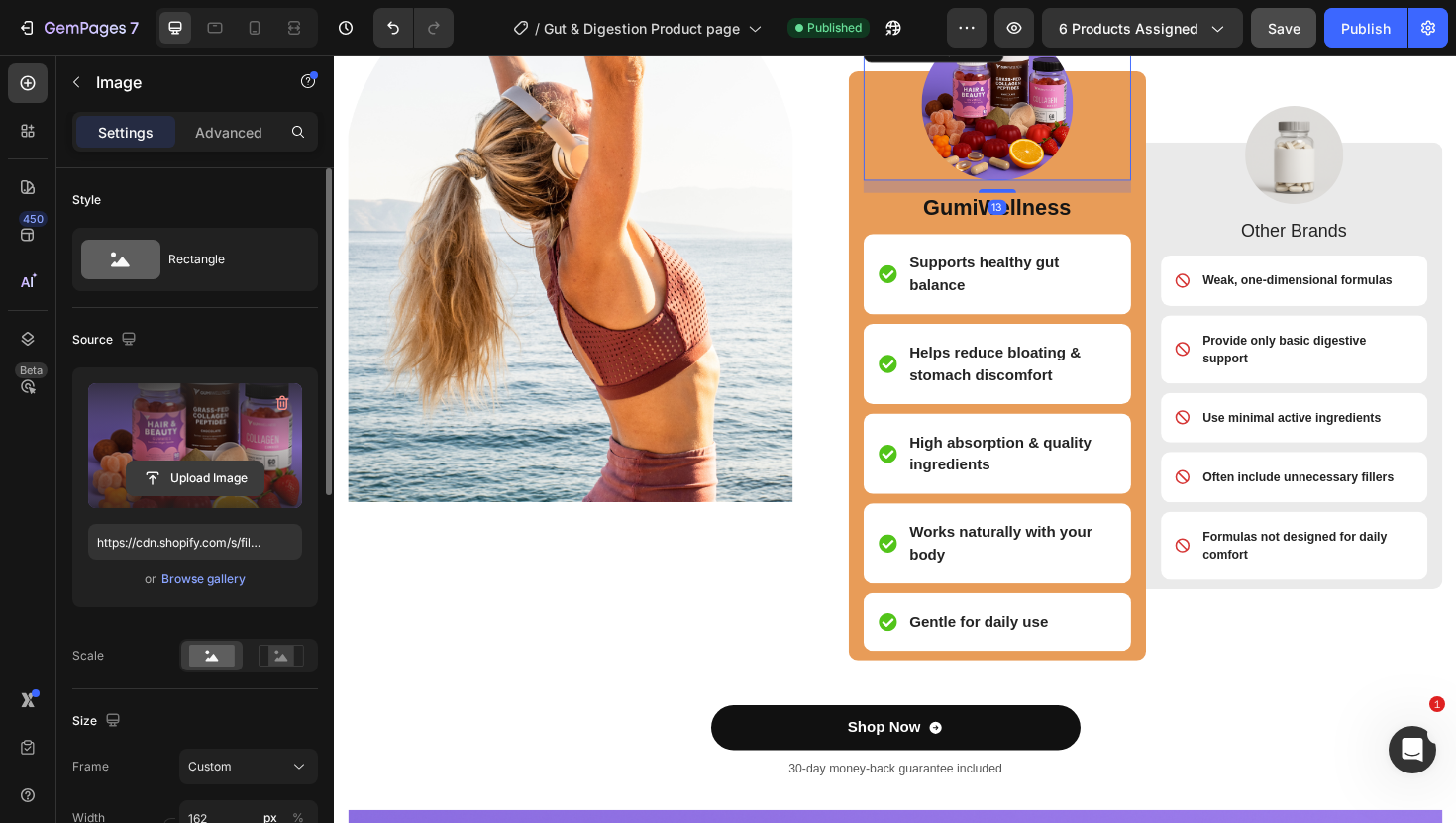 click 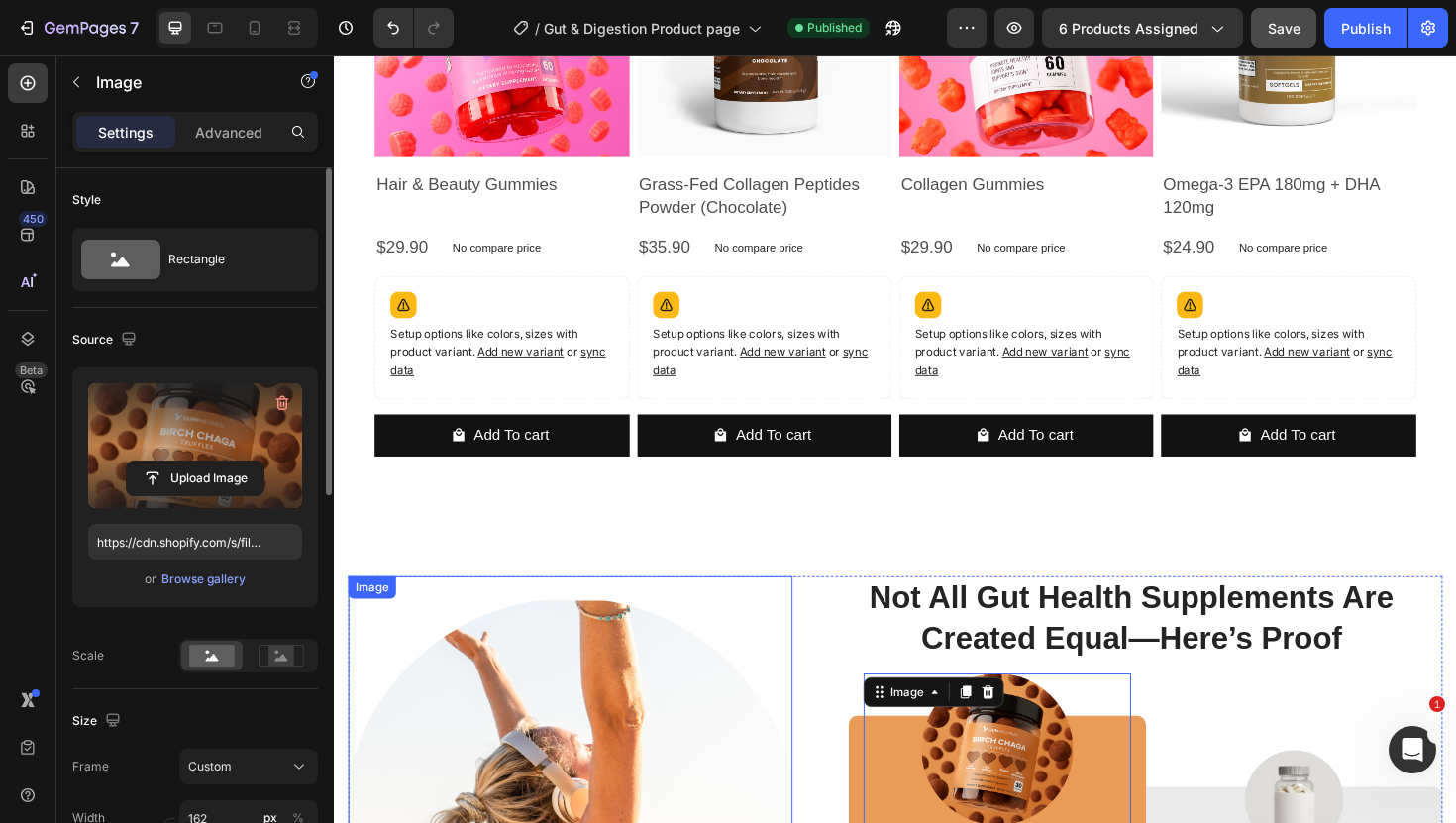 scroll, scrollTop: 1729, scrollLeft: 0, axis: vertical 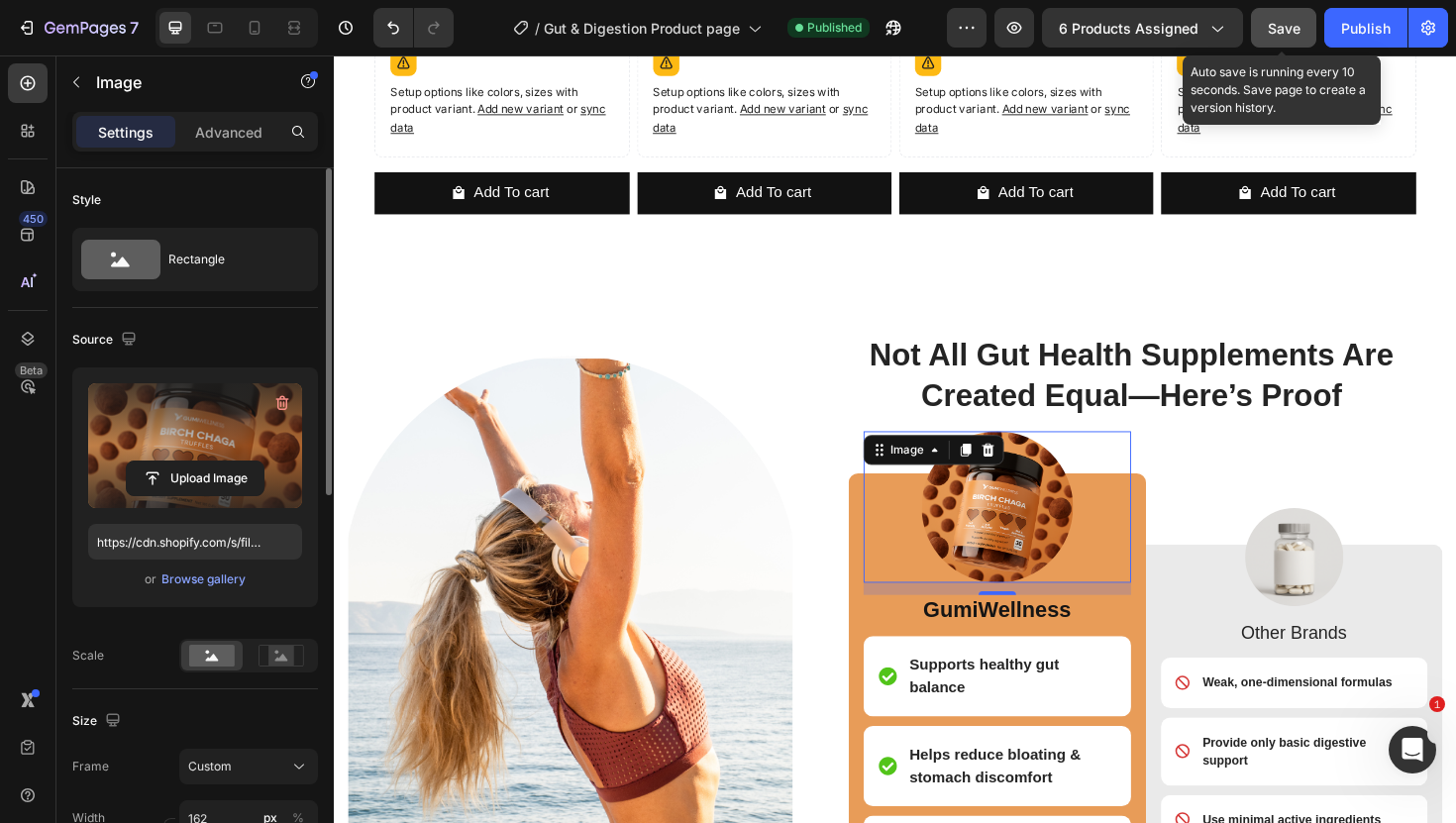 click on "Save" at bounding box center (1284, 28) 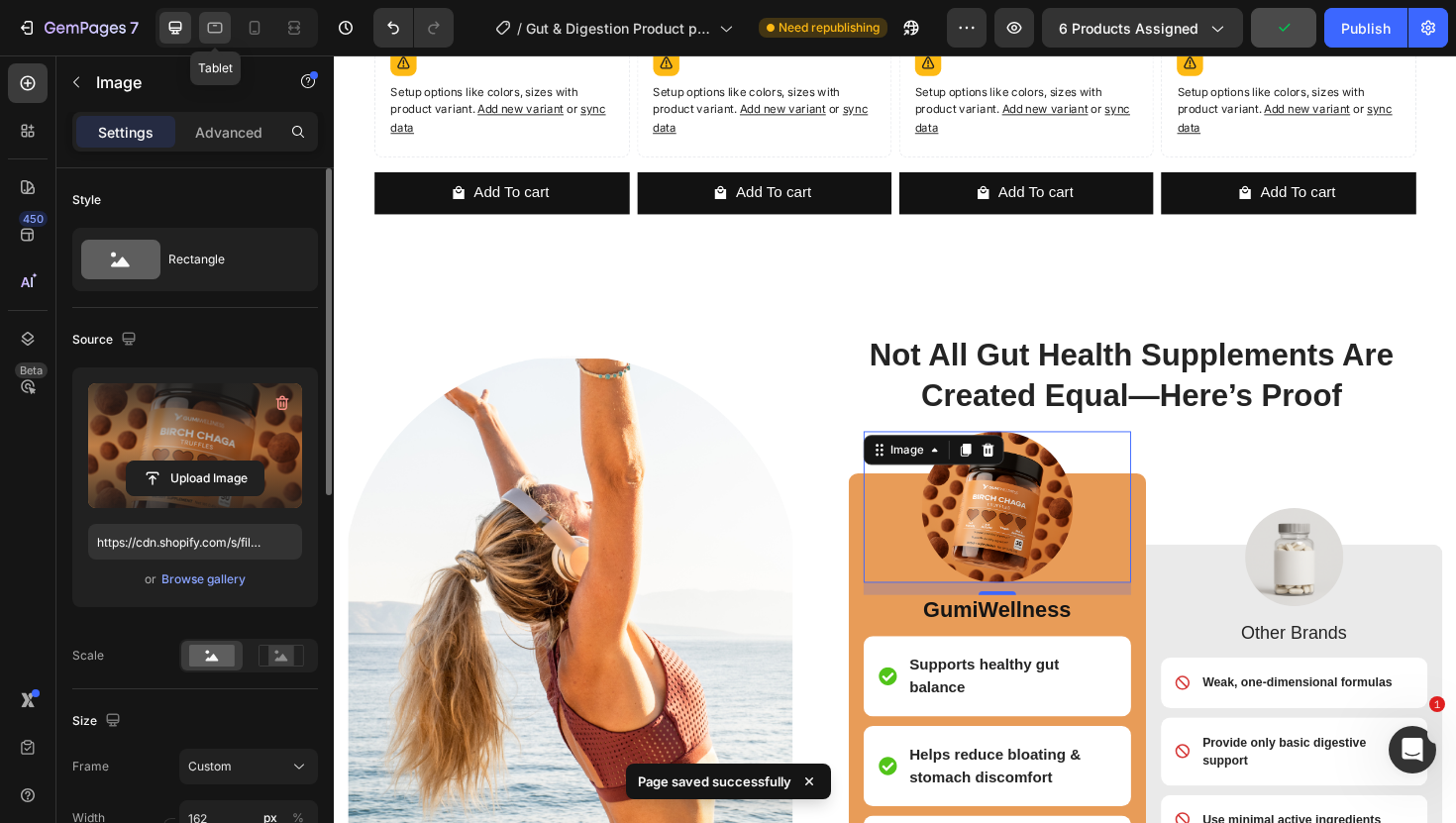 click 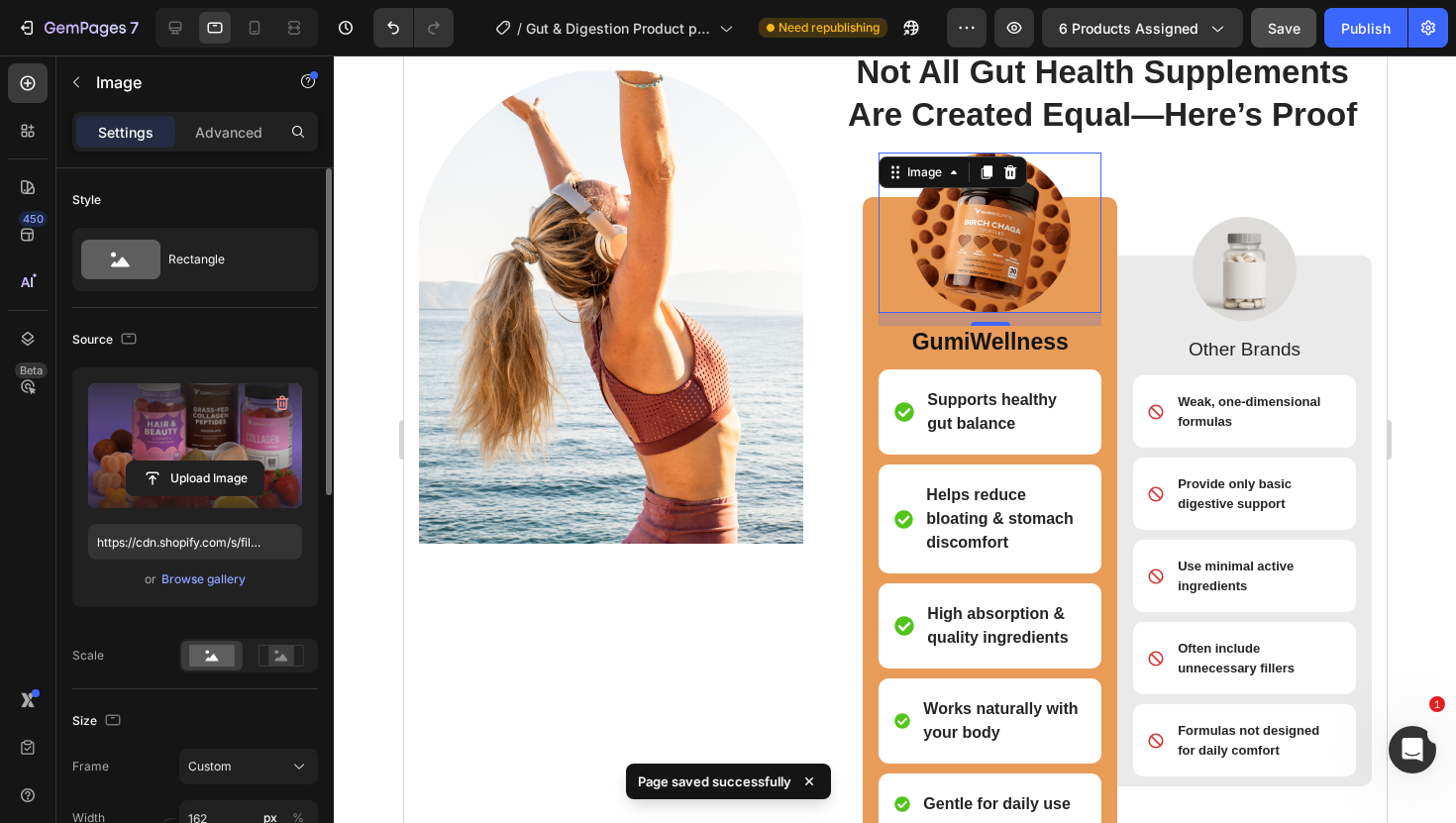 scroll, scrollTop: 2027, scrollLeft: 0, axis: vertical 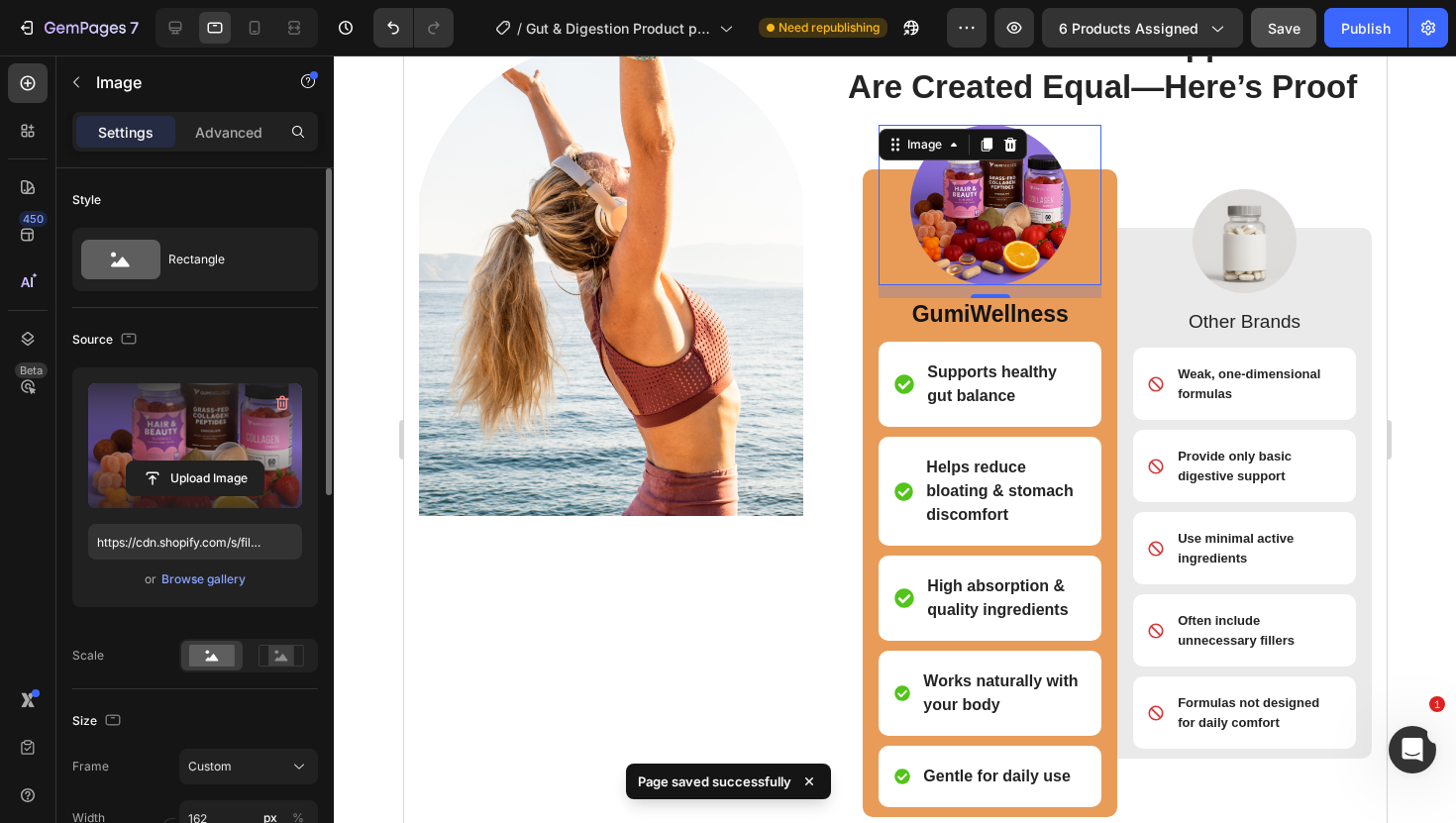 click at bounding box center [195, 446] 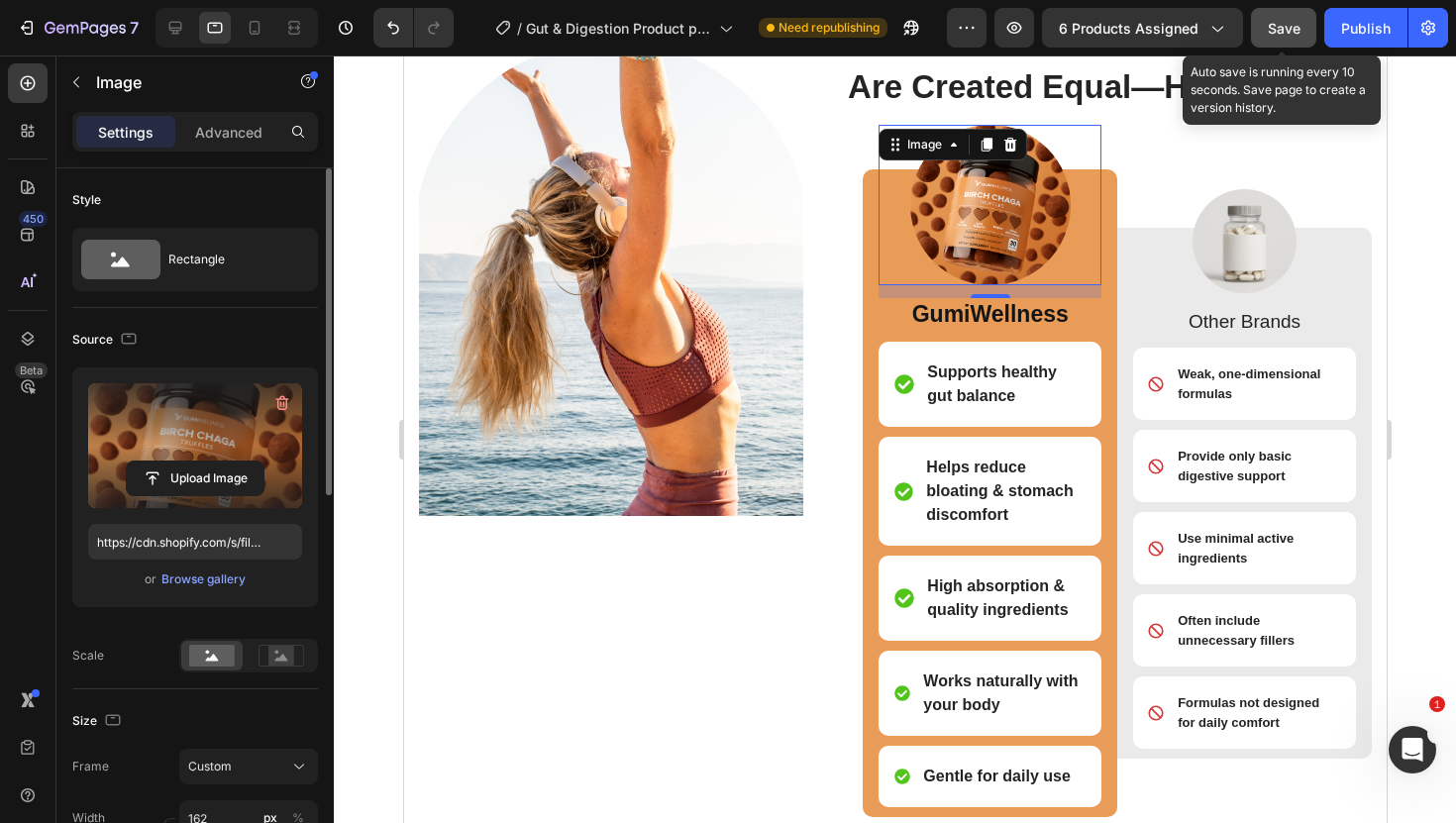 click on "Save" at bounding box center [1284, 28] 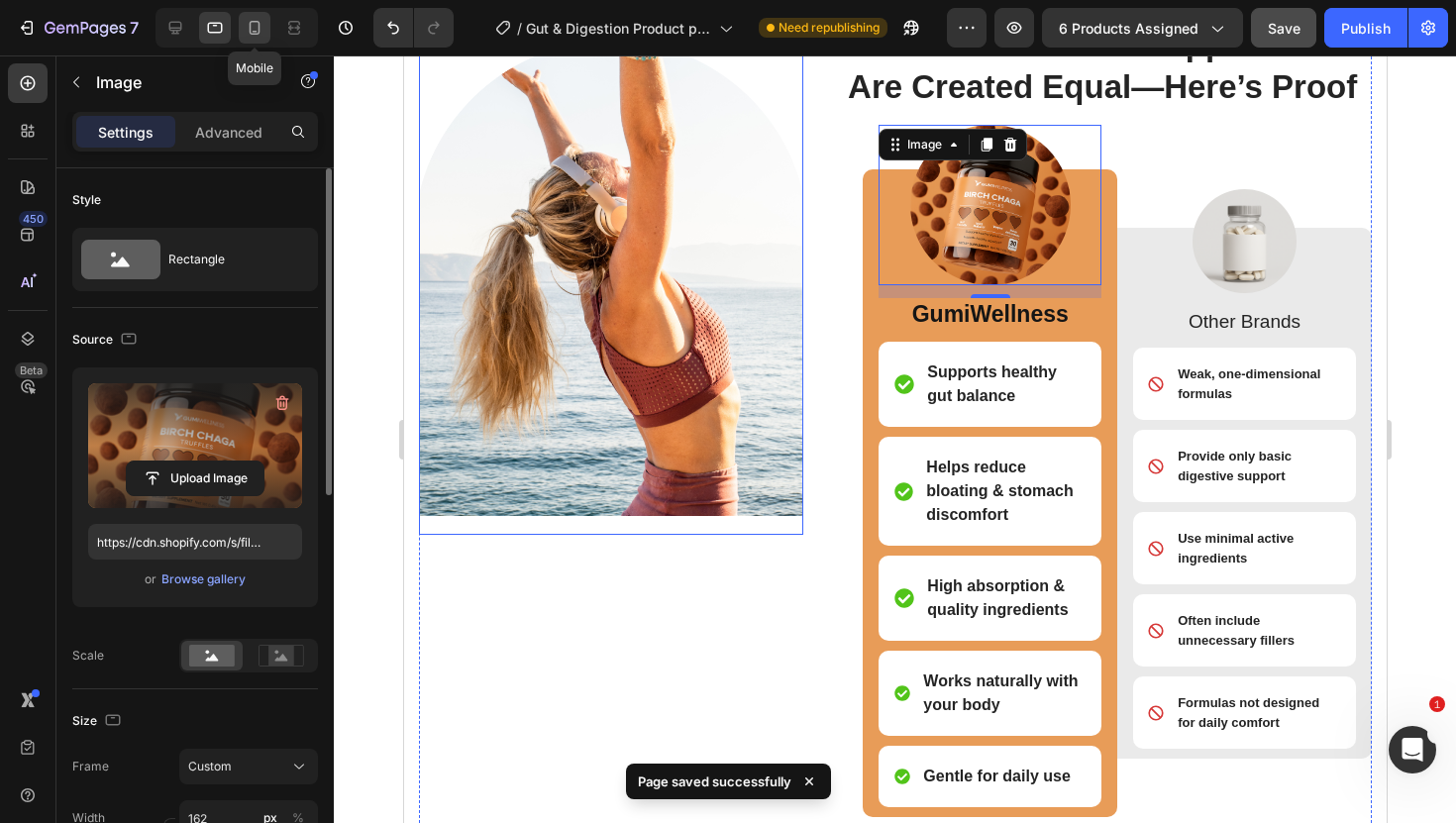 click 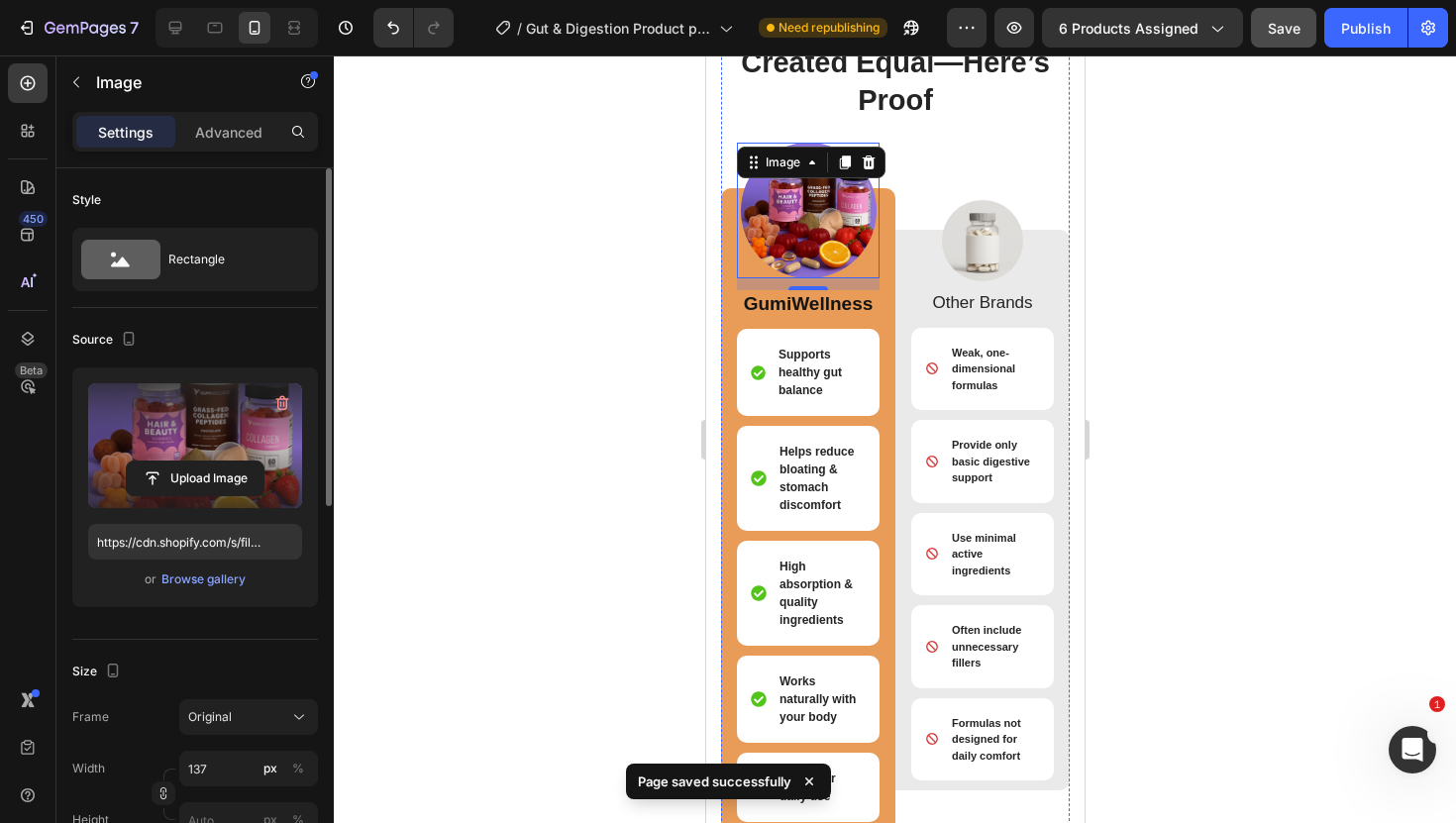 scroll, scrollTop: 2547, scrollLeft: 0, axis: vertical 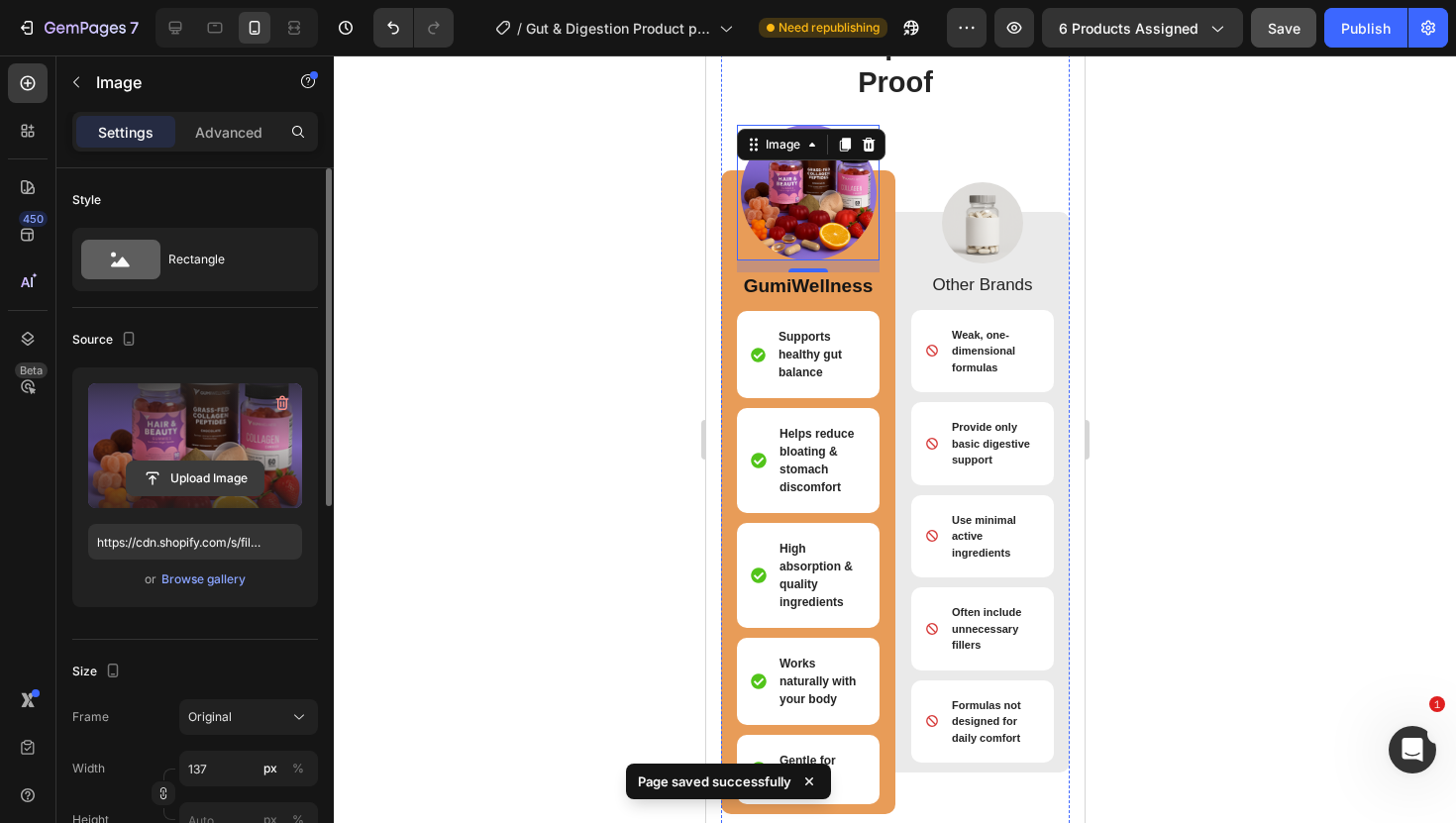 click 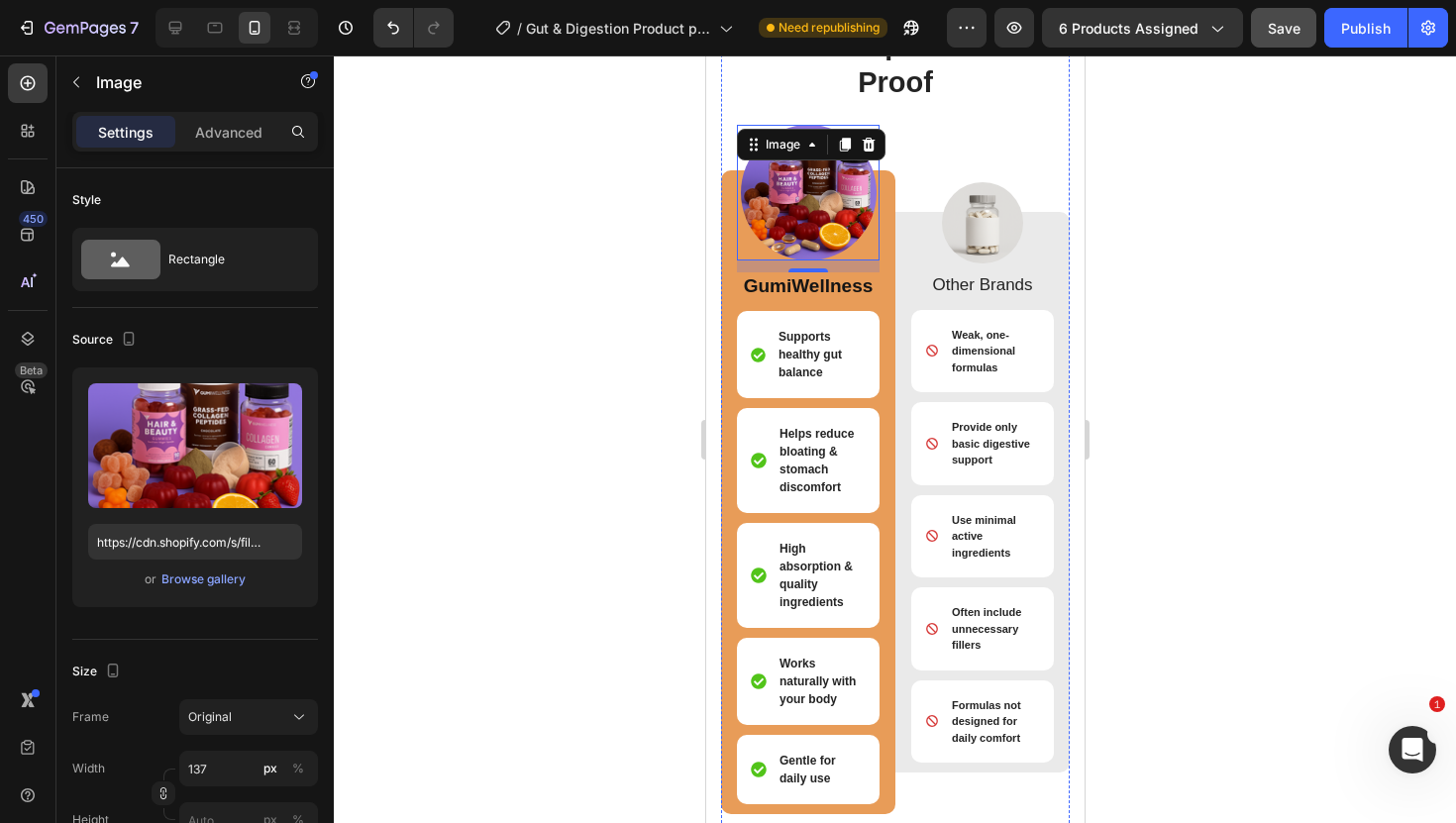 type on "https://cdn.shopify.com/s/files/1/0609/7708/6542/files/gempages_568294126617887681-506c6680-0b24-4eba-96b6-f9a7b8c77b8c.png" 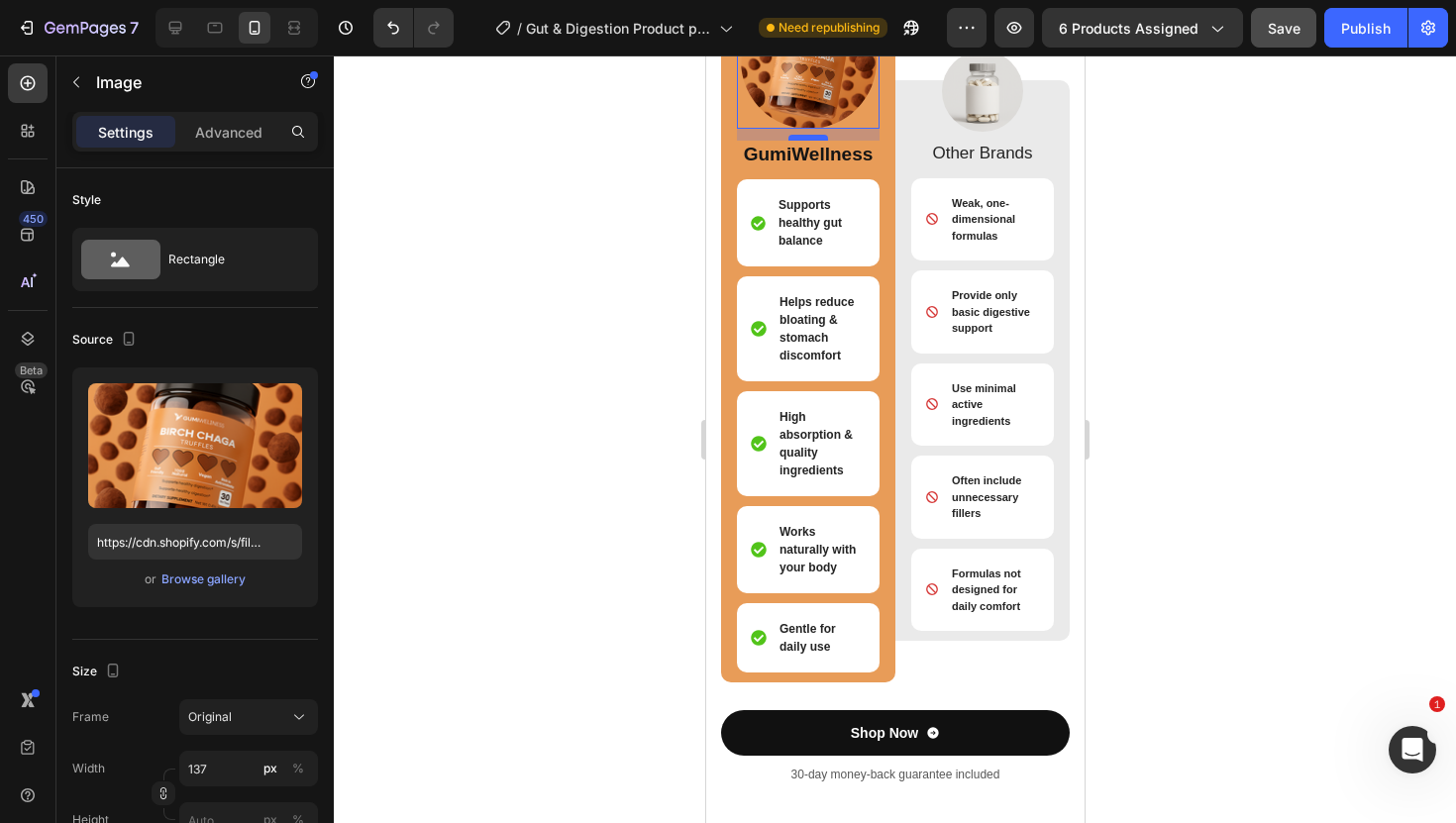 scroll, scrollTop: 2827, scrollLeft: 0, axis: vertical 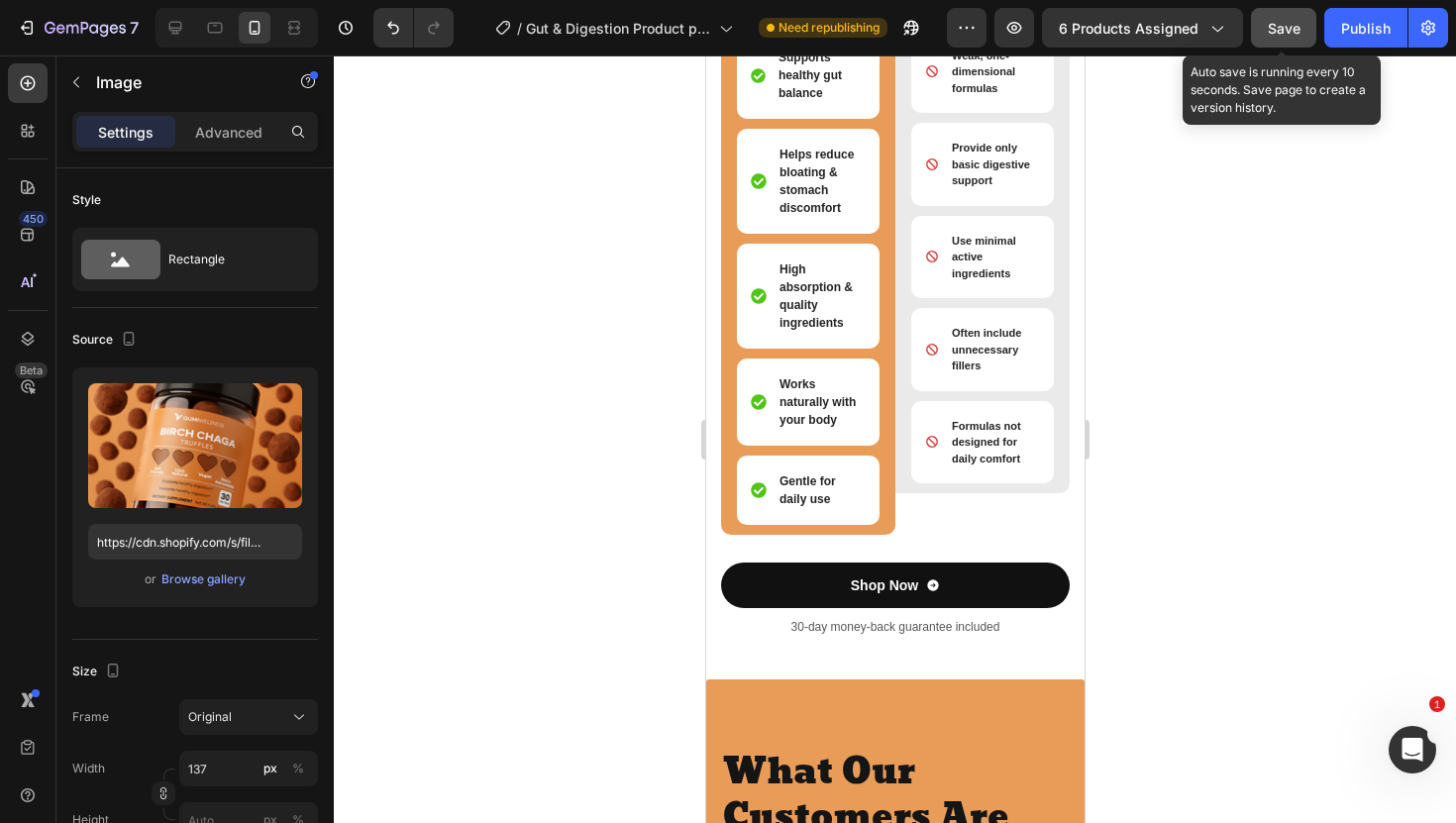 click on "Save" 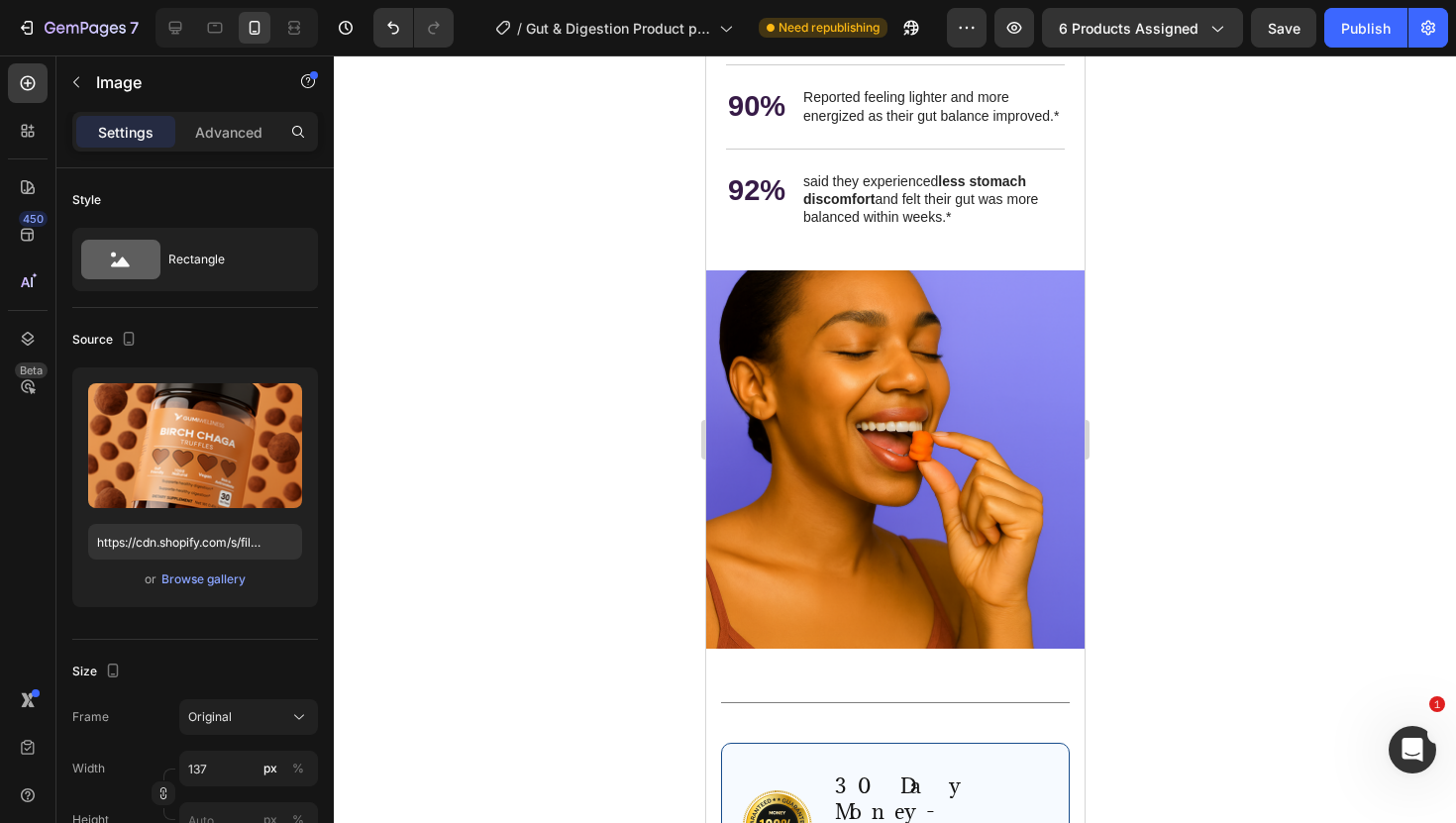 scroll, scrollTop: 5551, scrollLeft: 0, axis: vertical 